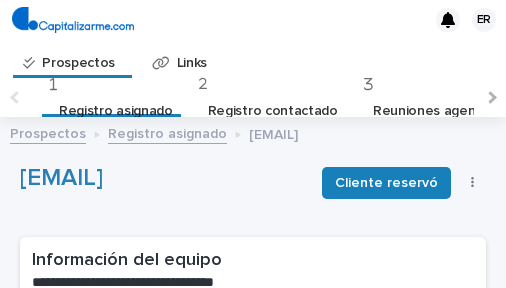 scroll, scrollTop: 0, scrollLeft: 0, axis: both 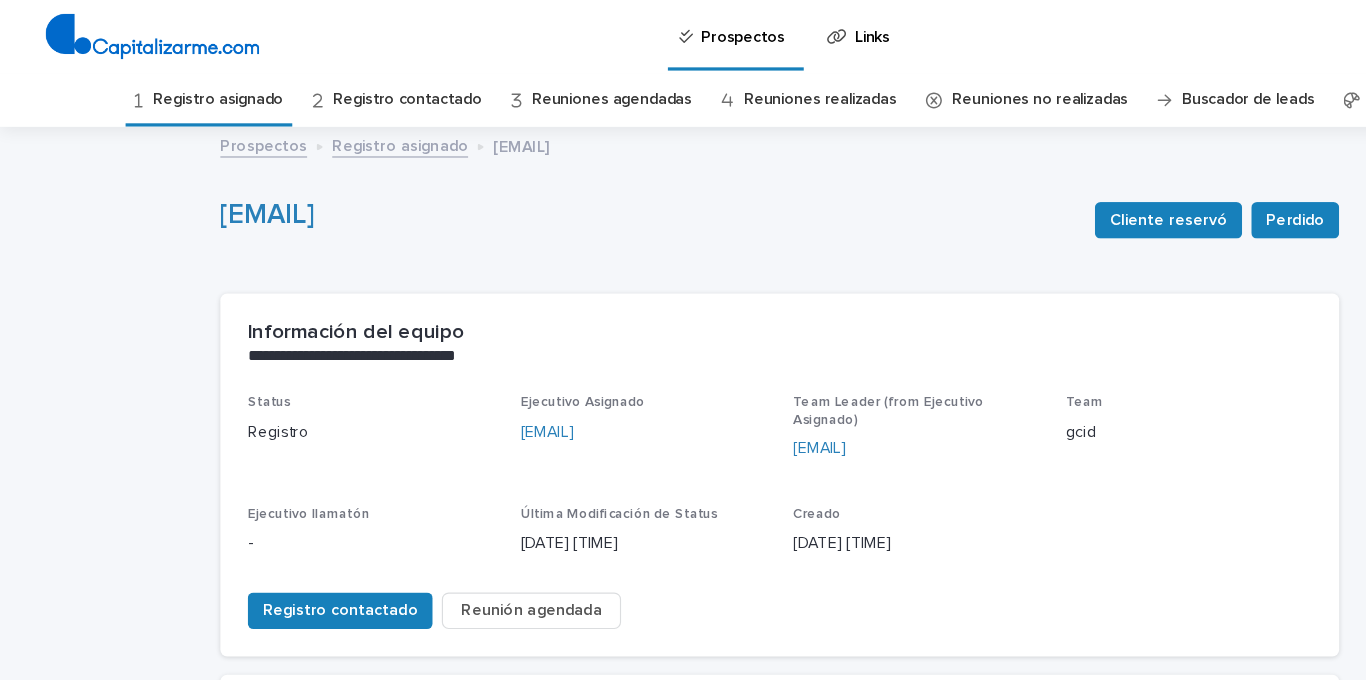 click on "Reunión agendada" at bounding box center (465, 535) 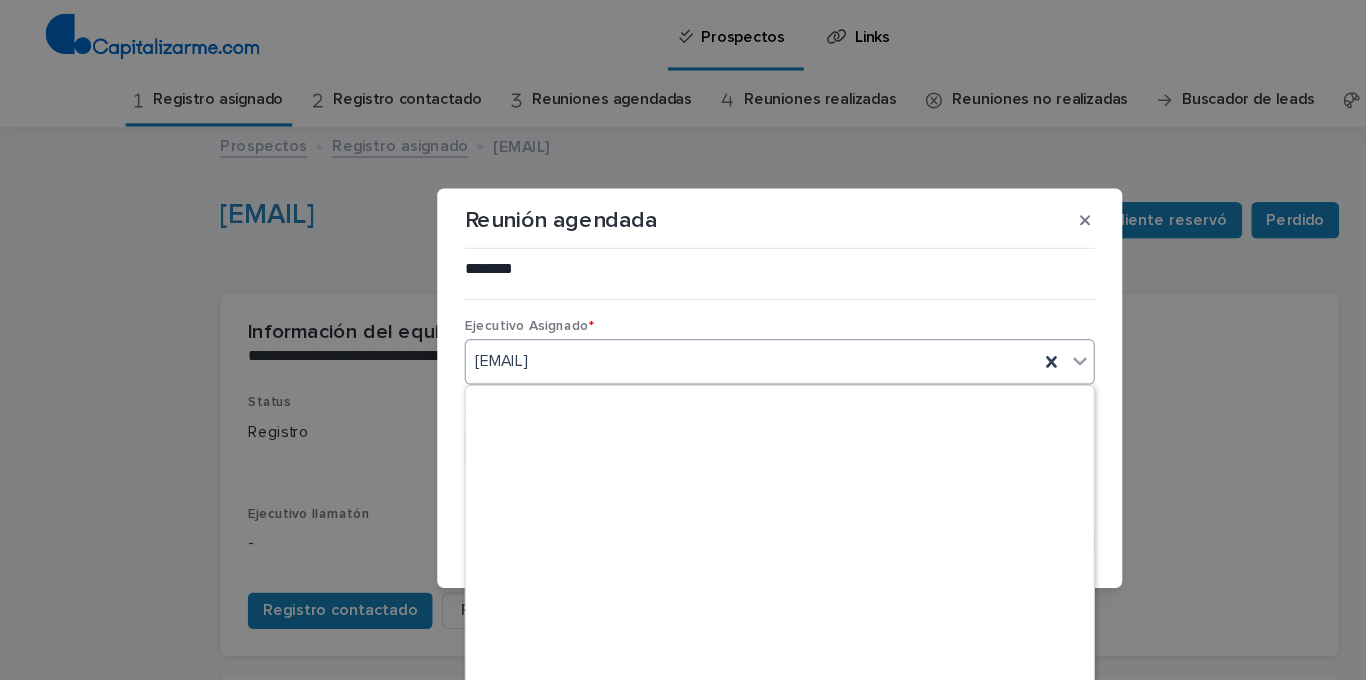 scroll, scrollTop: 11060, scrollLeft: 0, axis: vertical 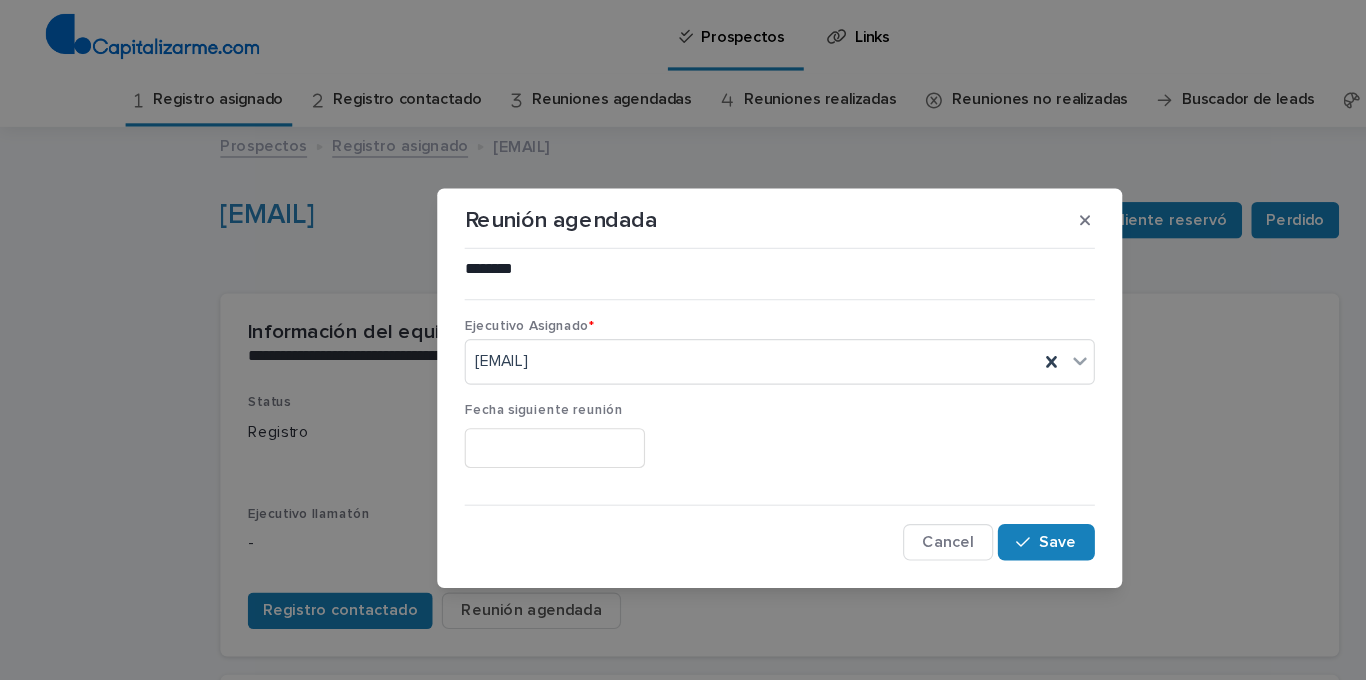 click on "Reunión agendada ******** ••• Ejecutivo Asignado * [EMAIL] Fecha siguiente reunión Cancel Save" at bounding box center [683, 340] 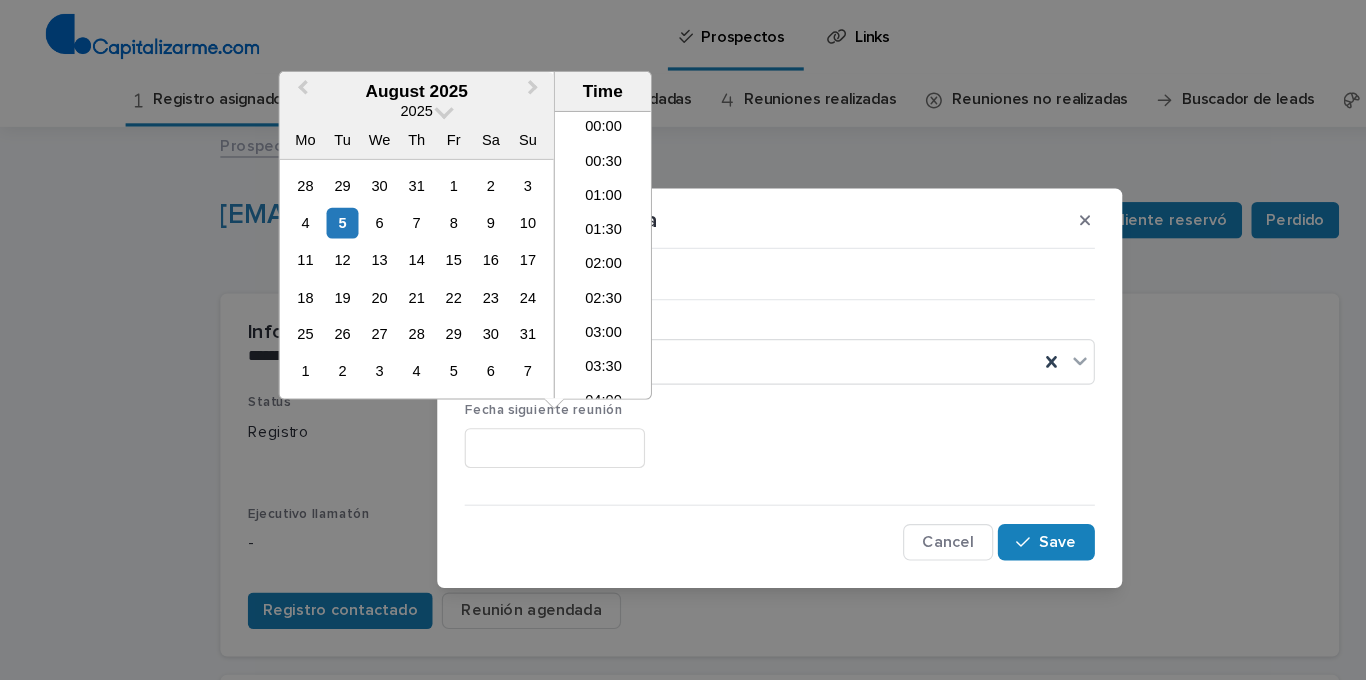 scroll, scrollTop: 700, scrollLeft: 0, axis: vertical 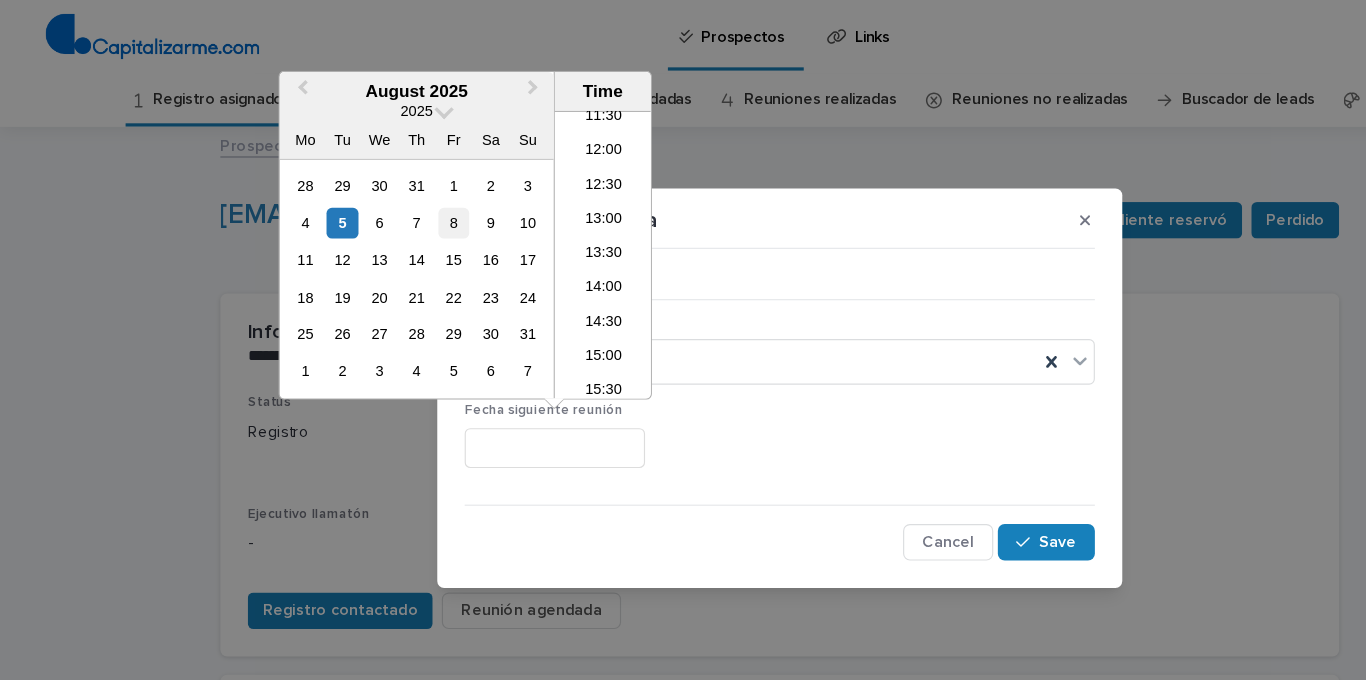 click on "8" at bounding box center (397, 195) 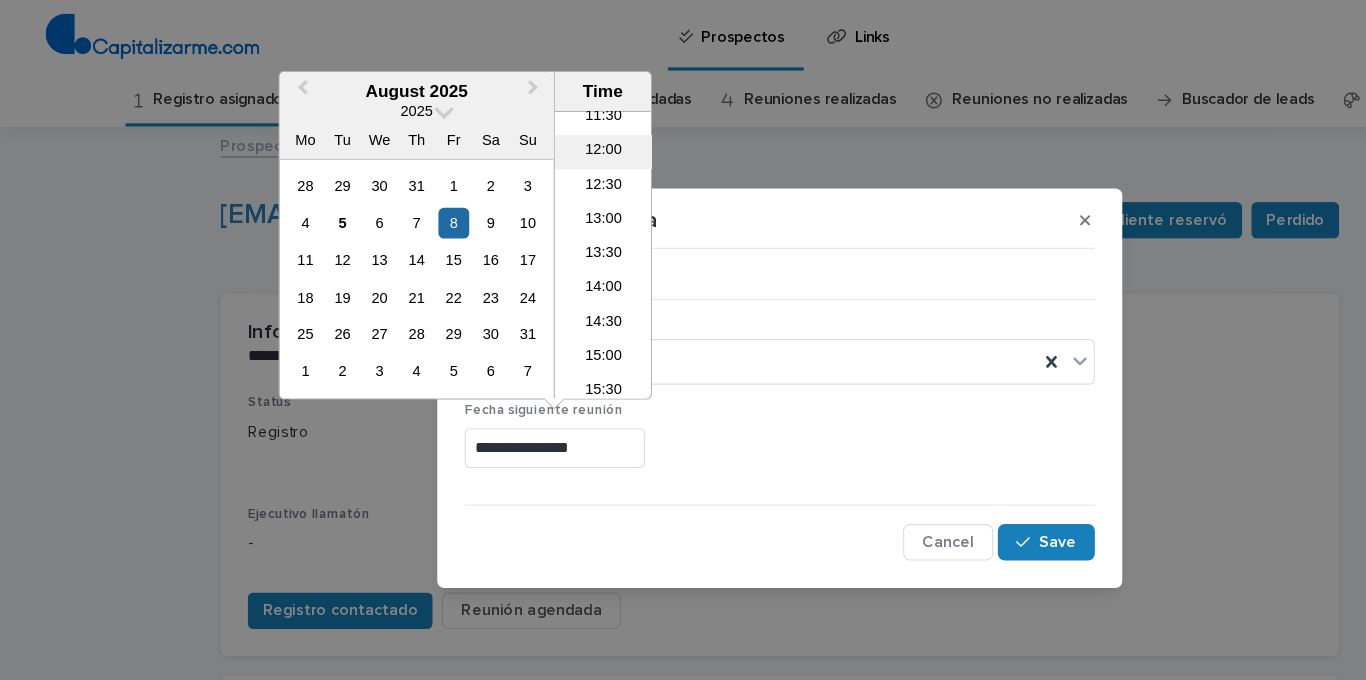 click on "12:00" at bounding box center [528, 133] 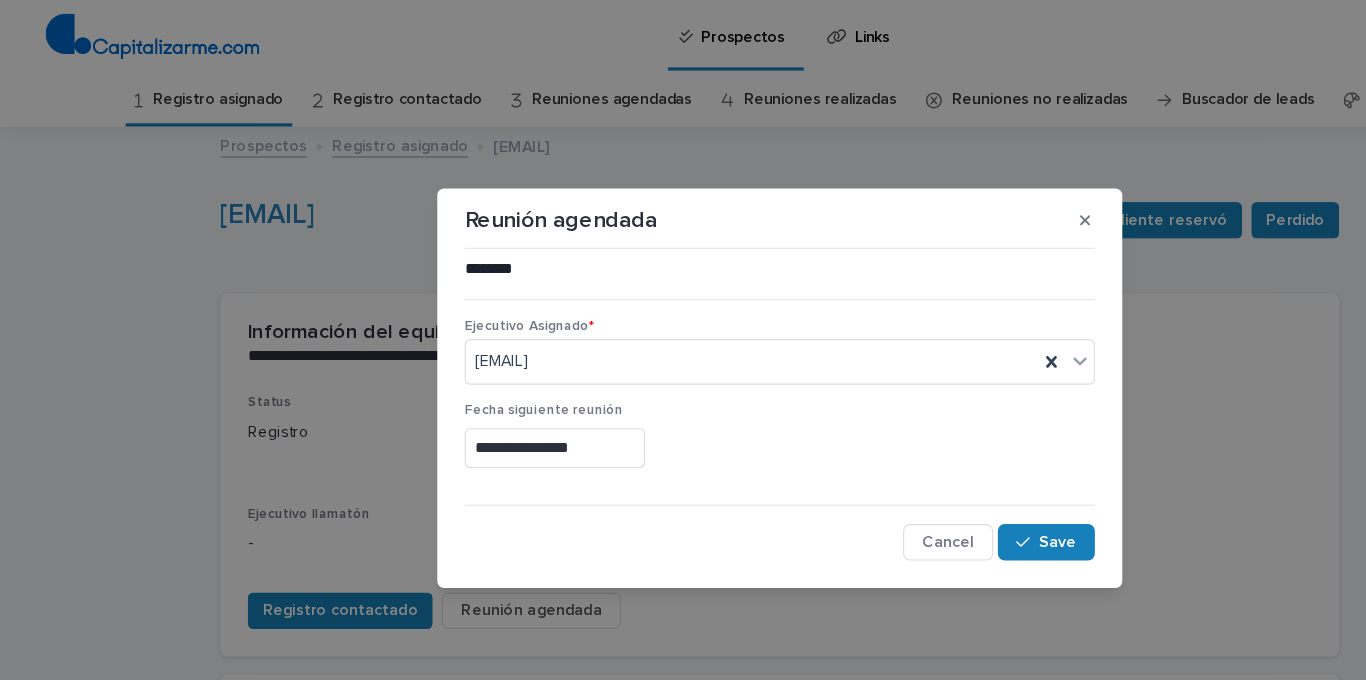 type on "**********" 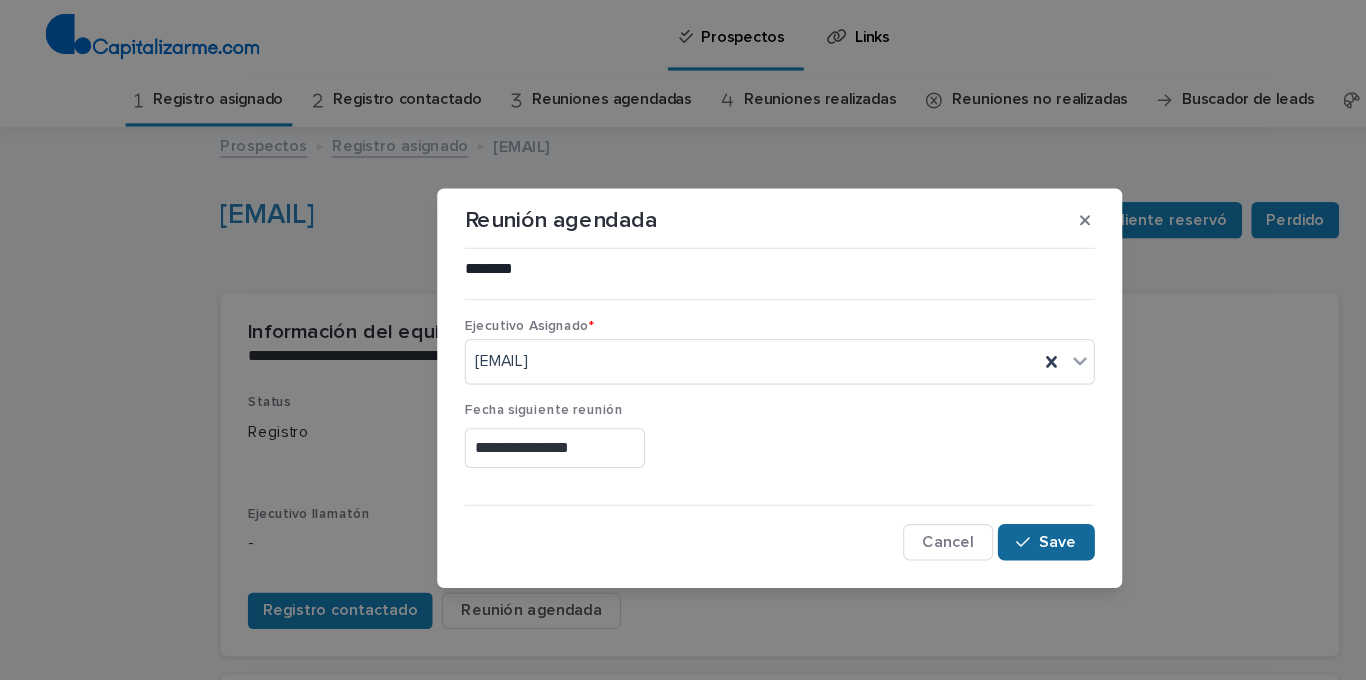 click on "Save" at bounding box center (916, 475) 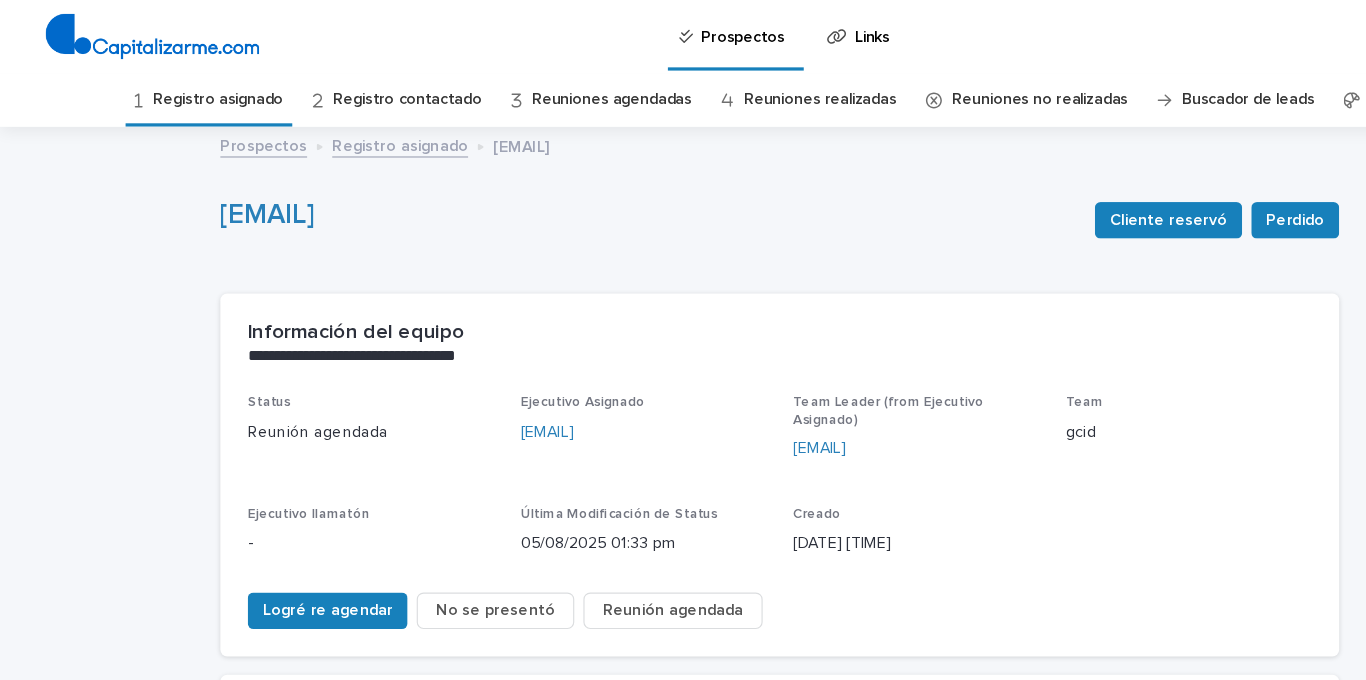 click on "Registro asignado" at bounding box center (191, 87) 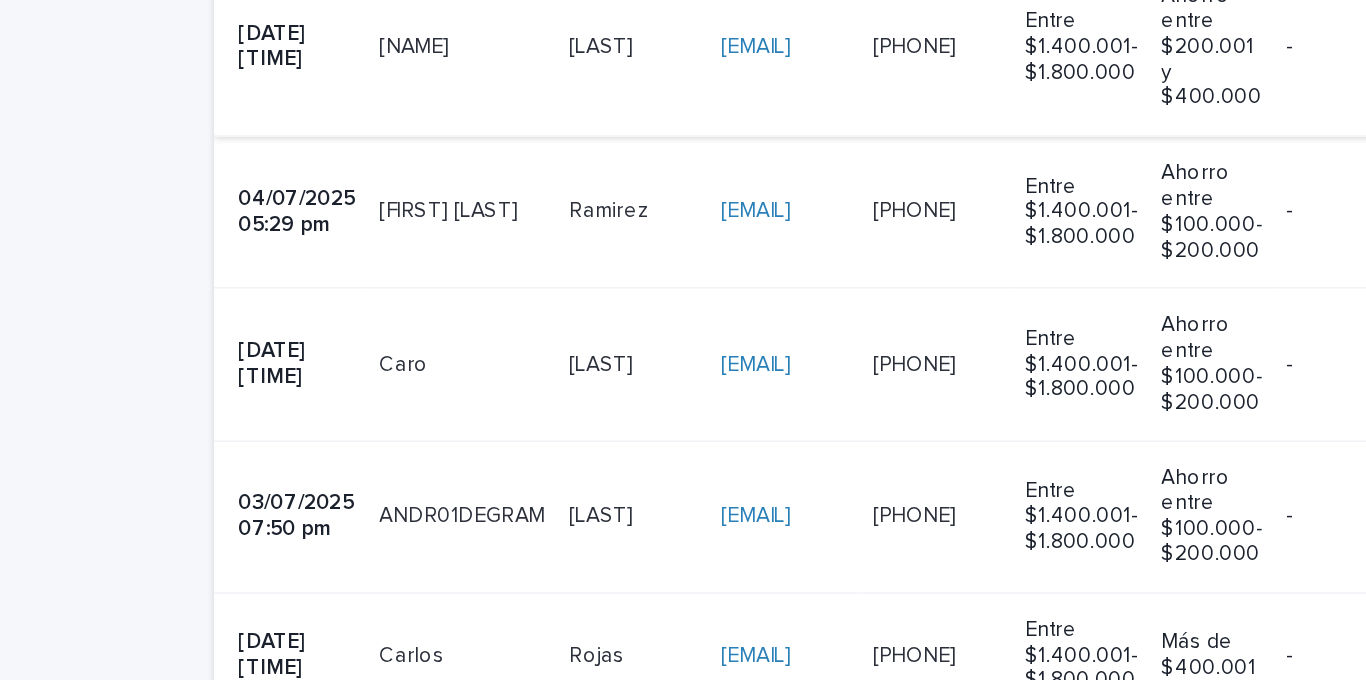 scroll, scrollTop: 1140, scrollLeft: 0, axis: vertical 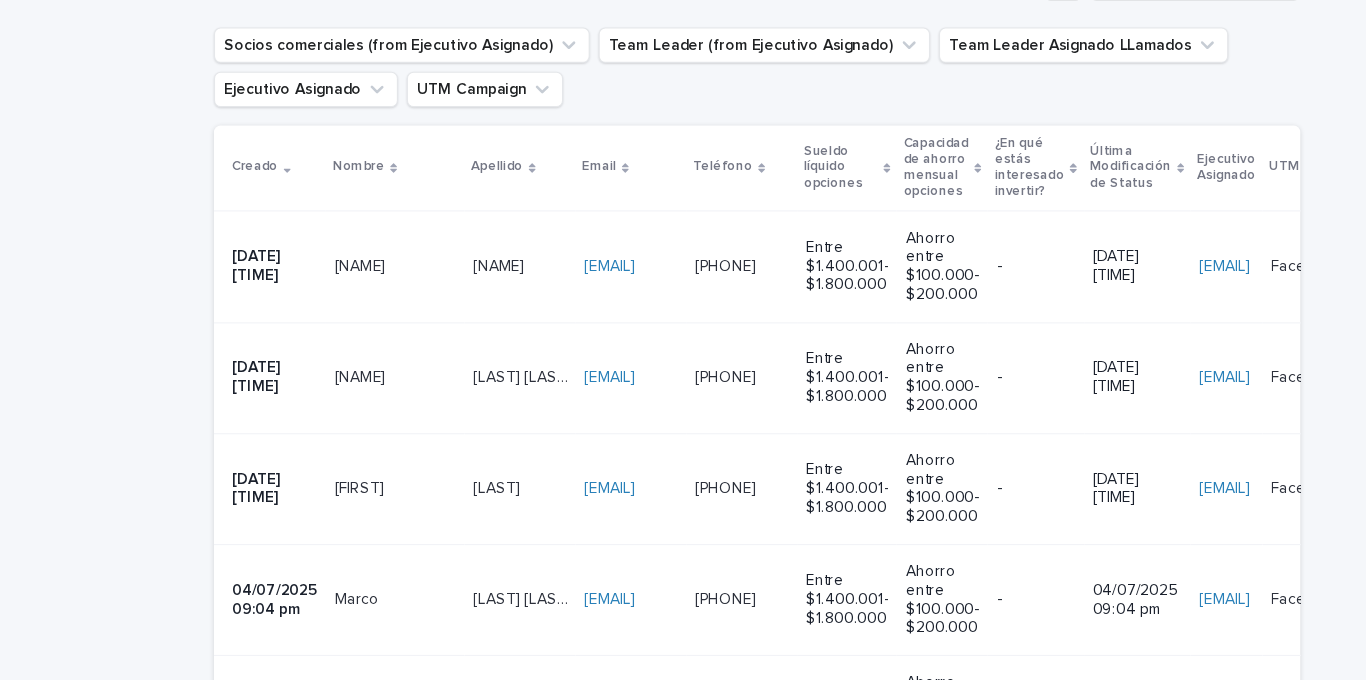 click on "[EMAIL] [EMAIL]" at bounding box center [569, 307] 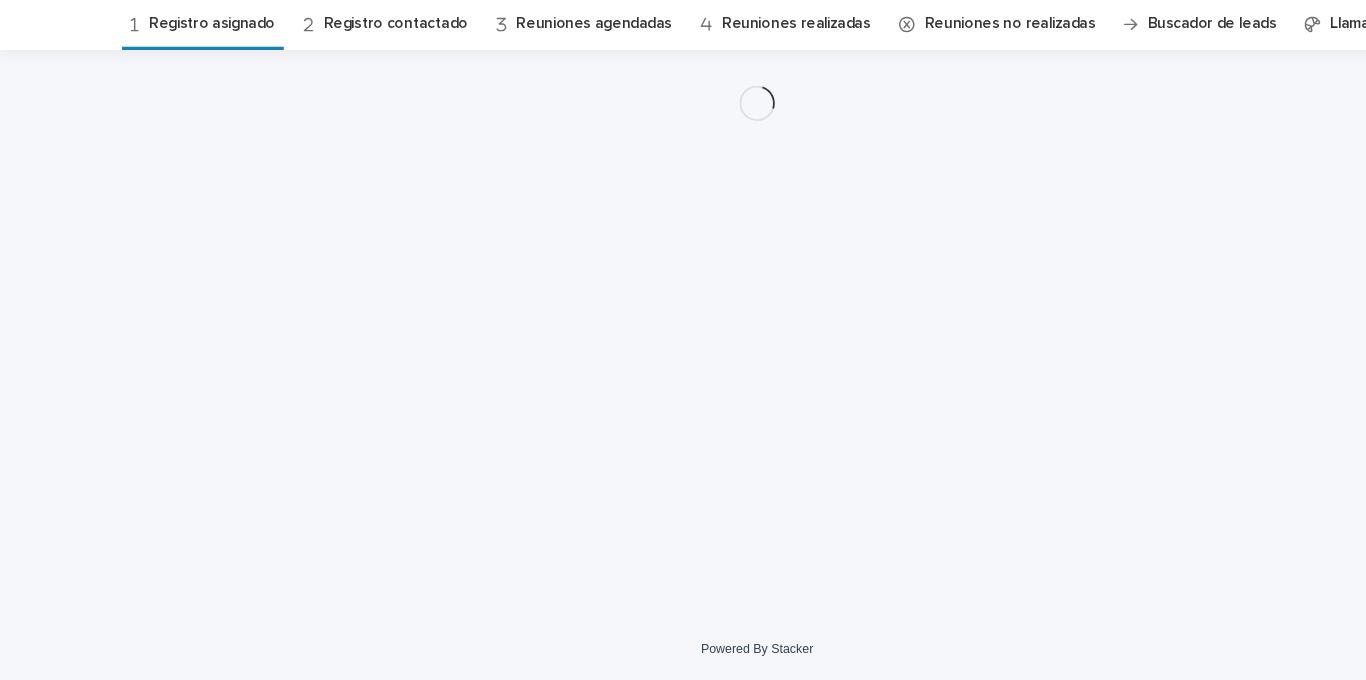 scroll, scrollTop: 0, scrollLeft: 0, axis: both 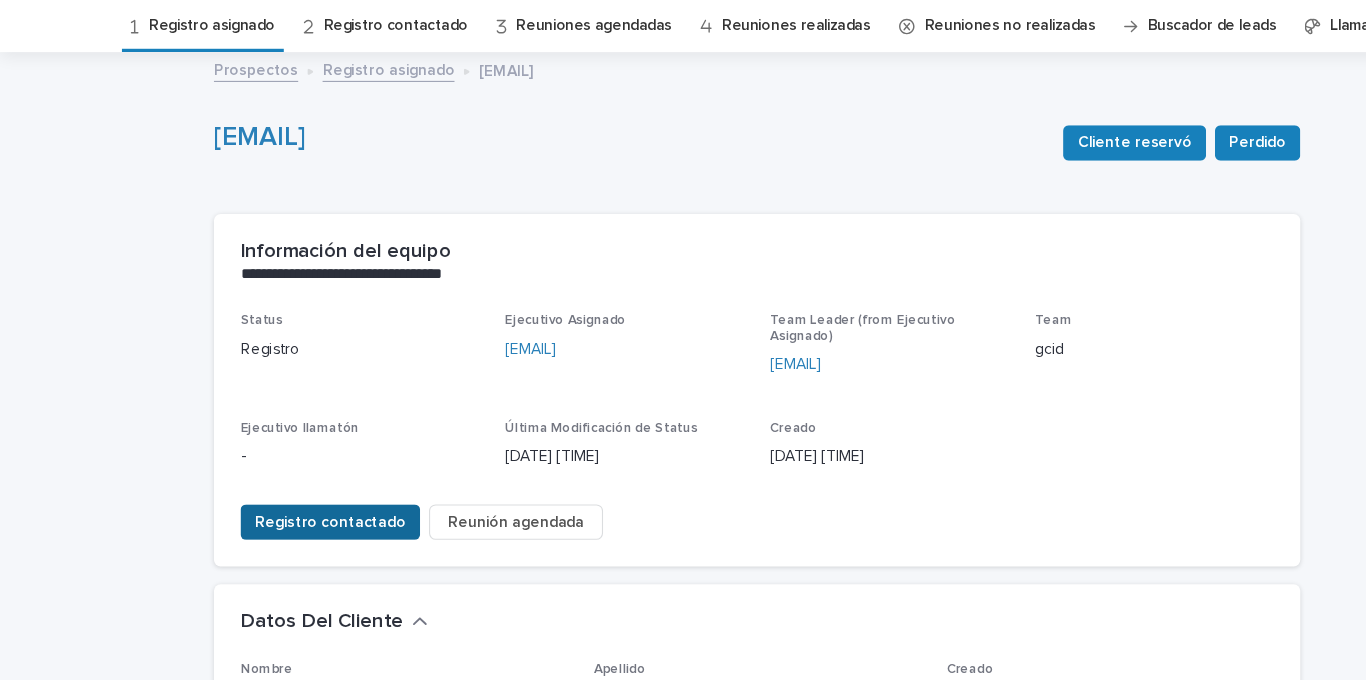 click on "Registro contactado" at bounding box center (298, 535) 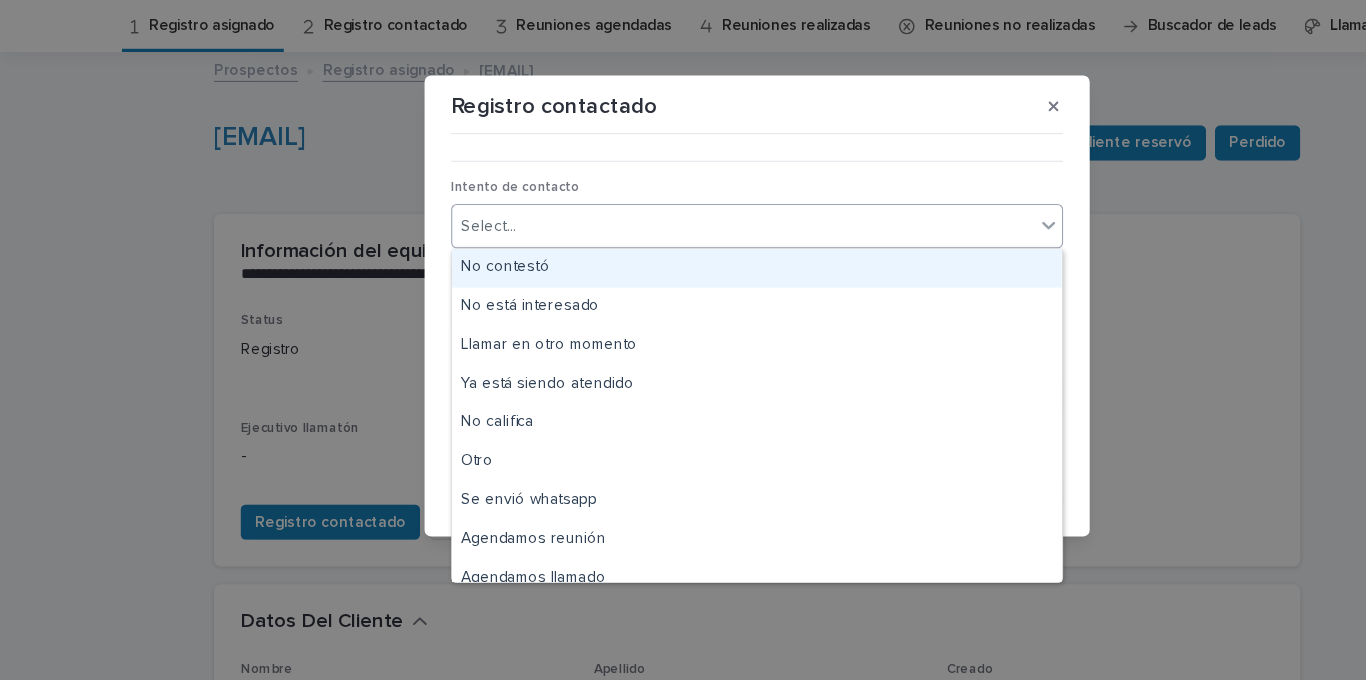 click on "Select..." at bounding box center [670, 268] 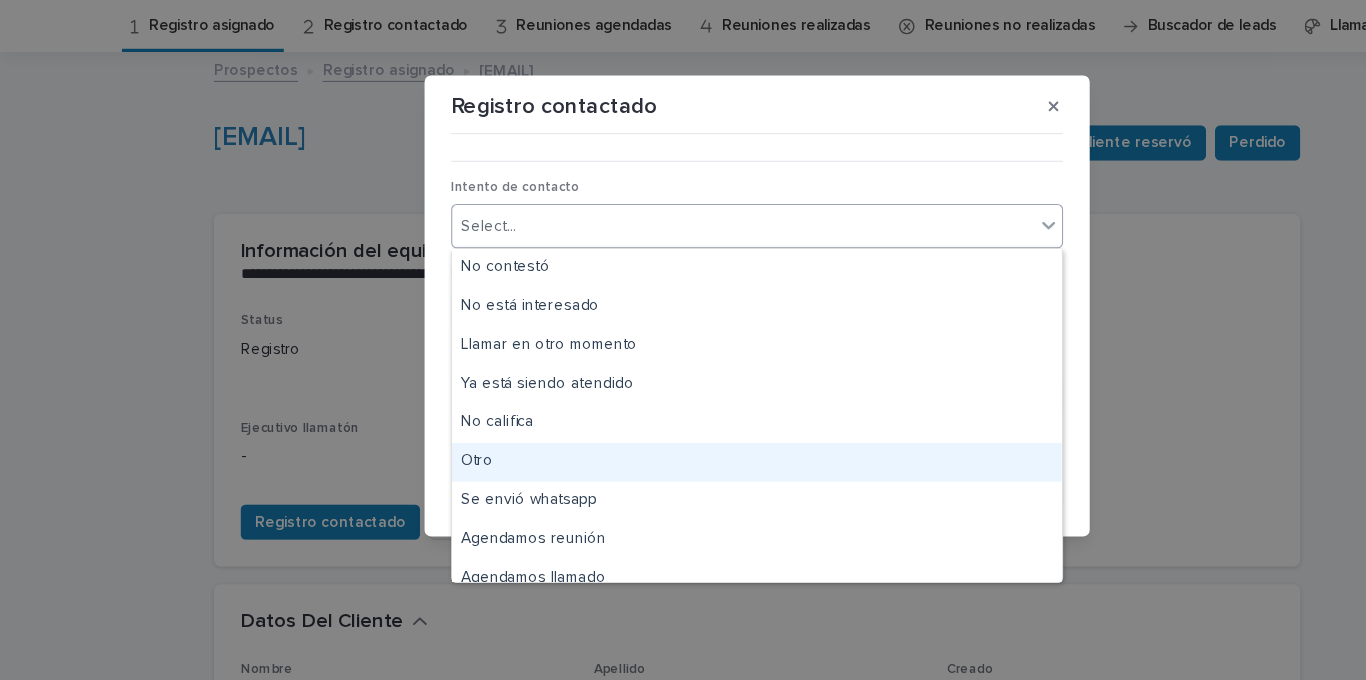 scroll, scrollTop: 15, scrollLeft: 0, axis: vertical 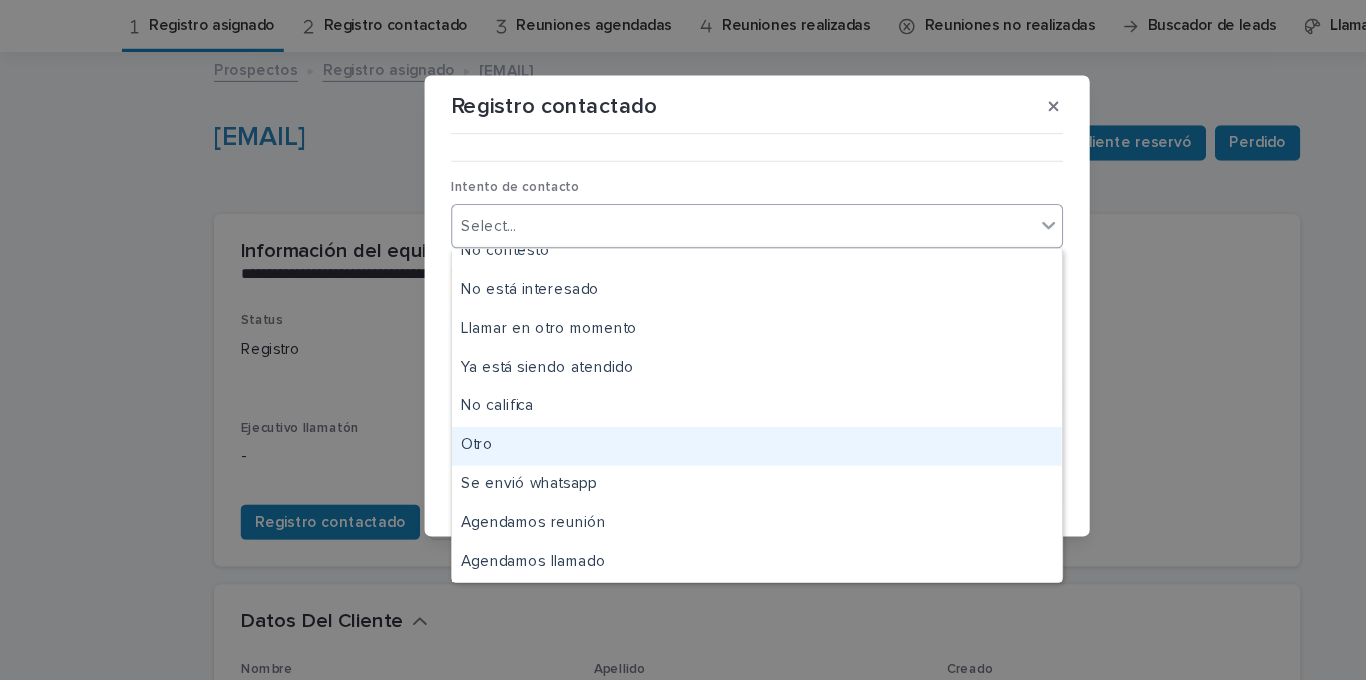click on "Otro" at bounding box center (683, 466) 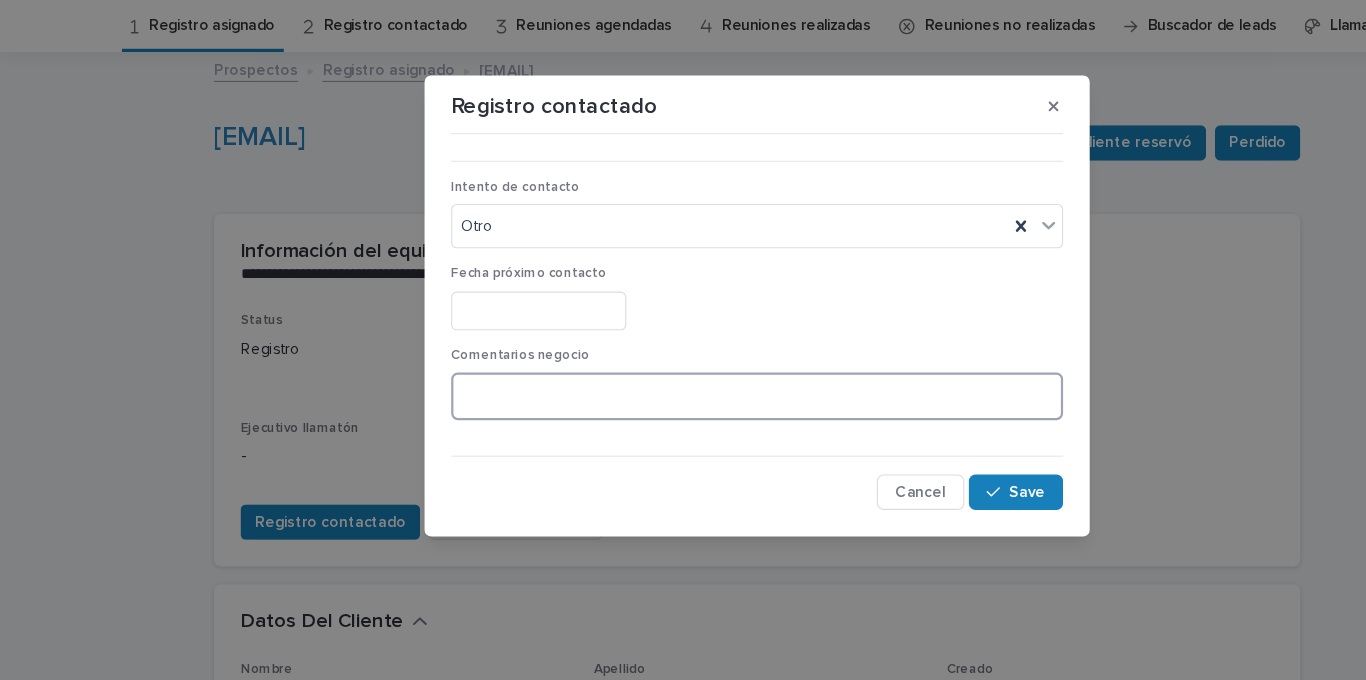 click at bounding box center [683, 421] 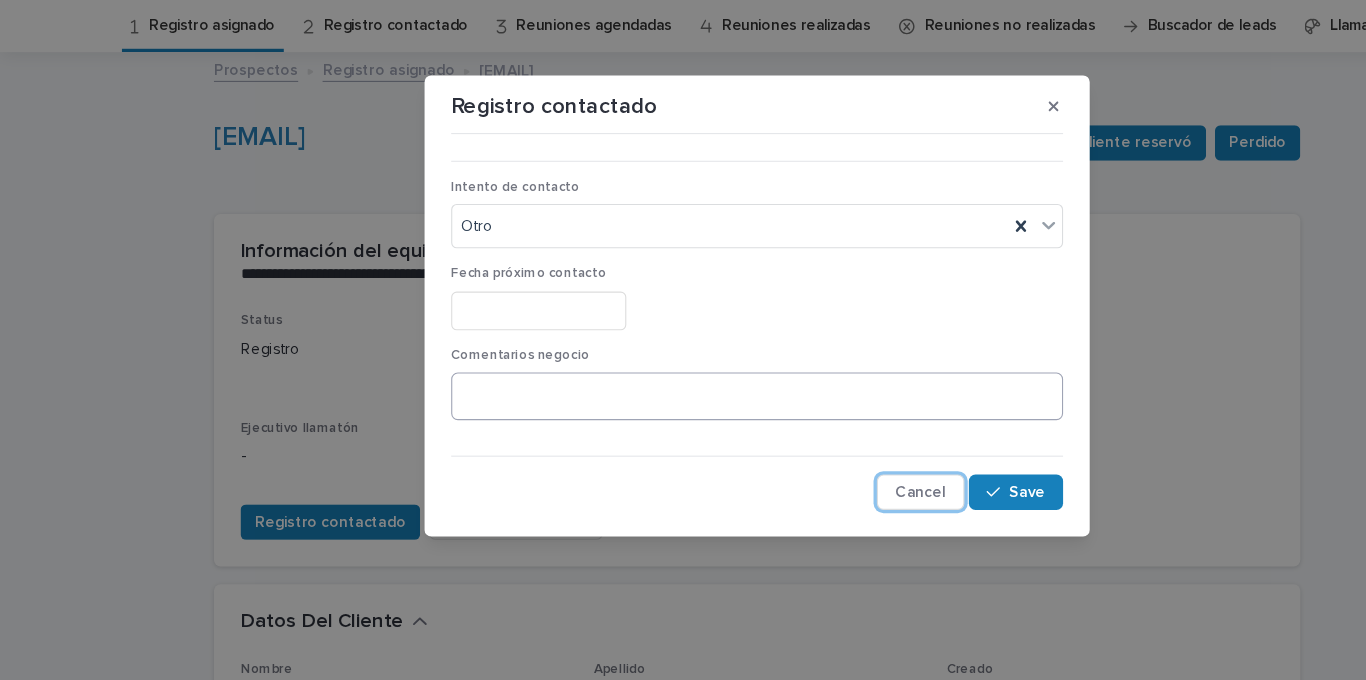 type 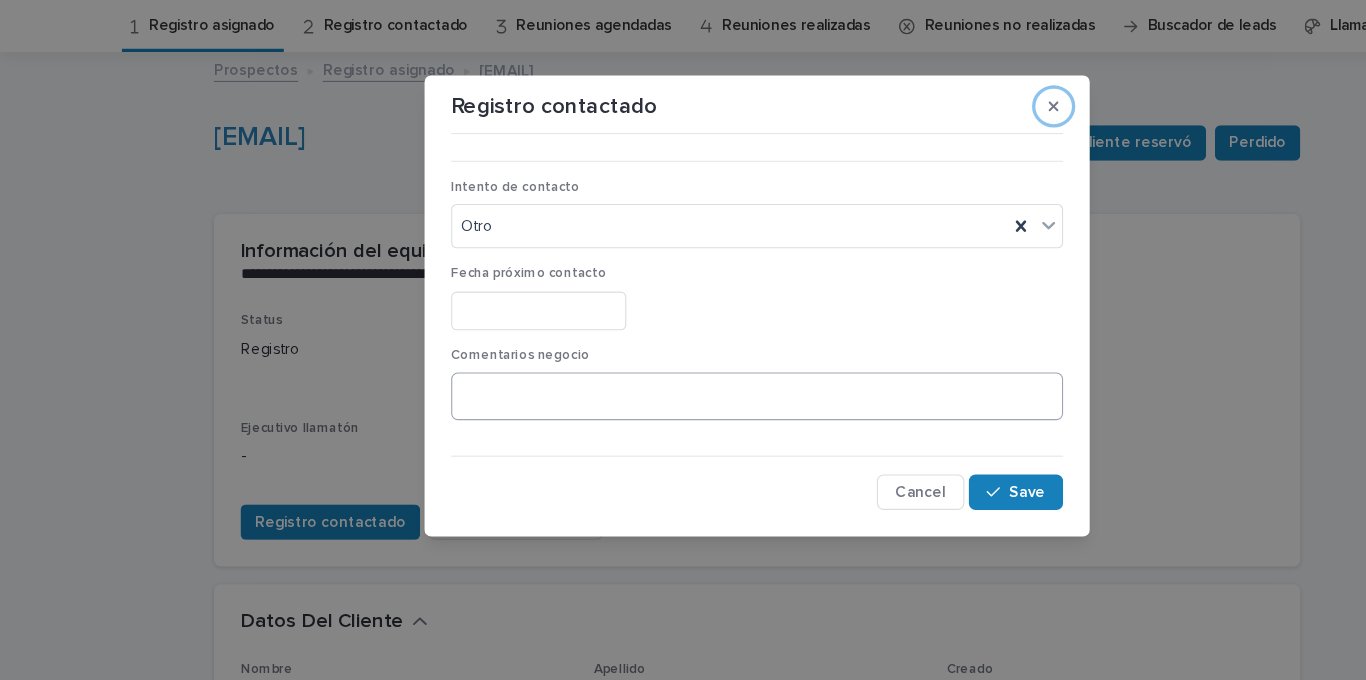 type 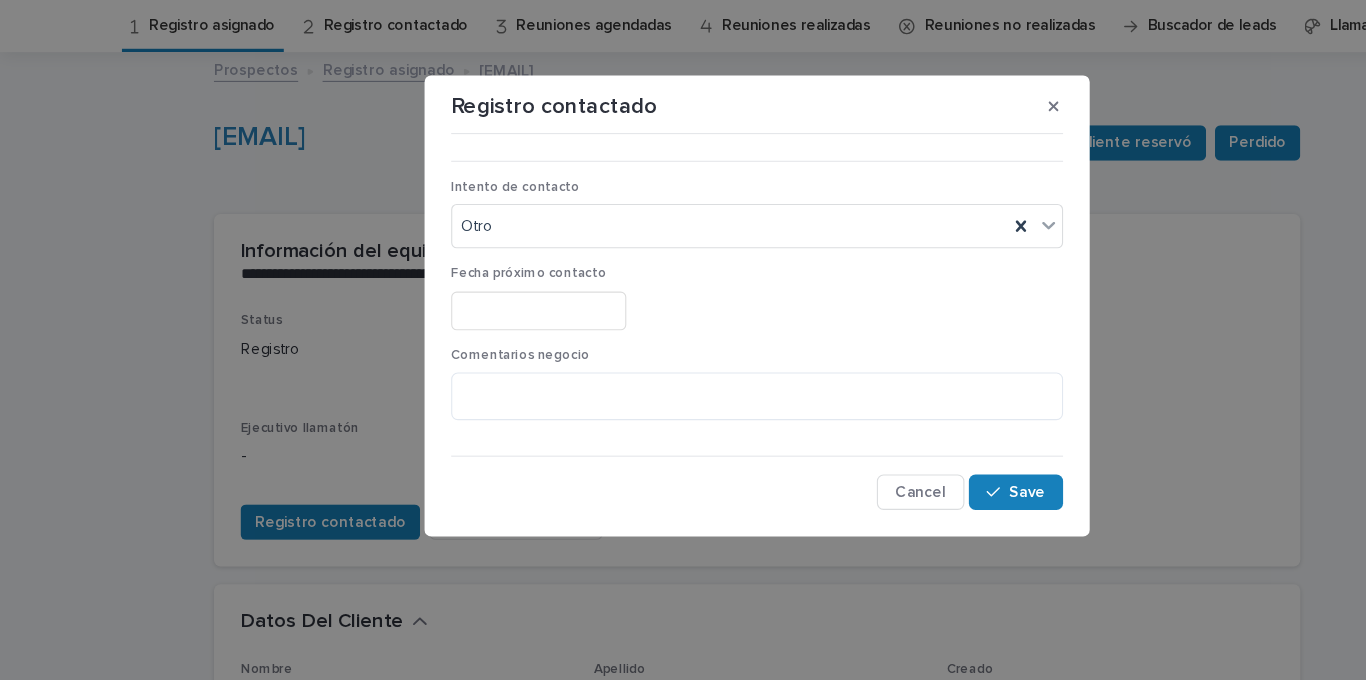 click on "Comentarios negocio" at bounding box center [683, 418] 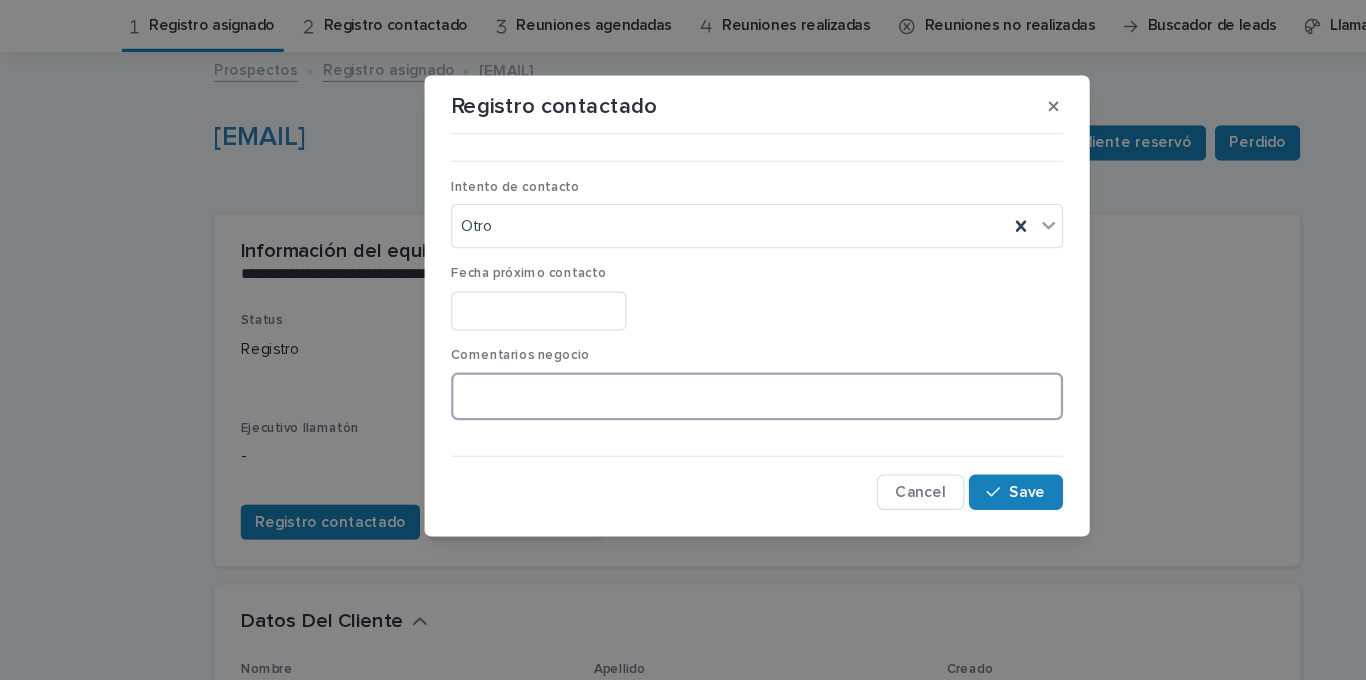 click at bounding box center [683, 421] 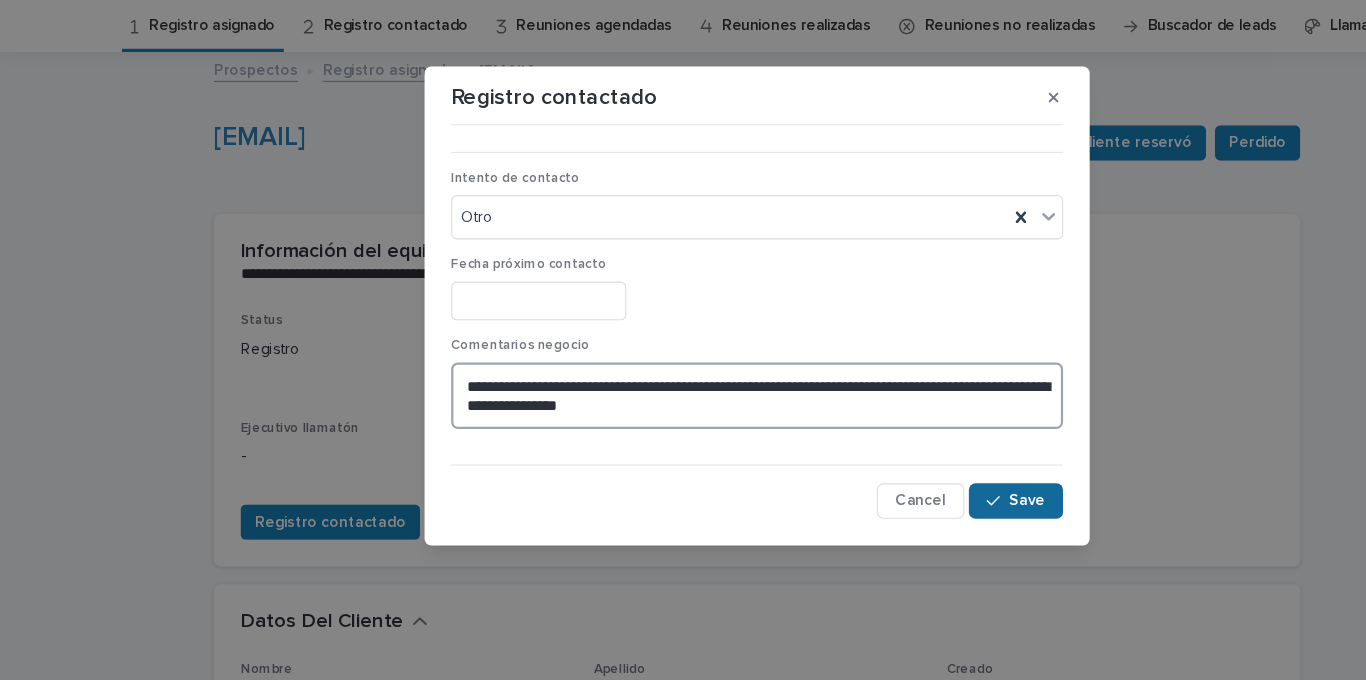 type on "**********" 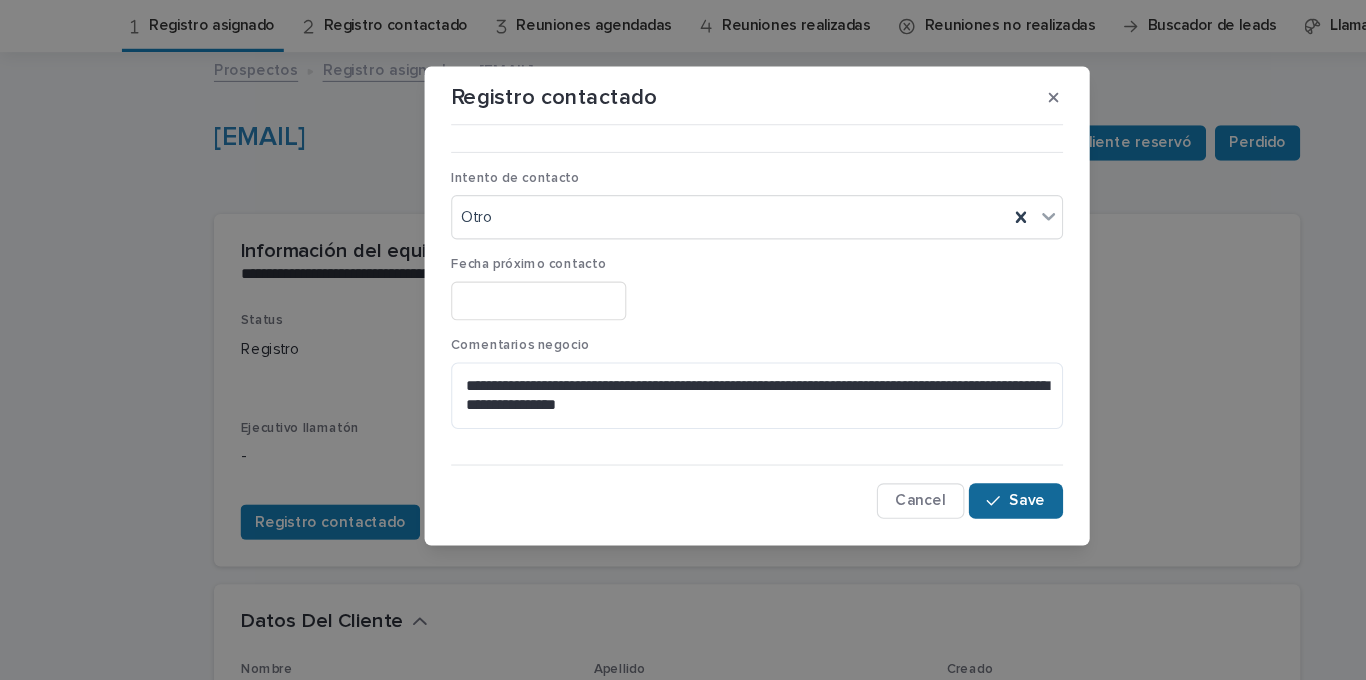 click 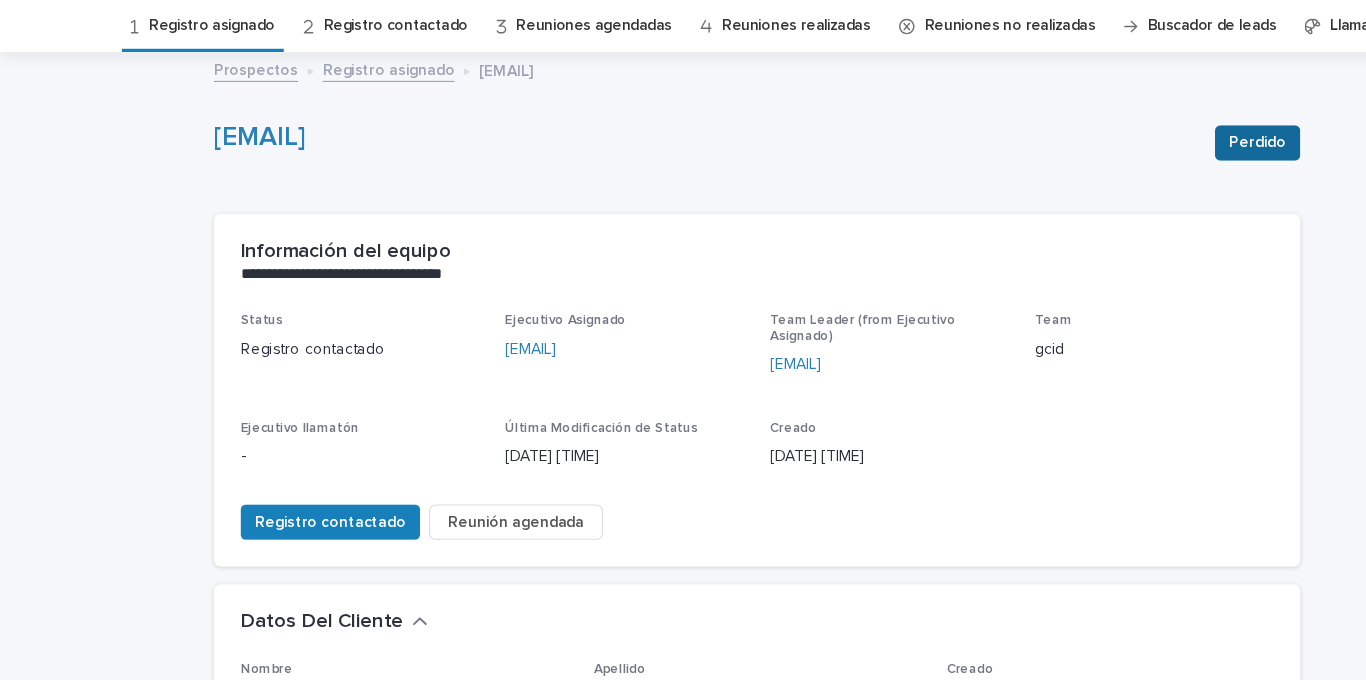 click on "Perdido" at bounding box center (1134, 193) 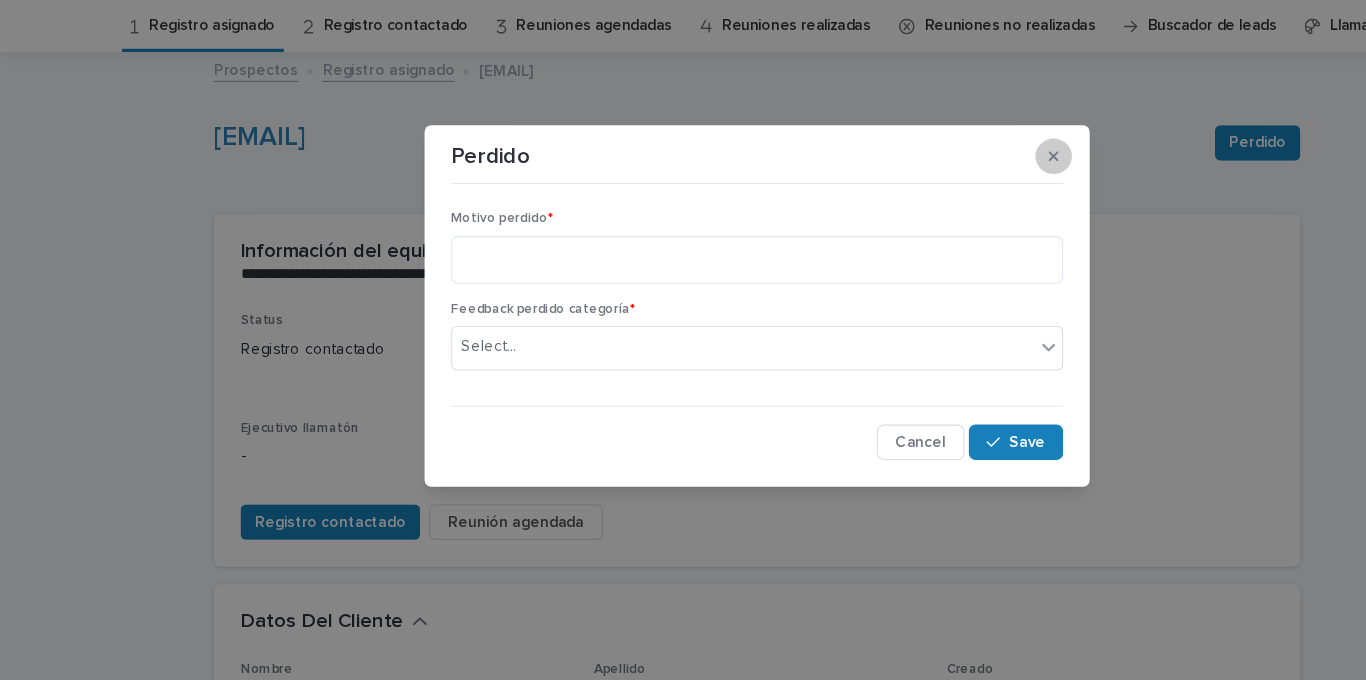 click 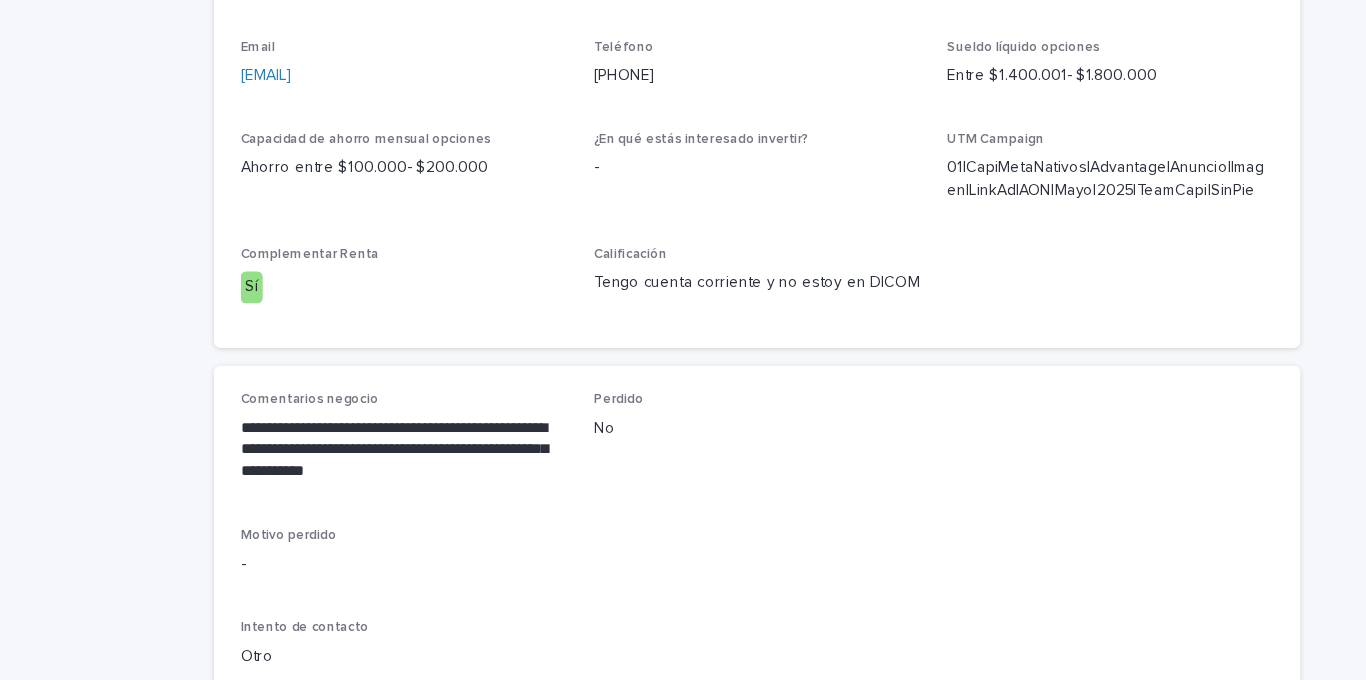 scroll, scrollTop: 673, scrollLeft: 0, axis: vertical 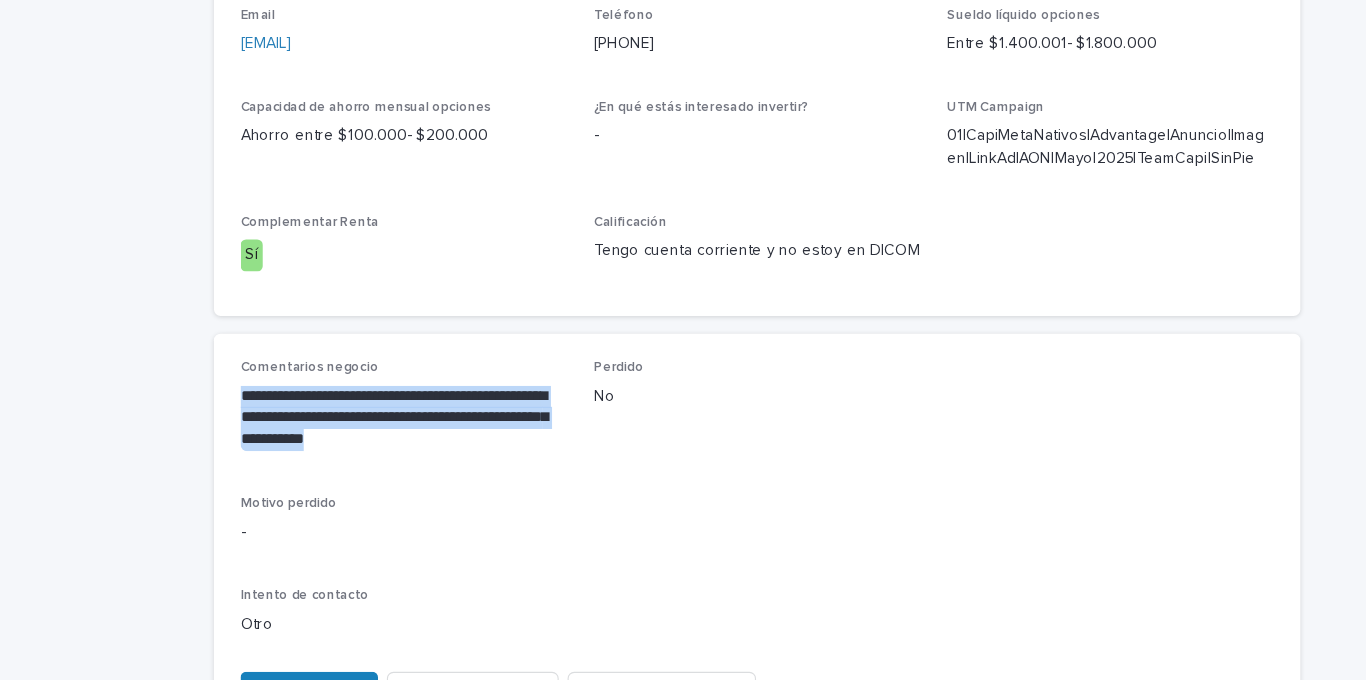 drag, startPoint x: 461, startPoint y: 470, endPoint x: 214, endPoint y: 402, distance: 256.1894 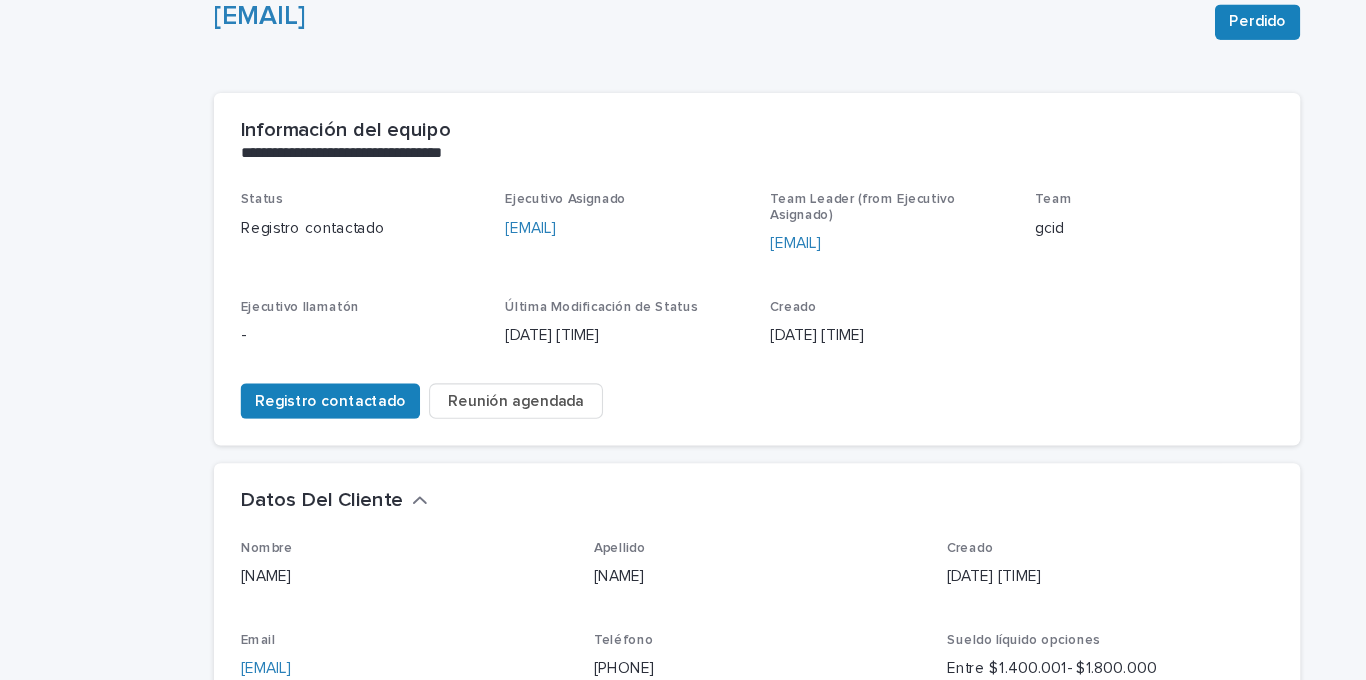 scroll, scrollTop: 0, scrollLeft: 0, axis: both 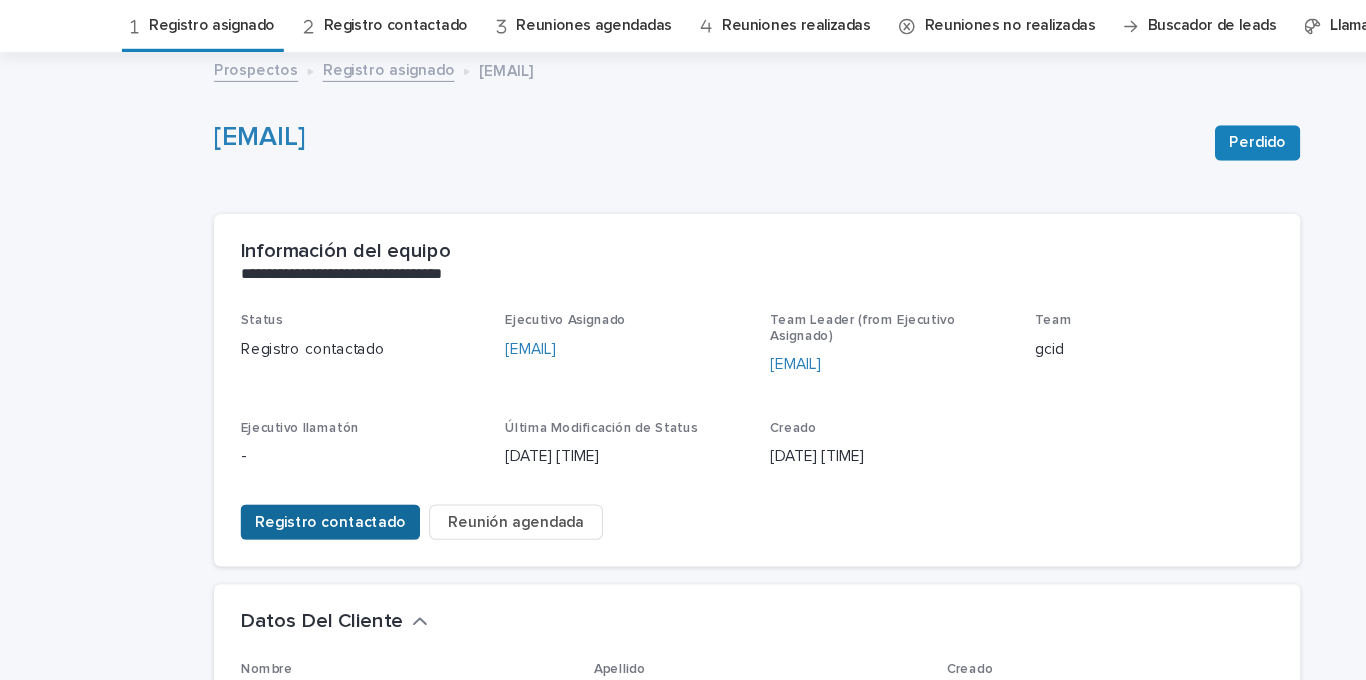 click on "Registro contactado" at bounding box center [298, 535] 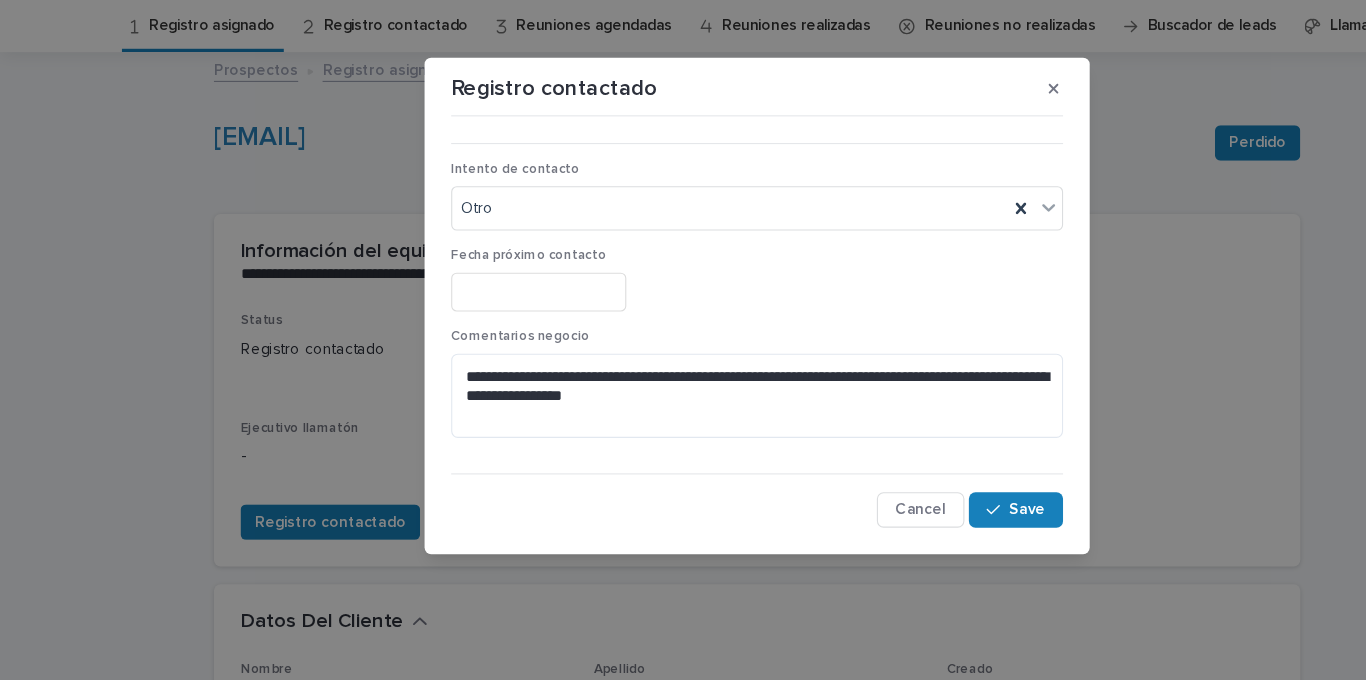 click on "**********" at bounding box center [683, 340] 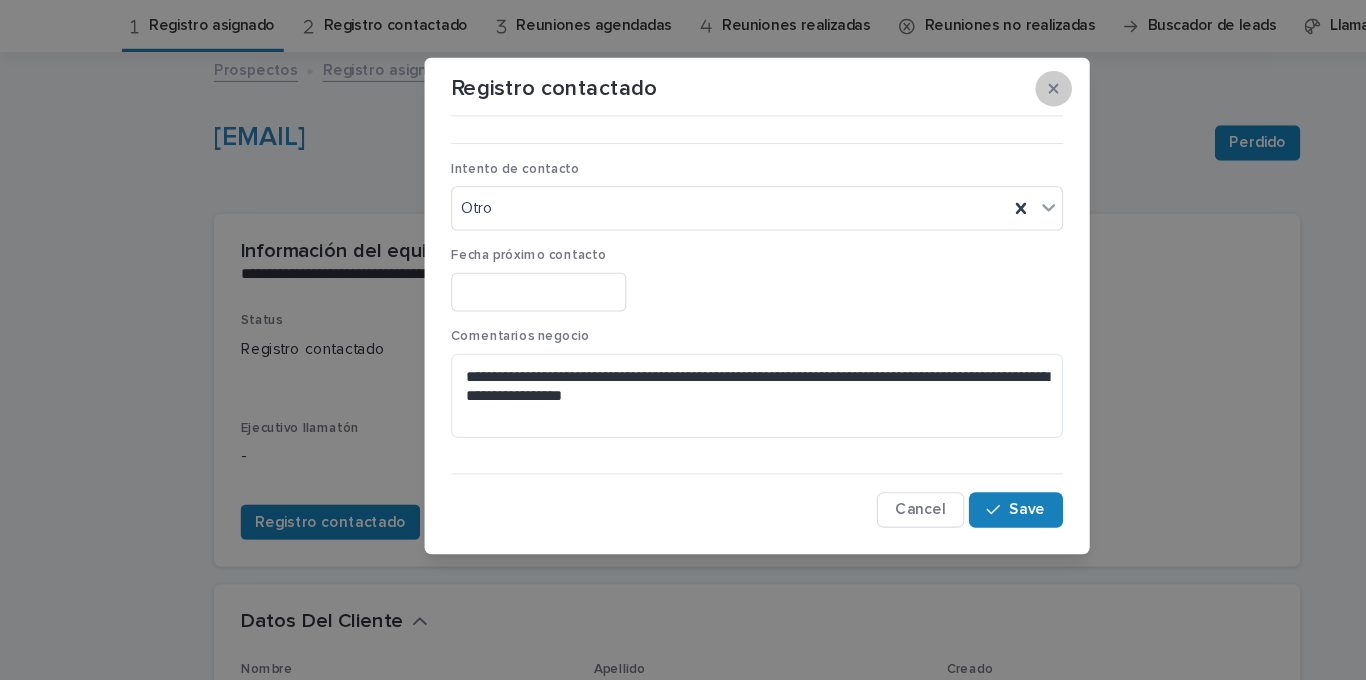 click 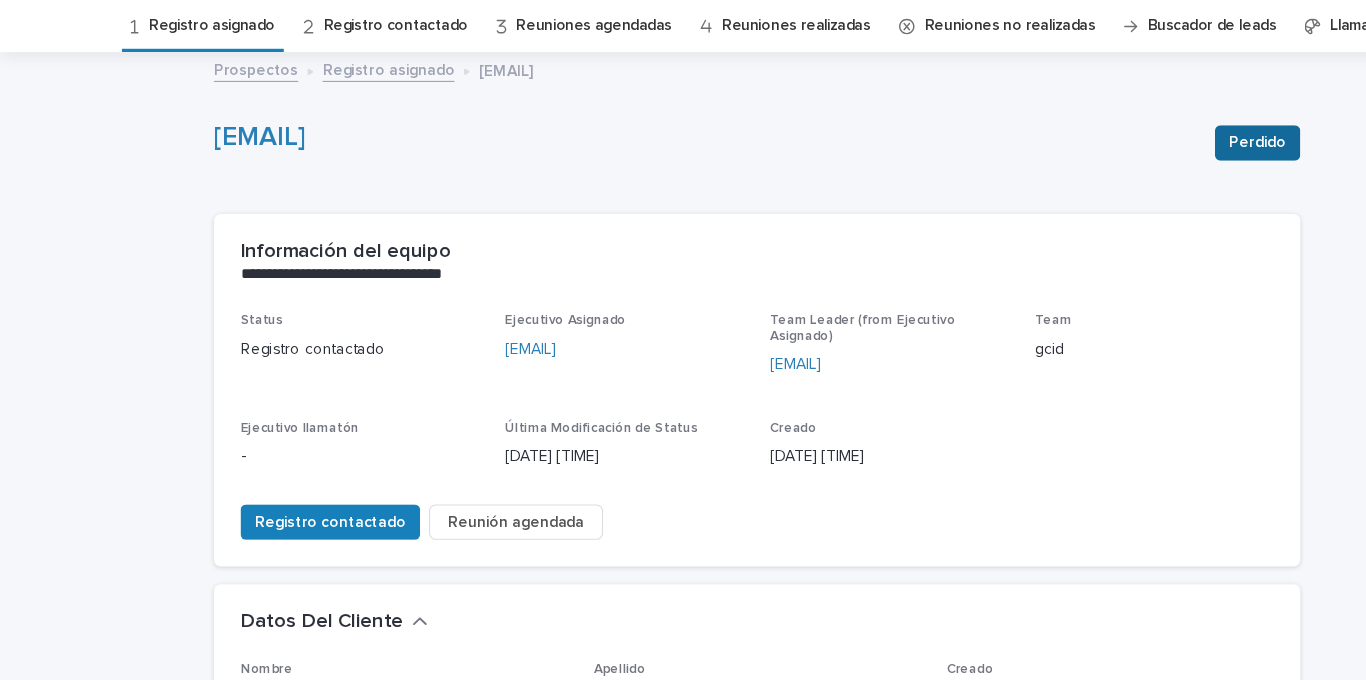 click on "Perdido" at bounding box center (1134, 193) 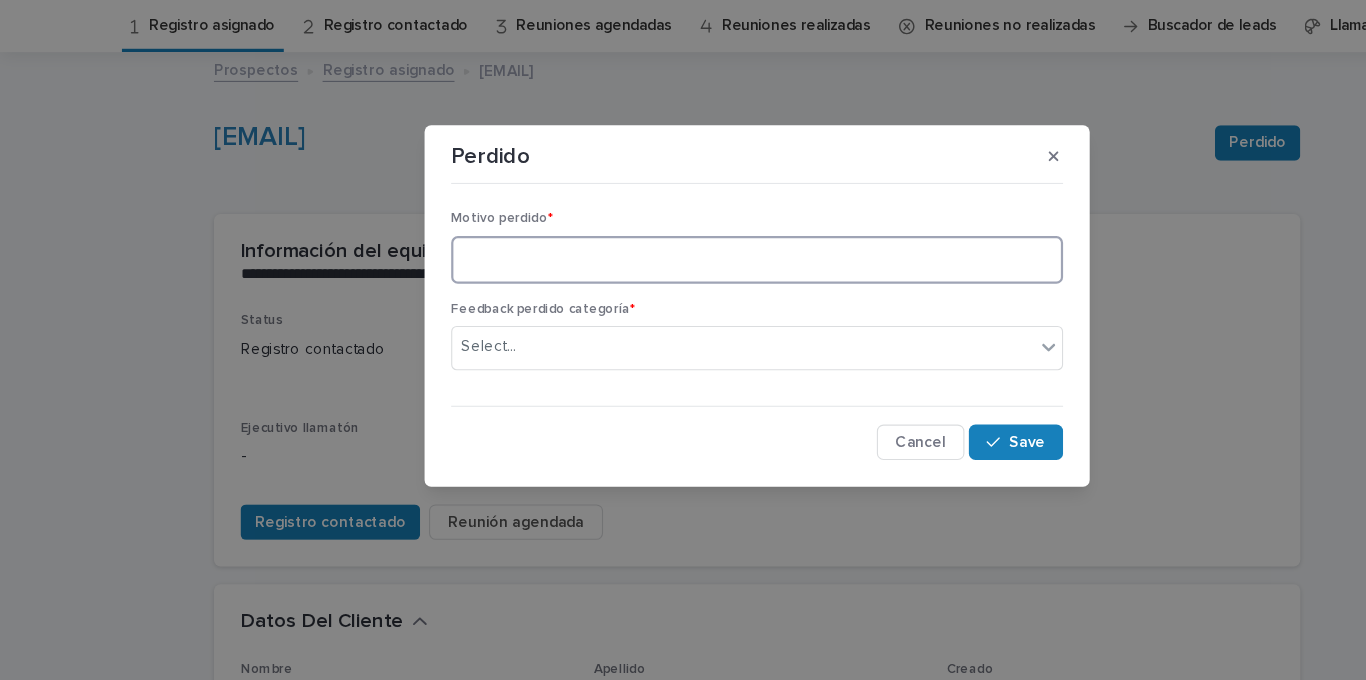 click at bounding box center [683, 298] 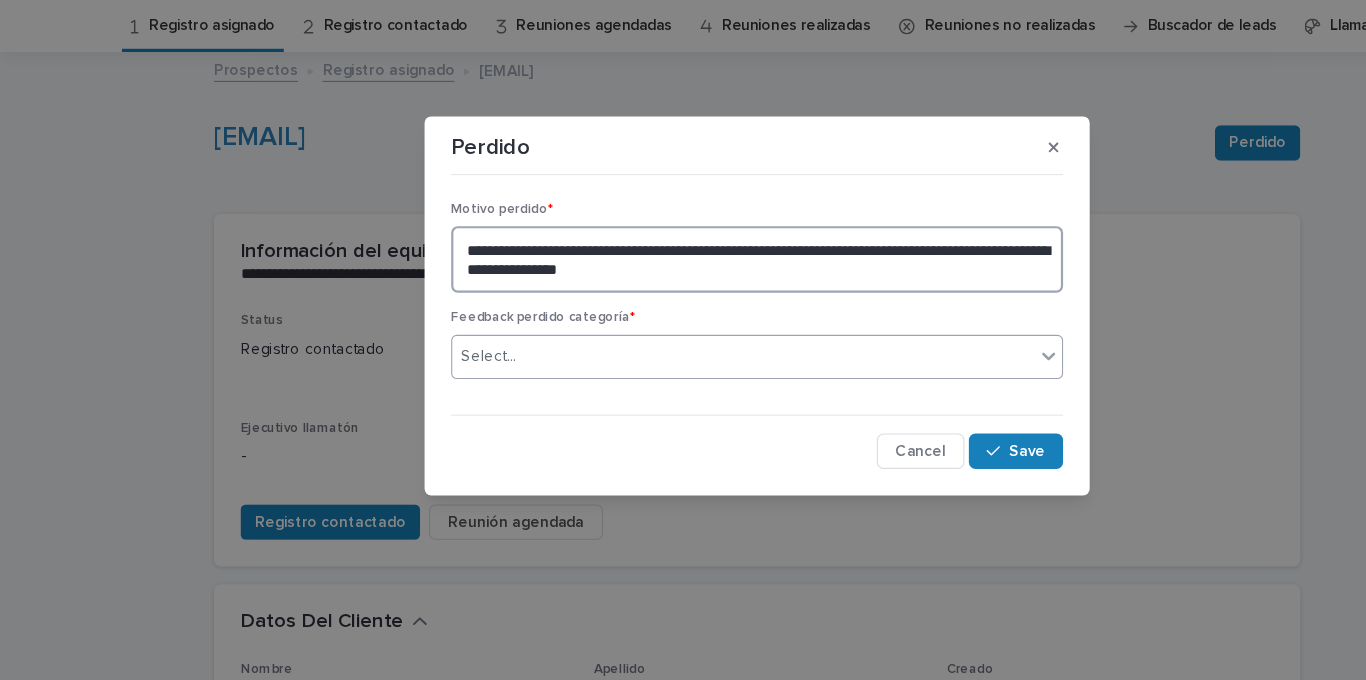 type on "**********" 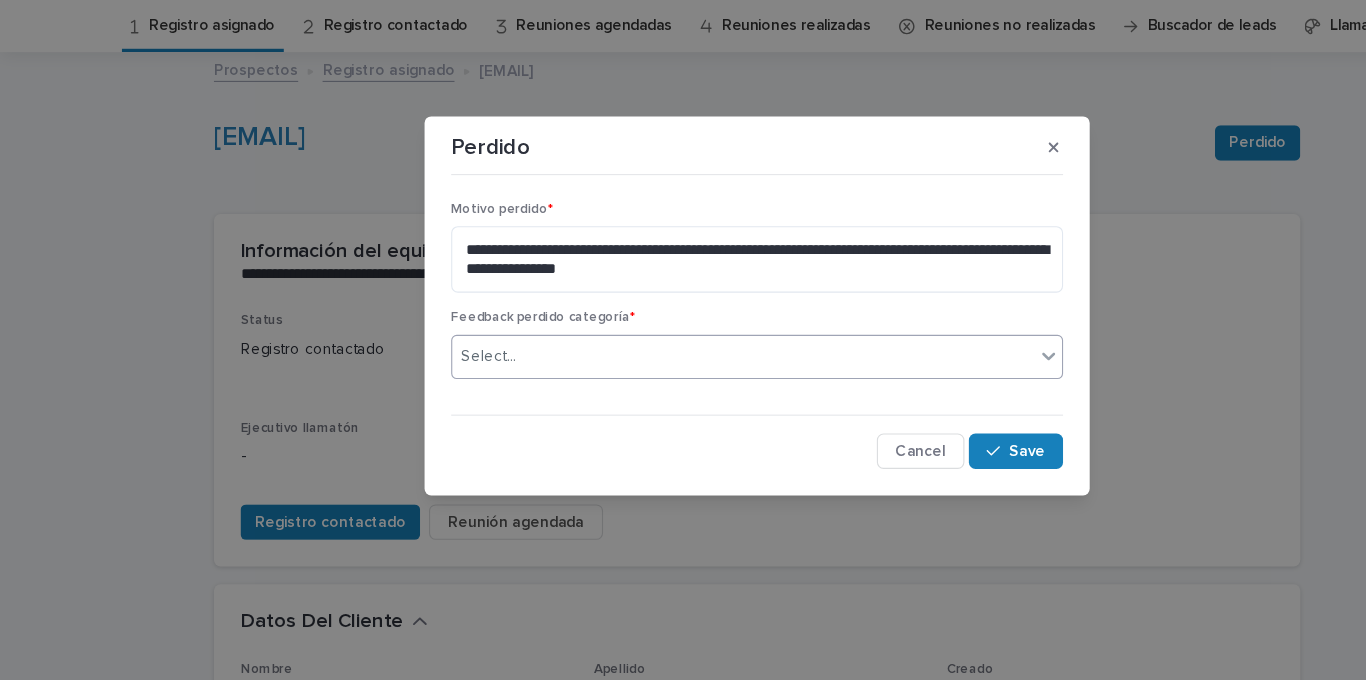click on "Select..." at bounding box center (670, 386) 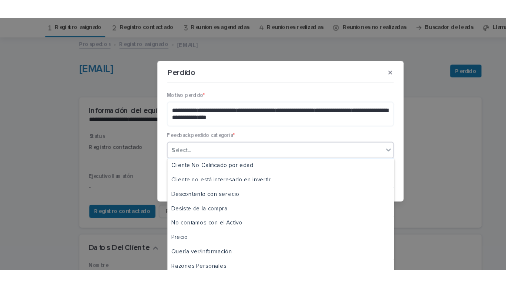scroll, scrollTop: 180, scrollLeft: 0, axis: vertical 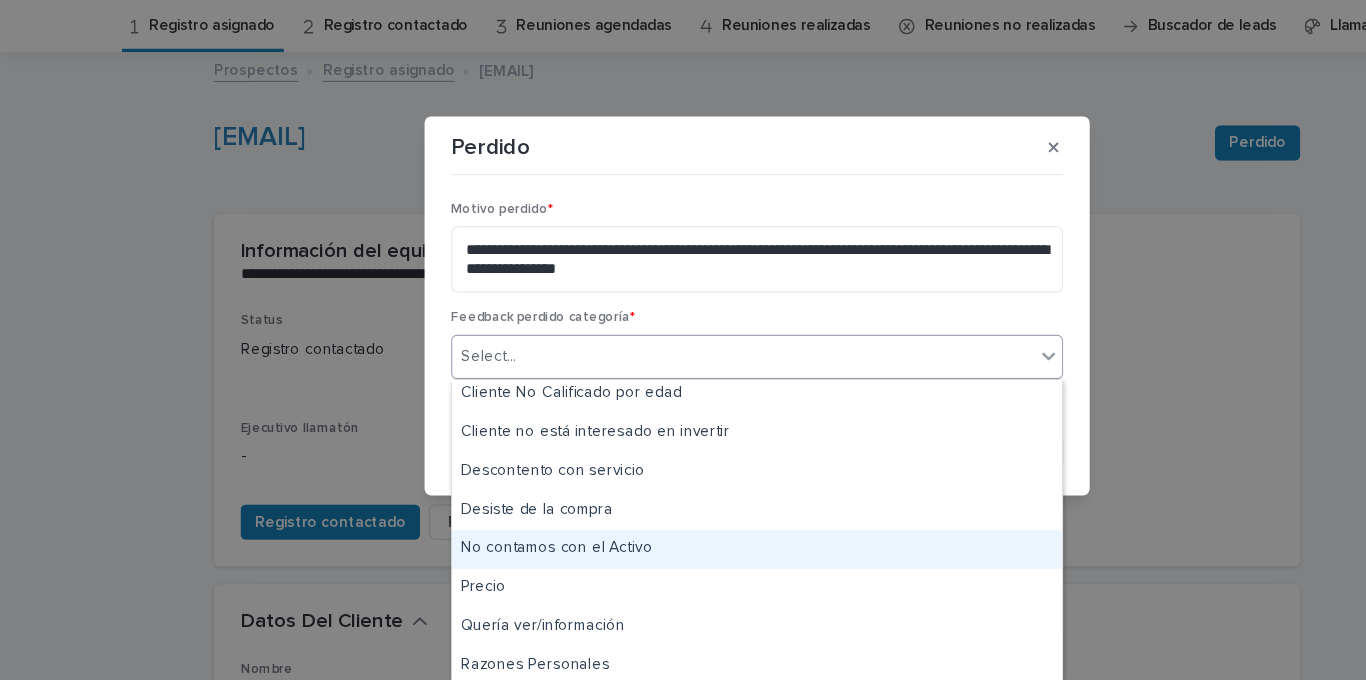 click on "No contamos con el Activo" at bounding box center [683, 559] 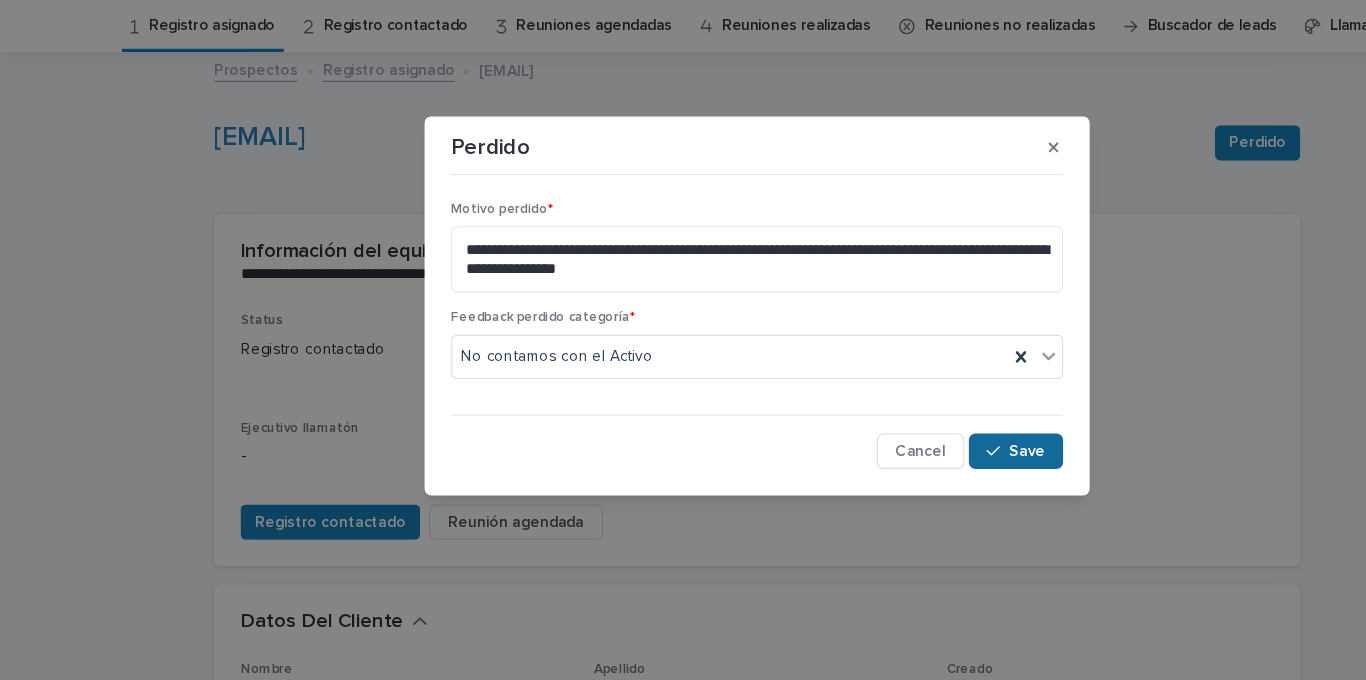 click on "Save" at bounding box center (916, 471) 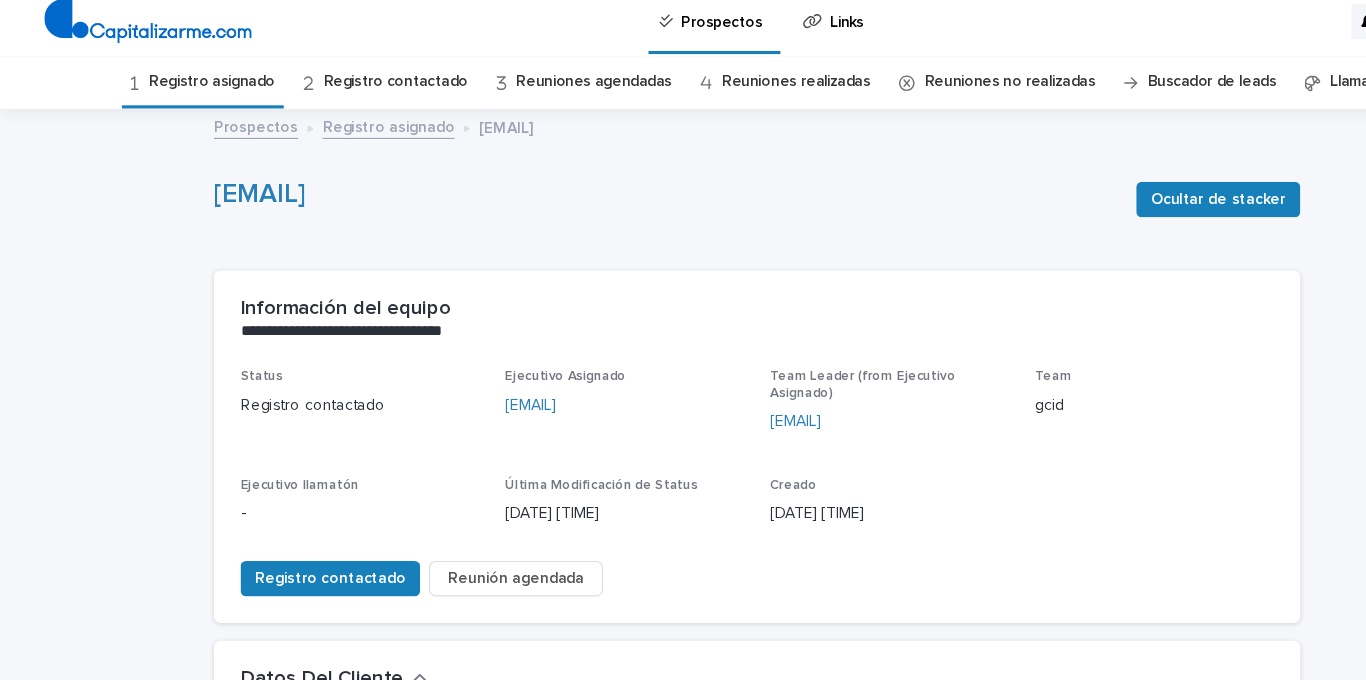 scroll, scrollTop: 0, scrollLeft: 0, axis: both 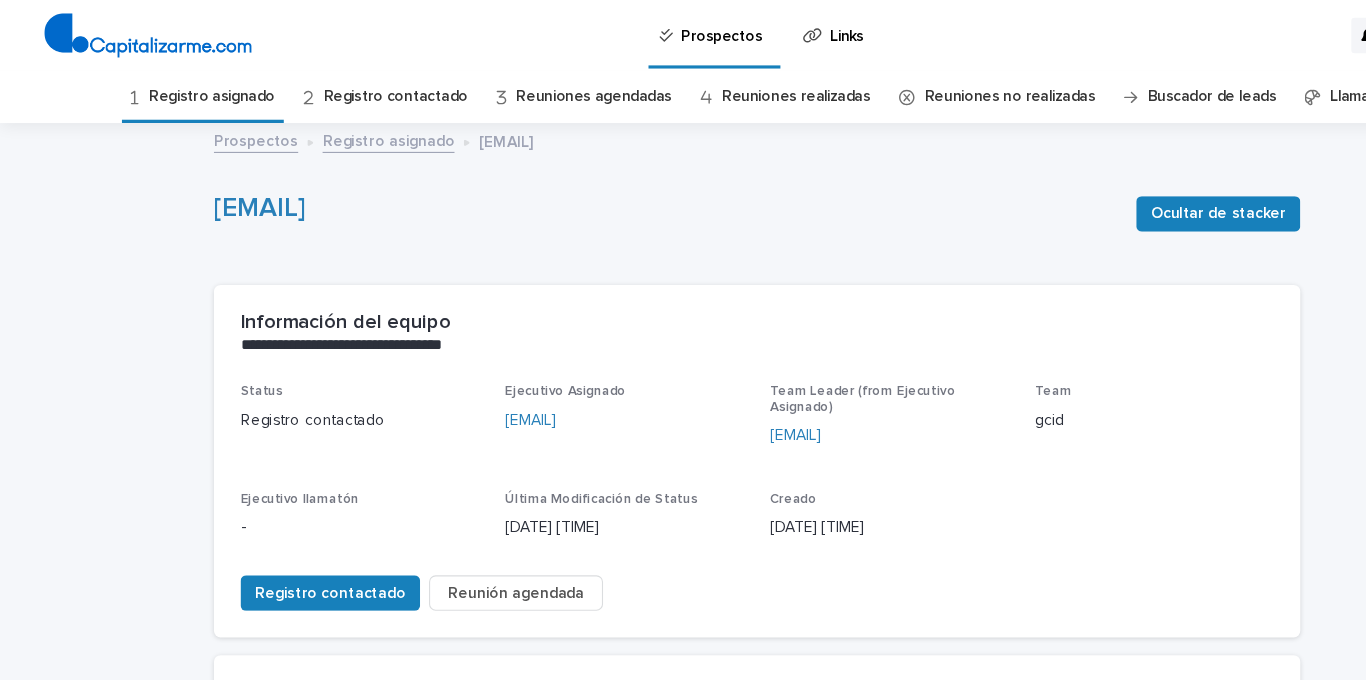 click on "Registro asignado" at bounding box center [191, 87] 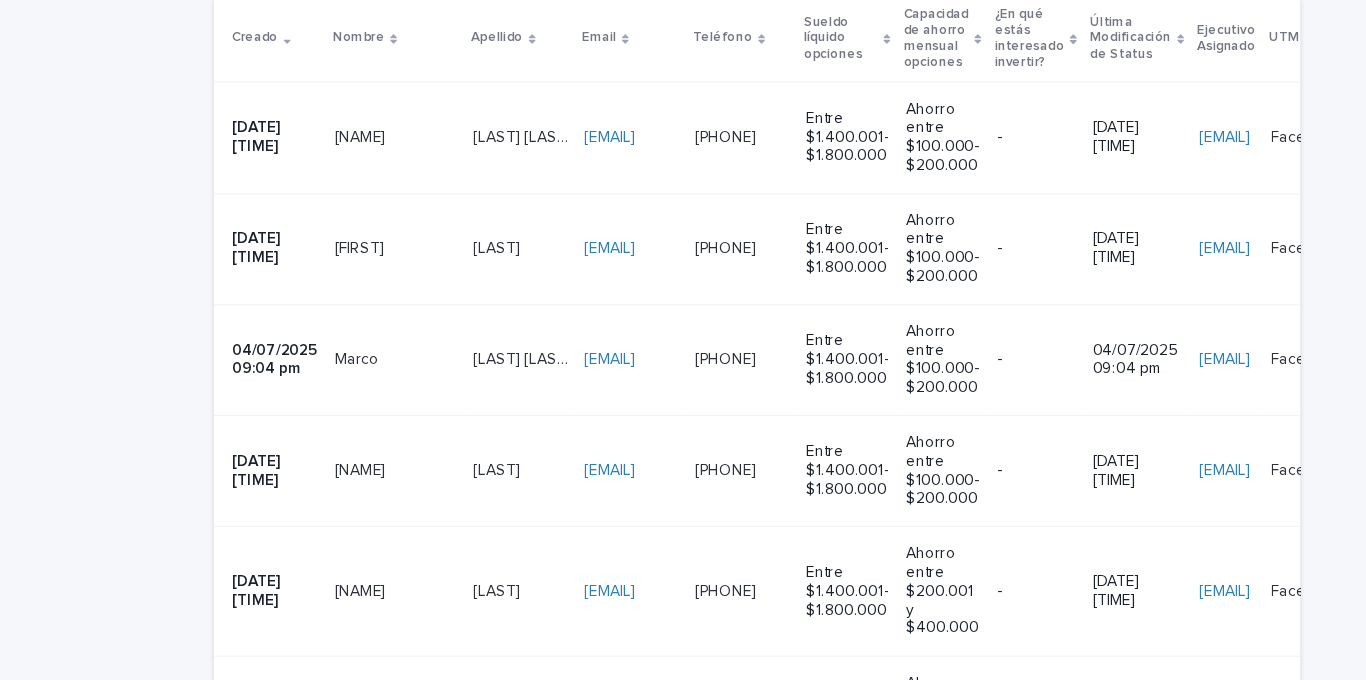 scroll, scrollTop: 306, scrollLeft: 0, axis: vertical 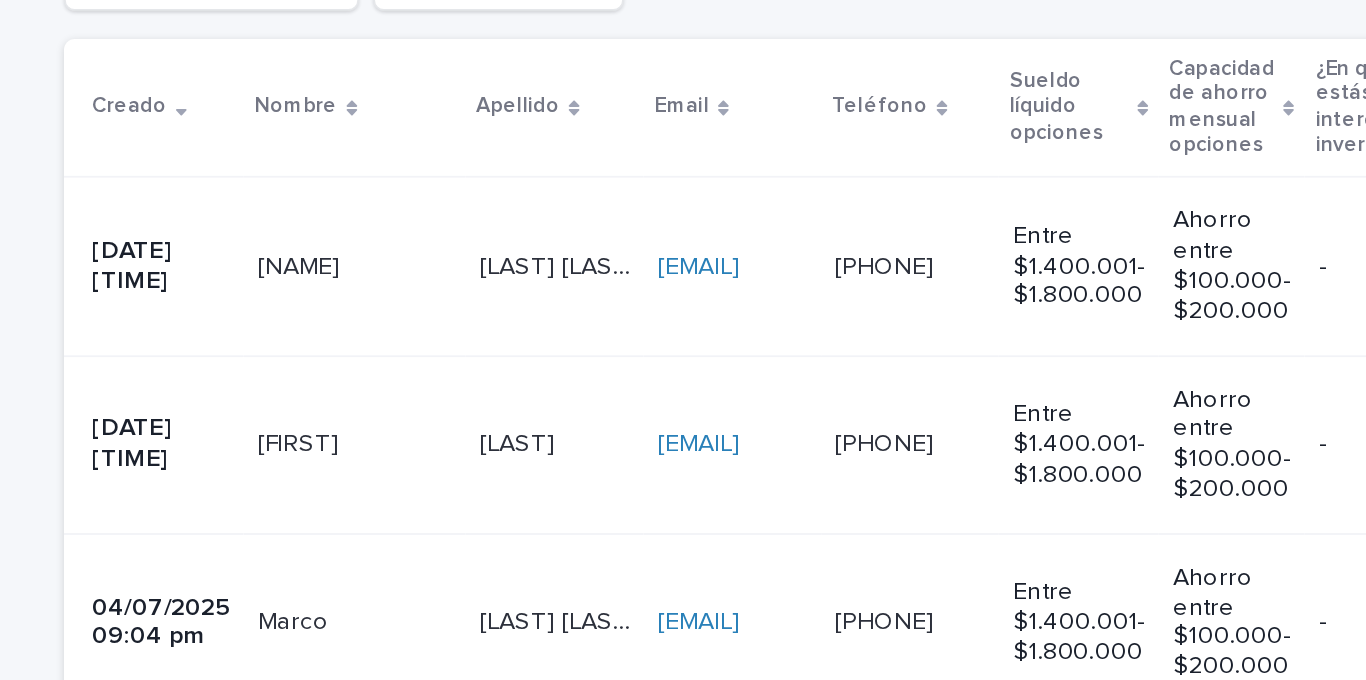 click on "[NAME]" at bounding box center [356, 319] 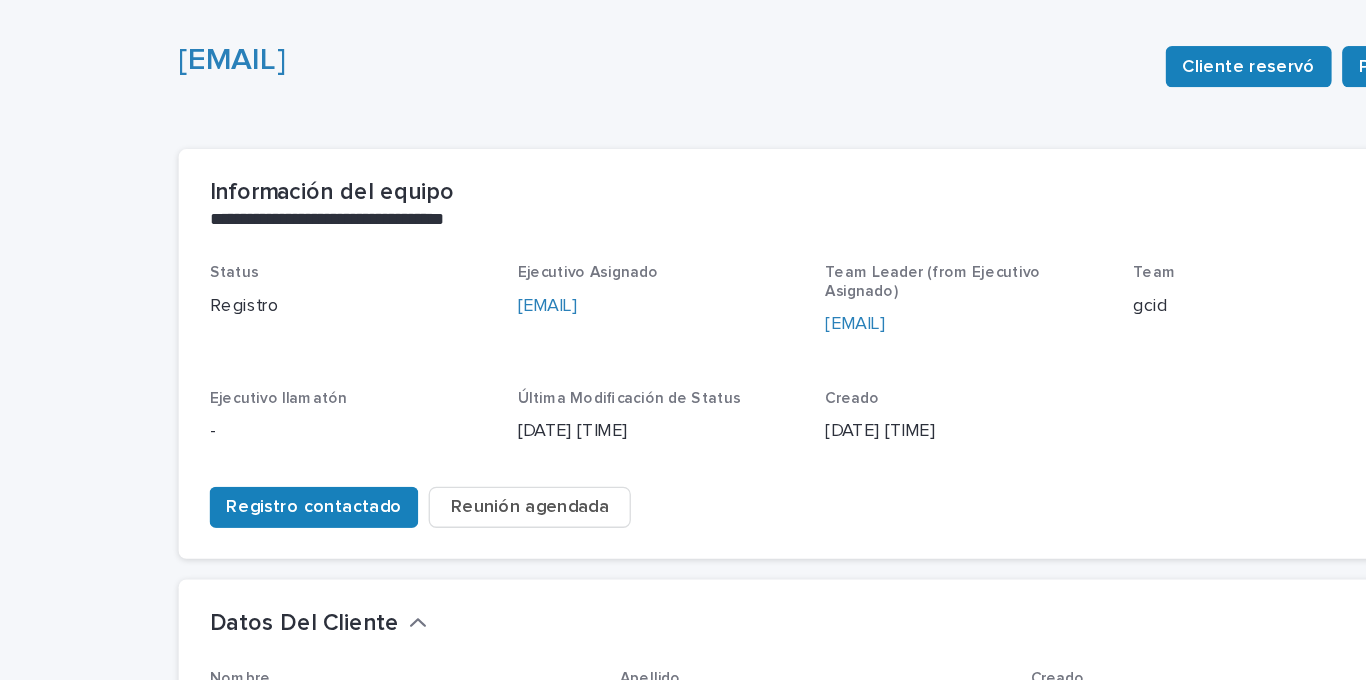 scroll, scrollTop: 0, scrollLeft: 0, axis: both 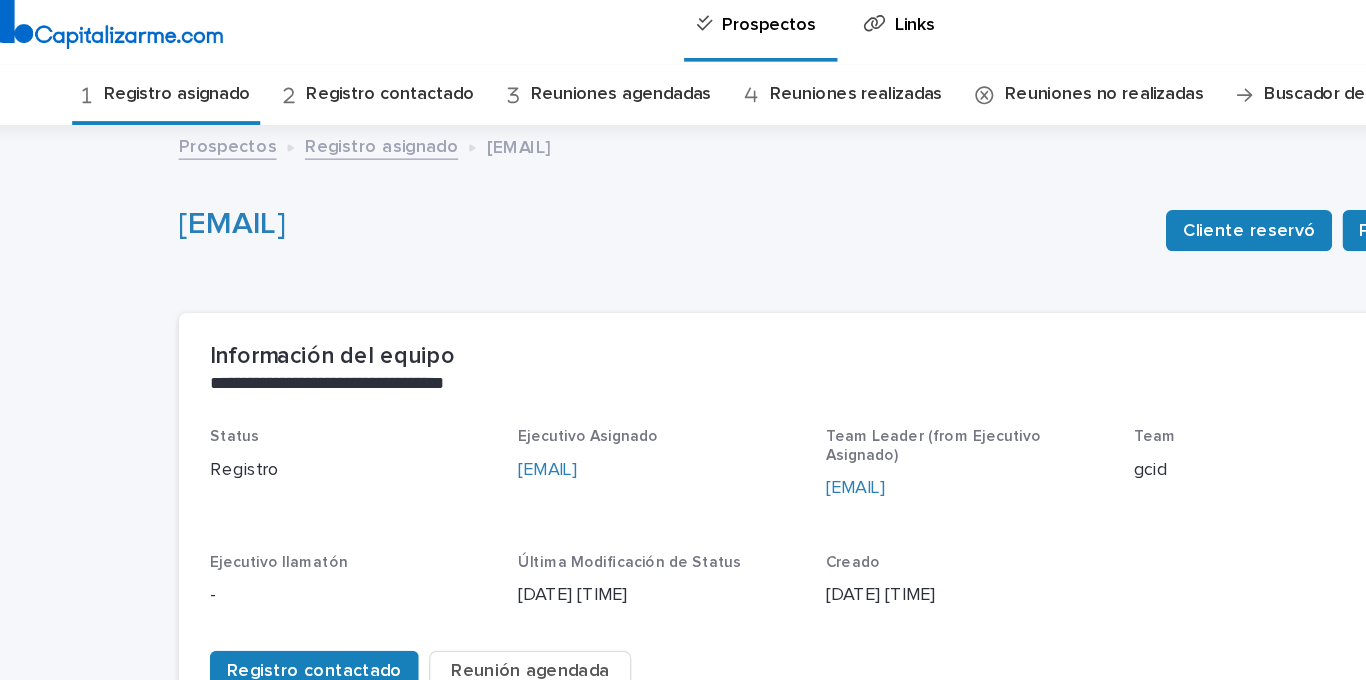 click on "Registro contactado" at bounding box center [357, 87] 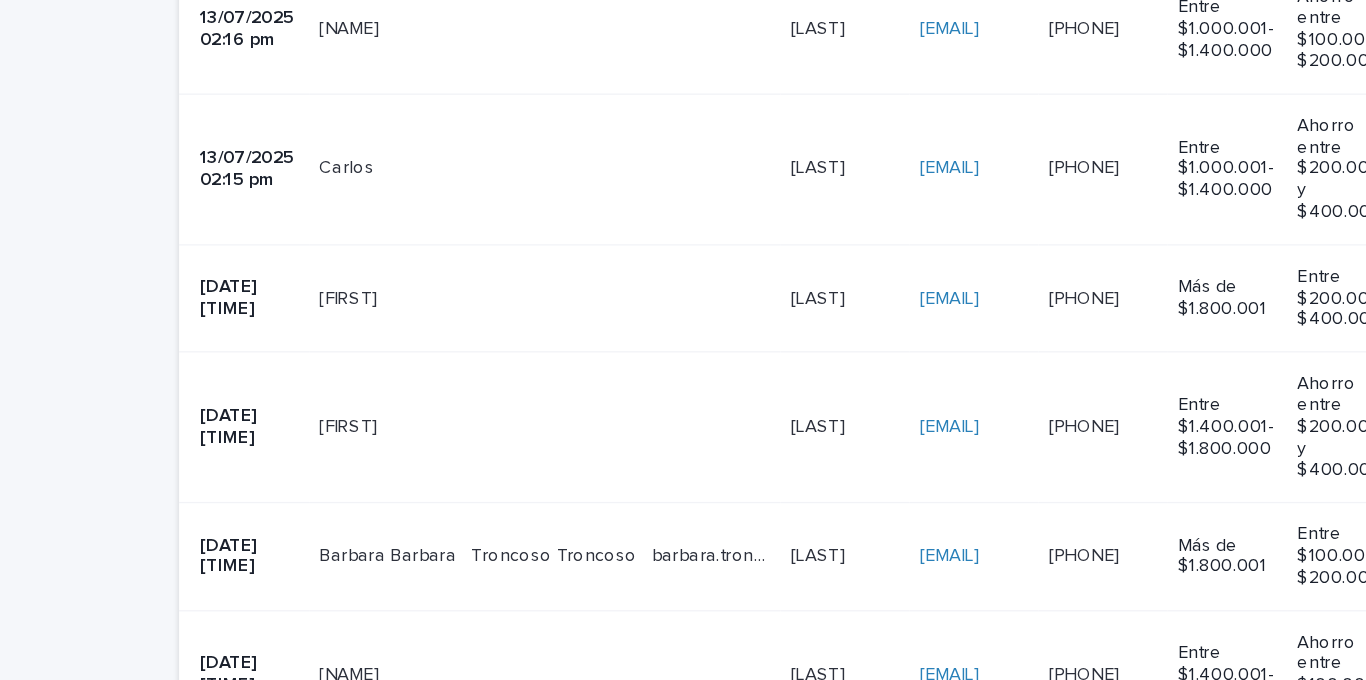 scroll, scrollTop: 1159, scrollLeft: 0, axis: vertical 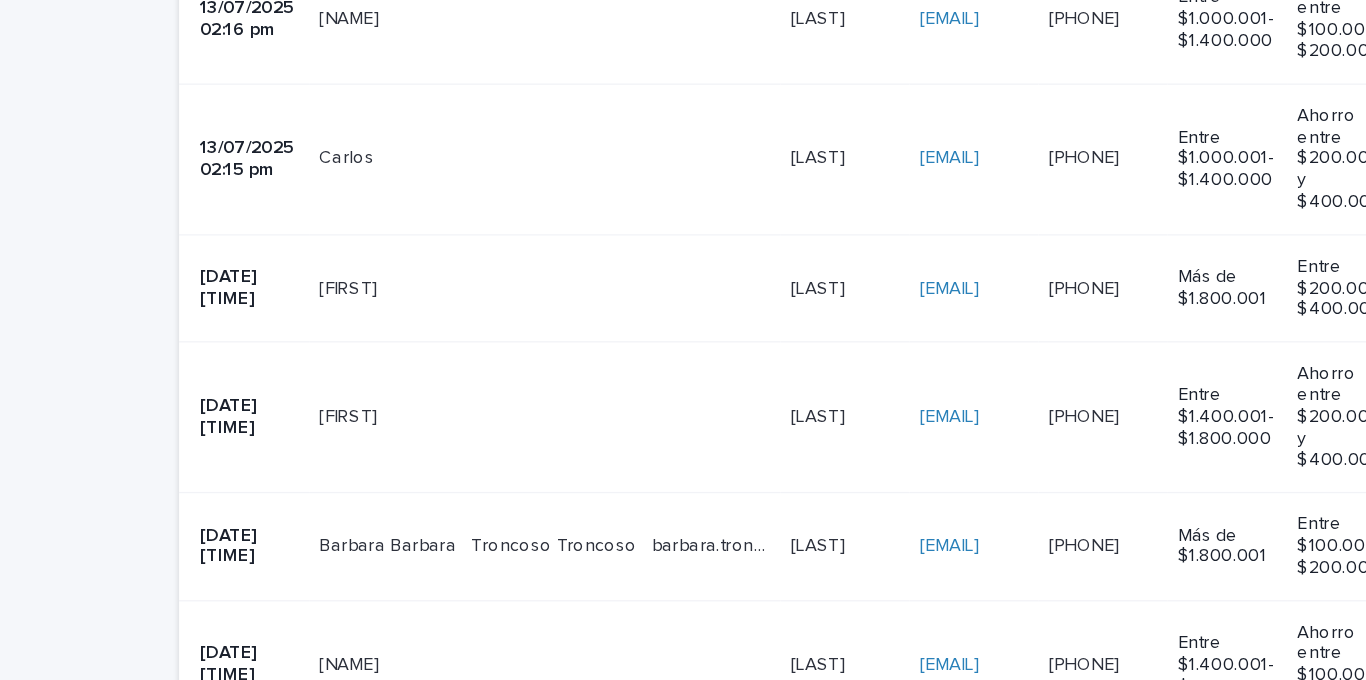 click on "[LAST]" at bounding box center [710, 476] 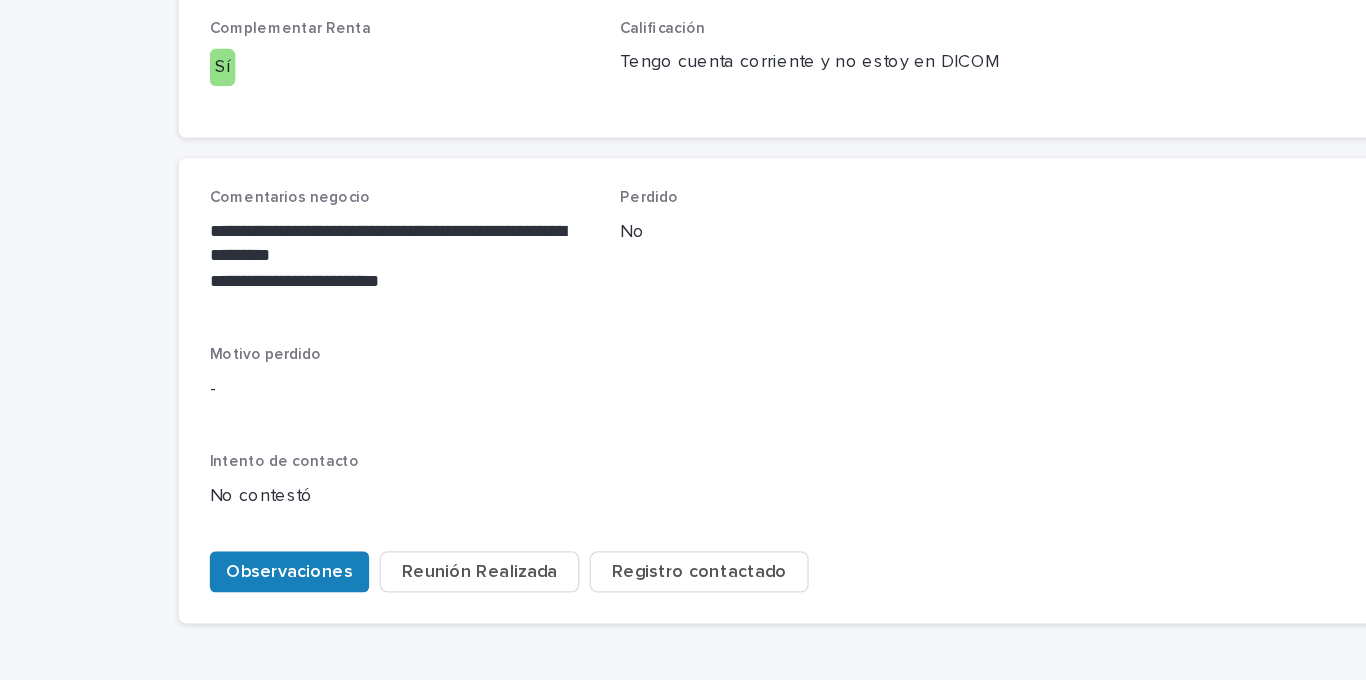 scroll, scrollTop: 854, scrollLeft: 0, axis: vertical 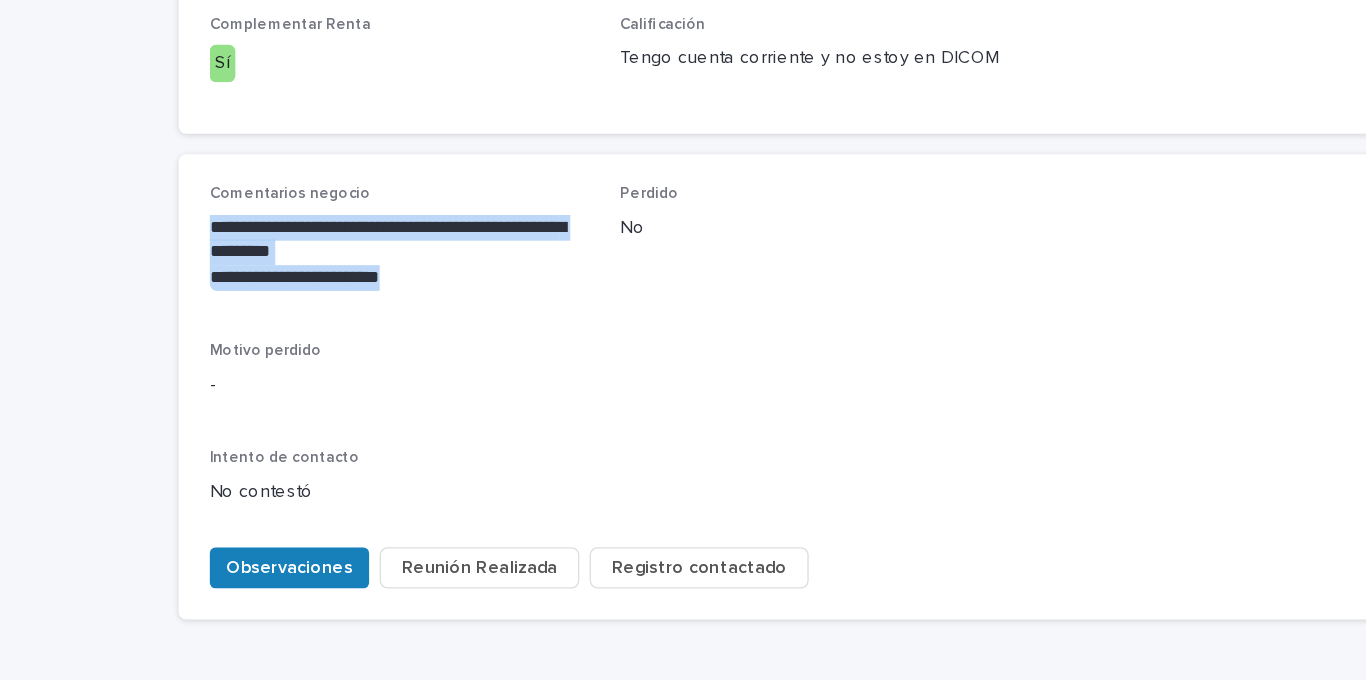 drag, startPoint x: 405, startPoint y: 283, endPoint x: 214, endPoint y: 228, distance: 198.76117 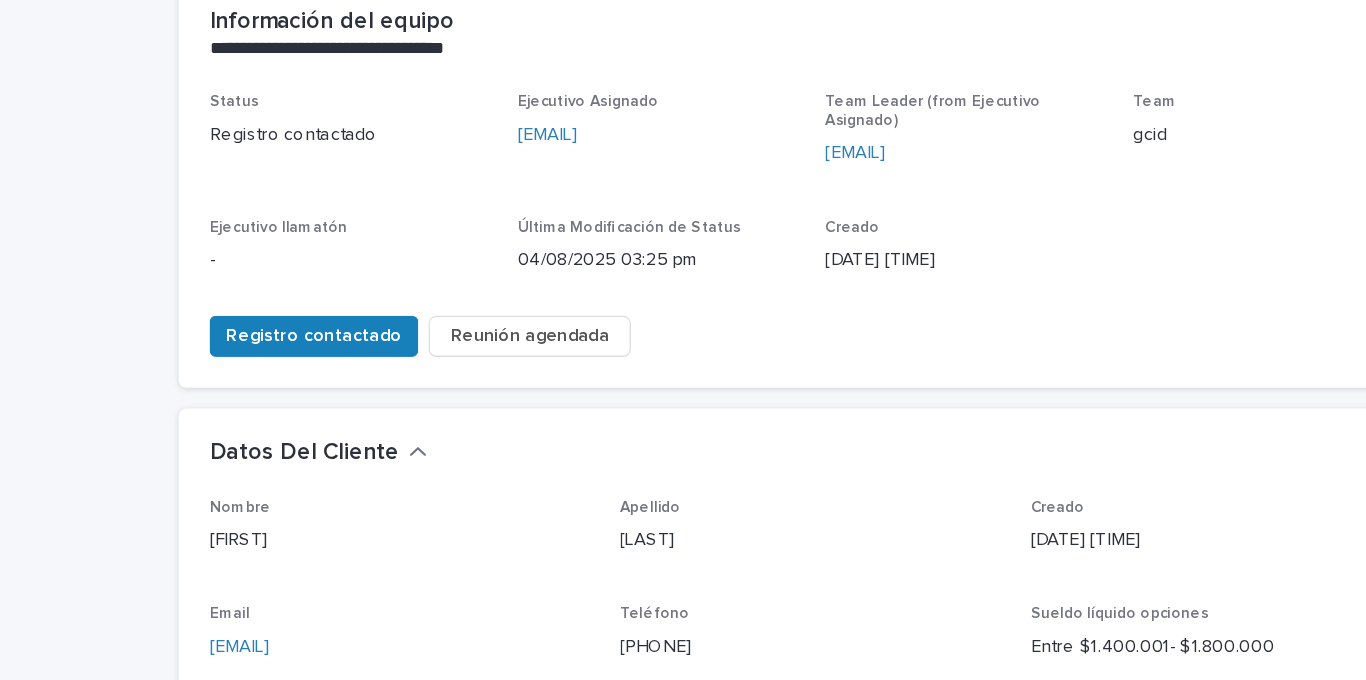 scroll, scrollTop: 0, scrollLeft: 0, axis: both 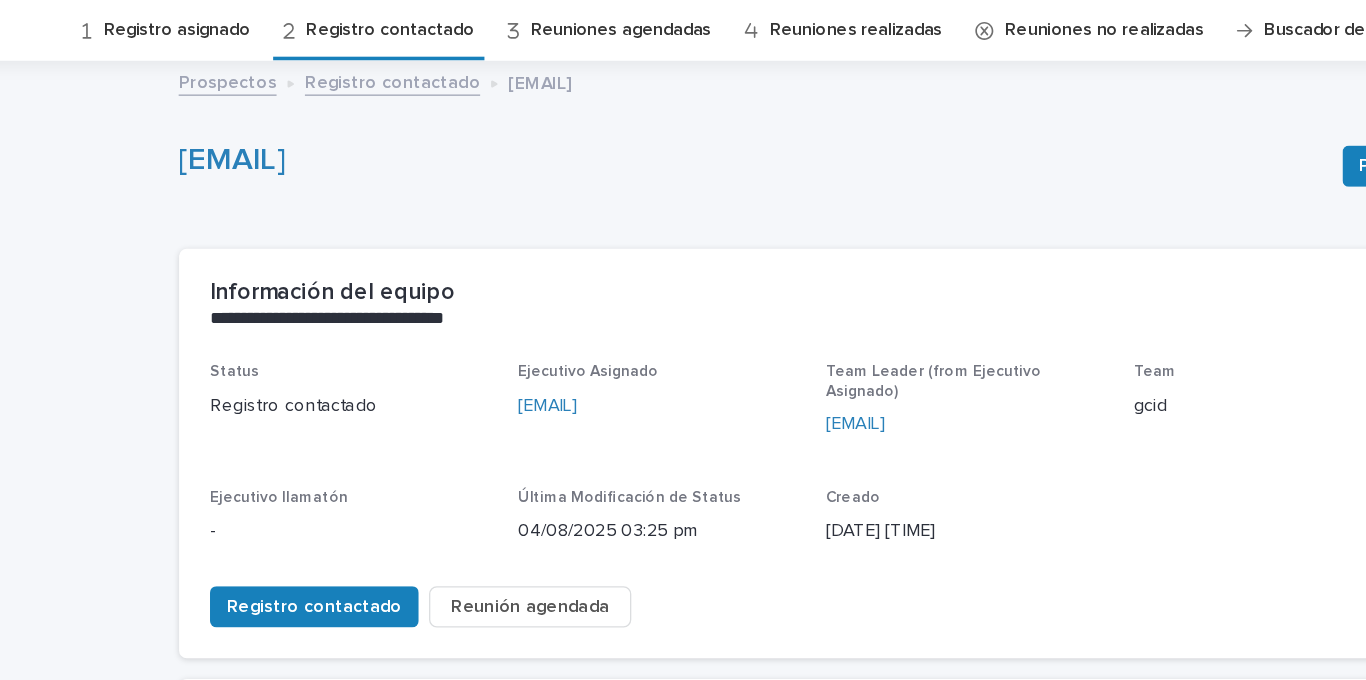 click on "Registro asignado" at bounding box center [191, 87] 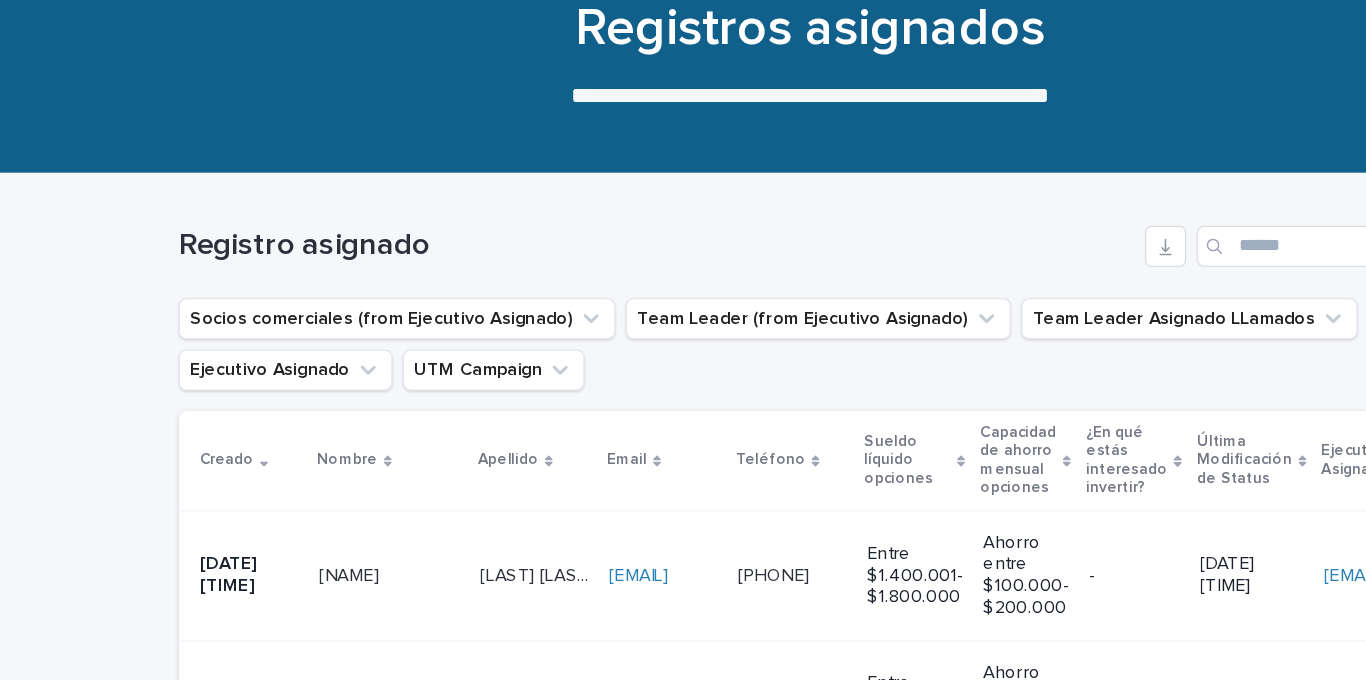 scroll, scrollTop: 254, scrollLeft: 0, axis: vertical 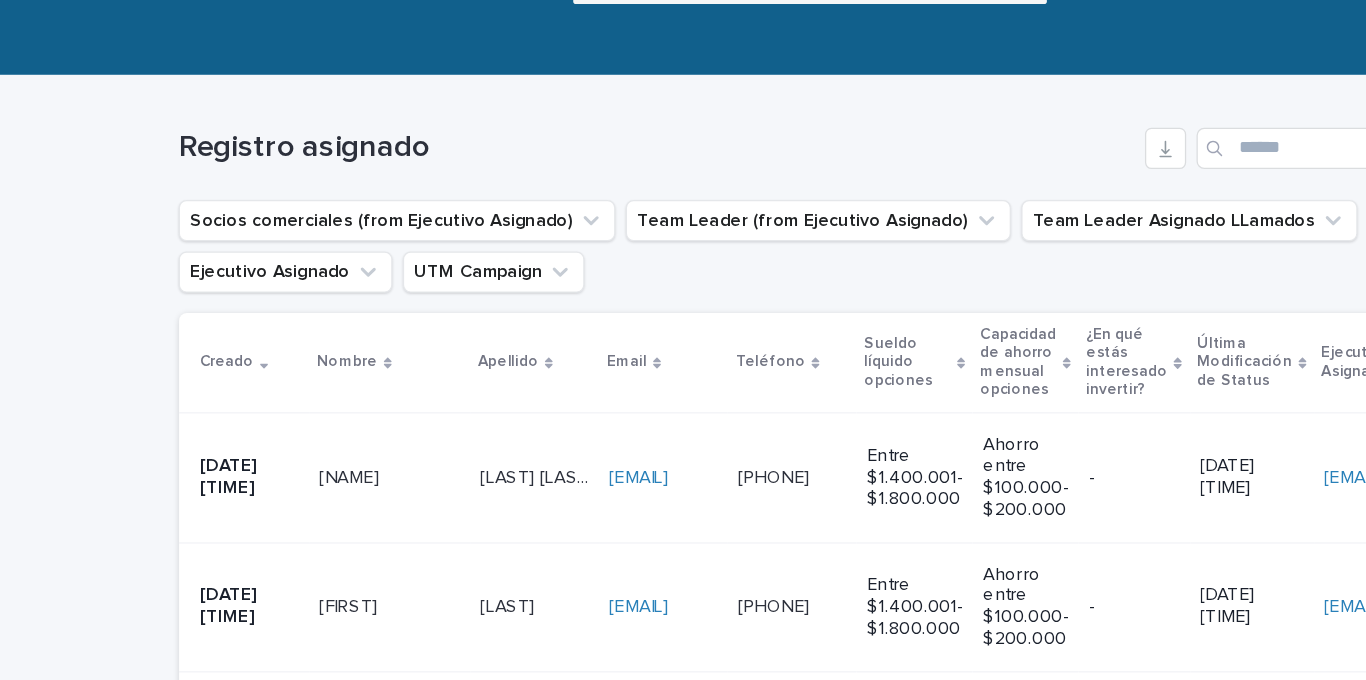 click on "[NAME]" at bounding box center [356, 371] 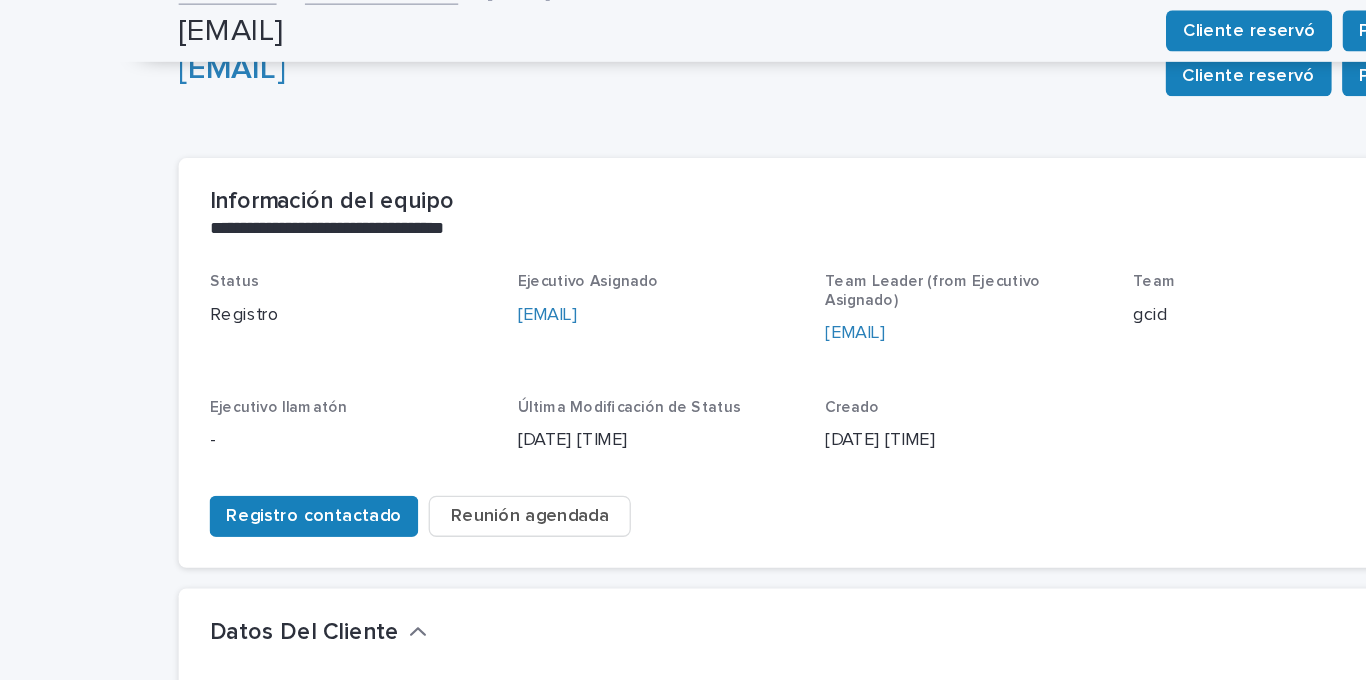 scroll, scrollTop: 64, scrollLeft: 0, axis: vertical 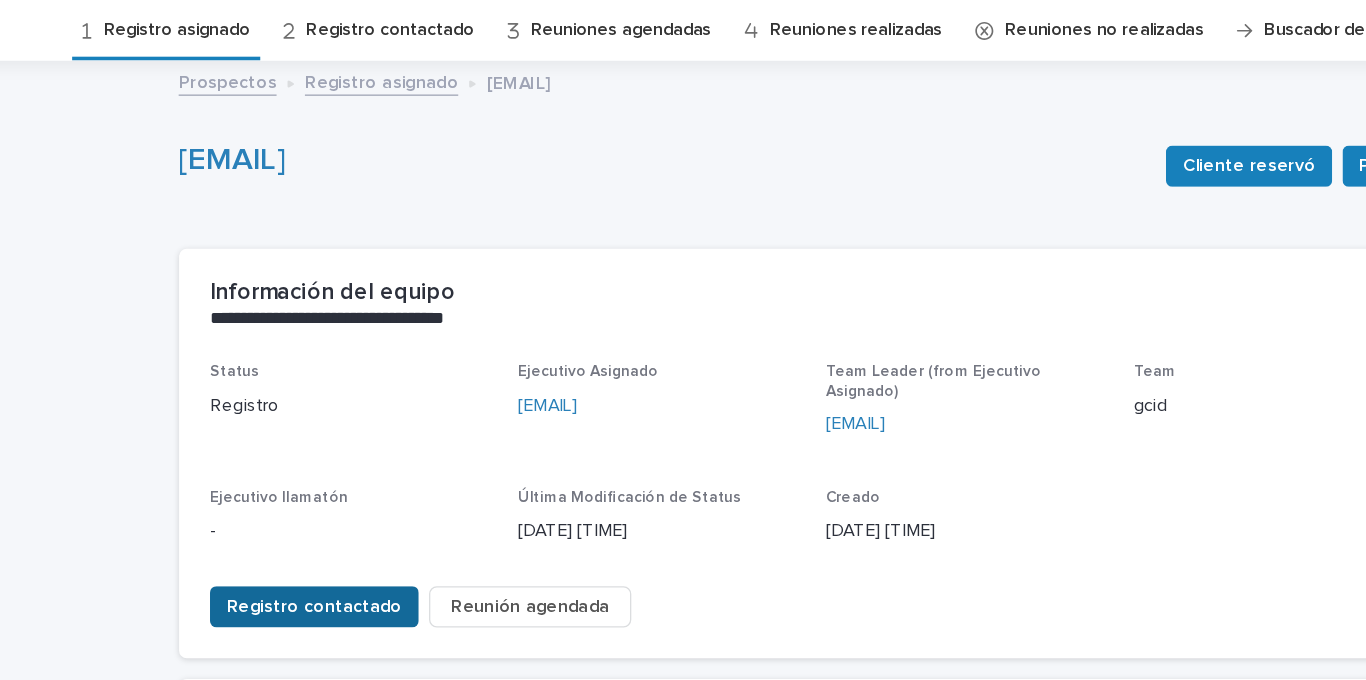 click on "Registro contactado" at bounding box center [298, 471] 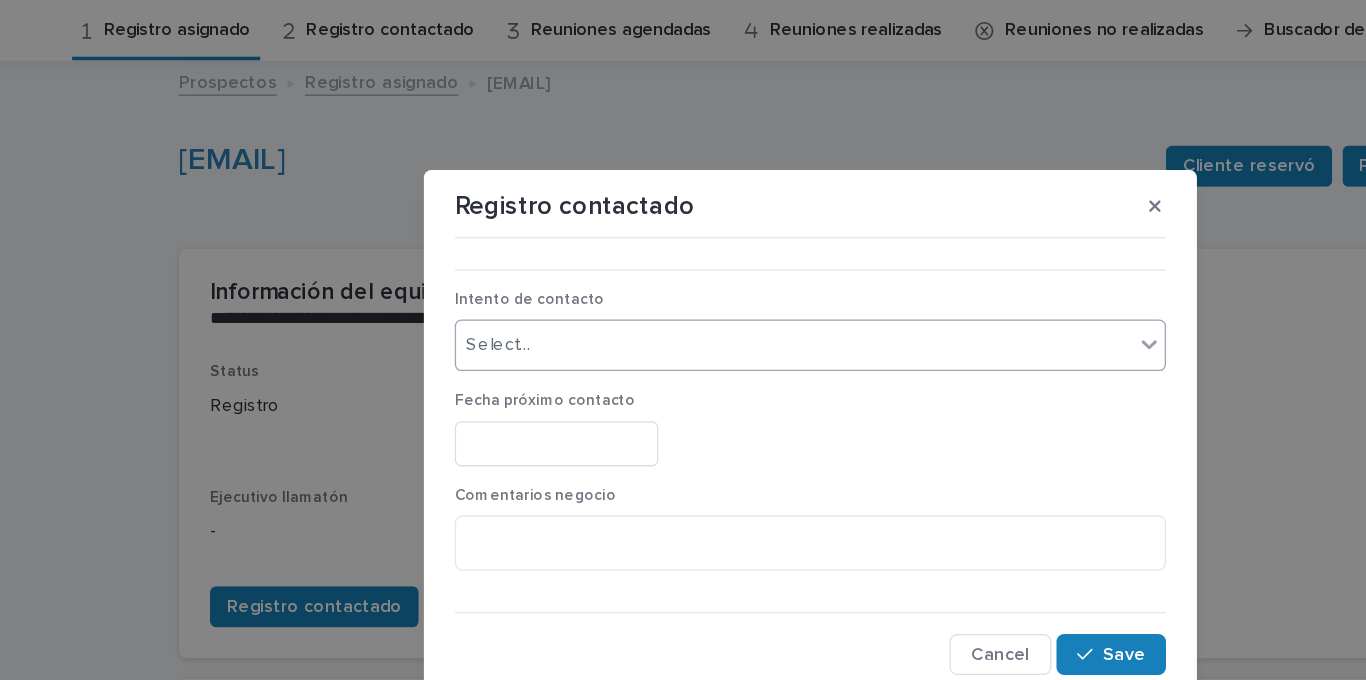 click on "Select..." at bounding box center (670, 268) 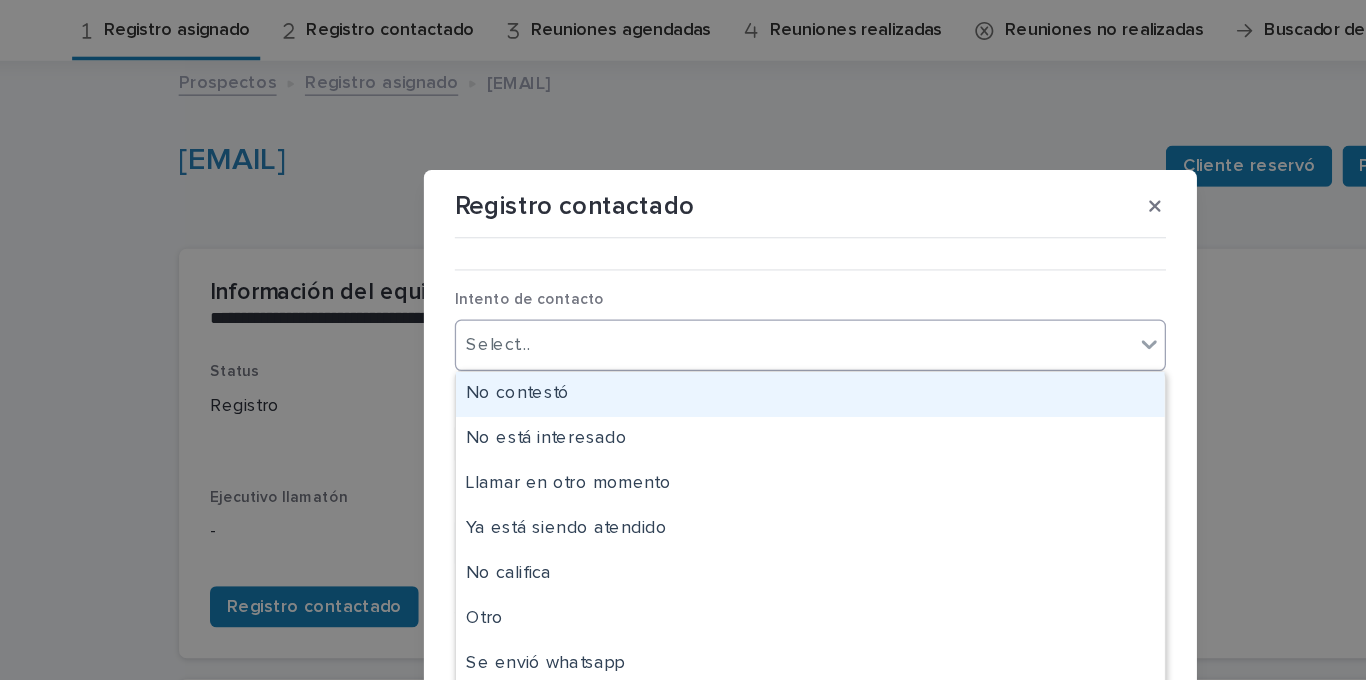click on "No contestó" at bounding box center [683, 306] 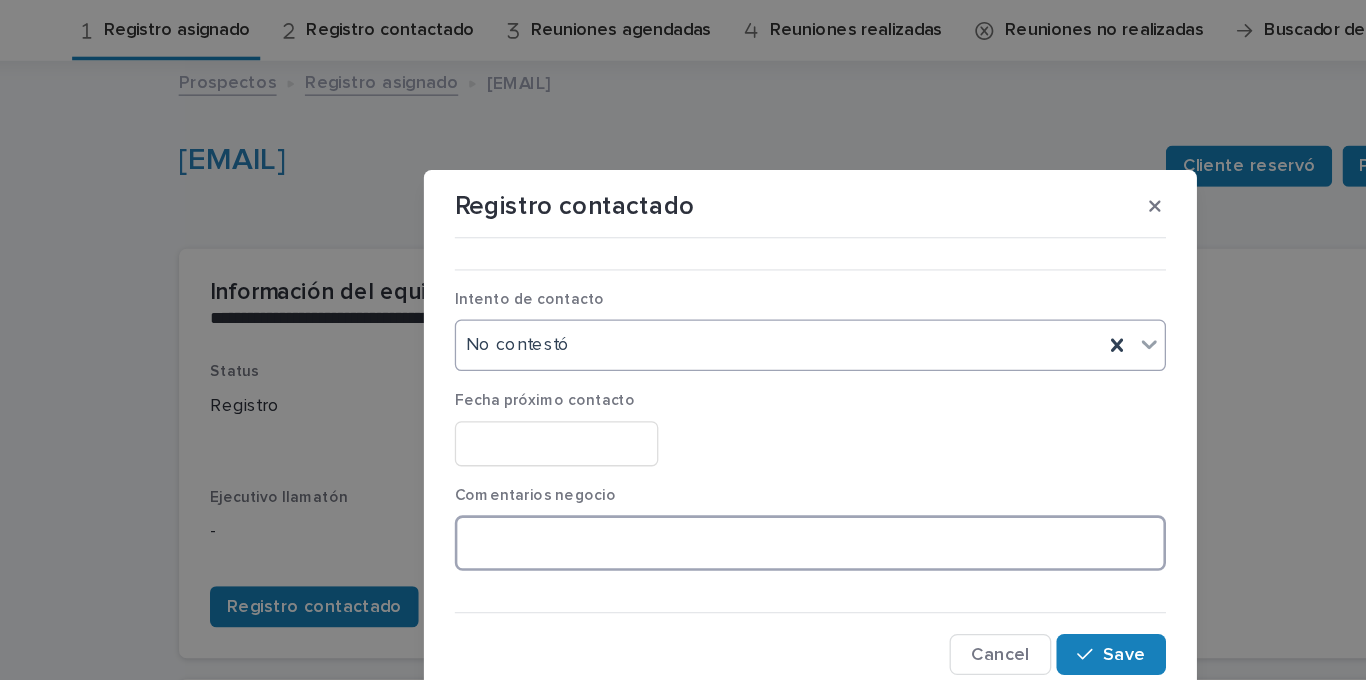 click at bounding box center [683, 421] 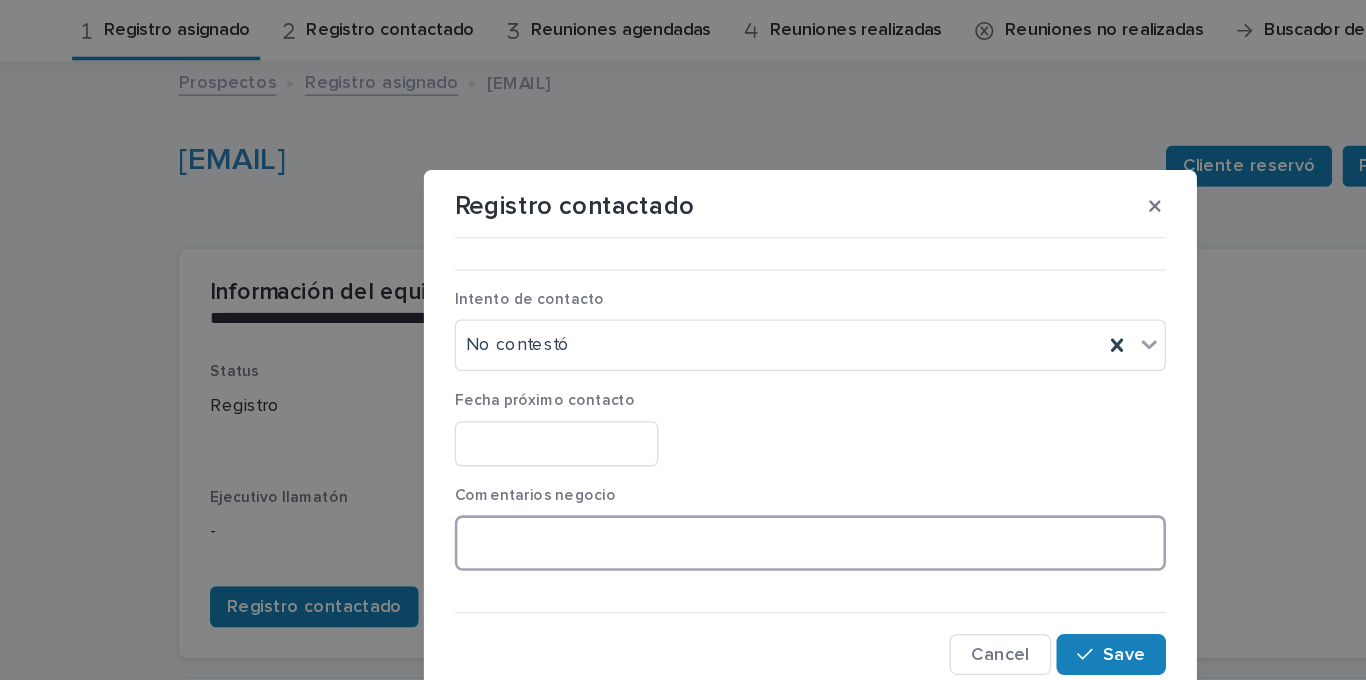 paste on "**********" 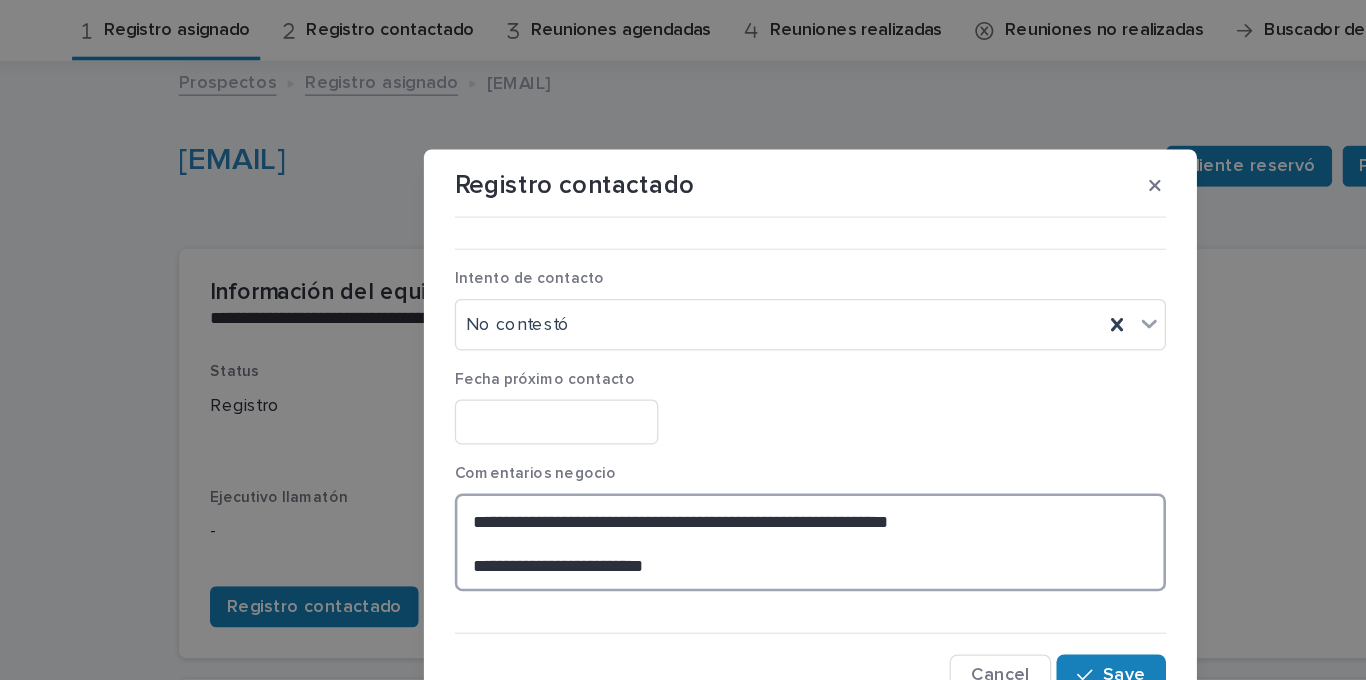 click on "**********" at bounding box center (683, 421) 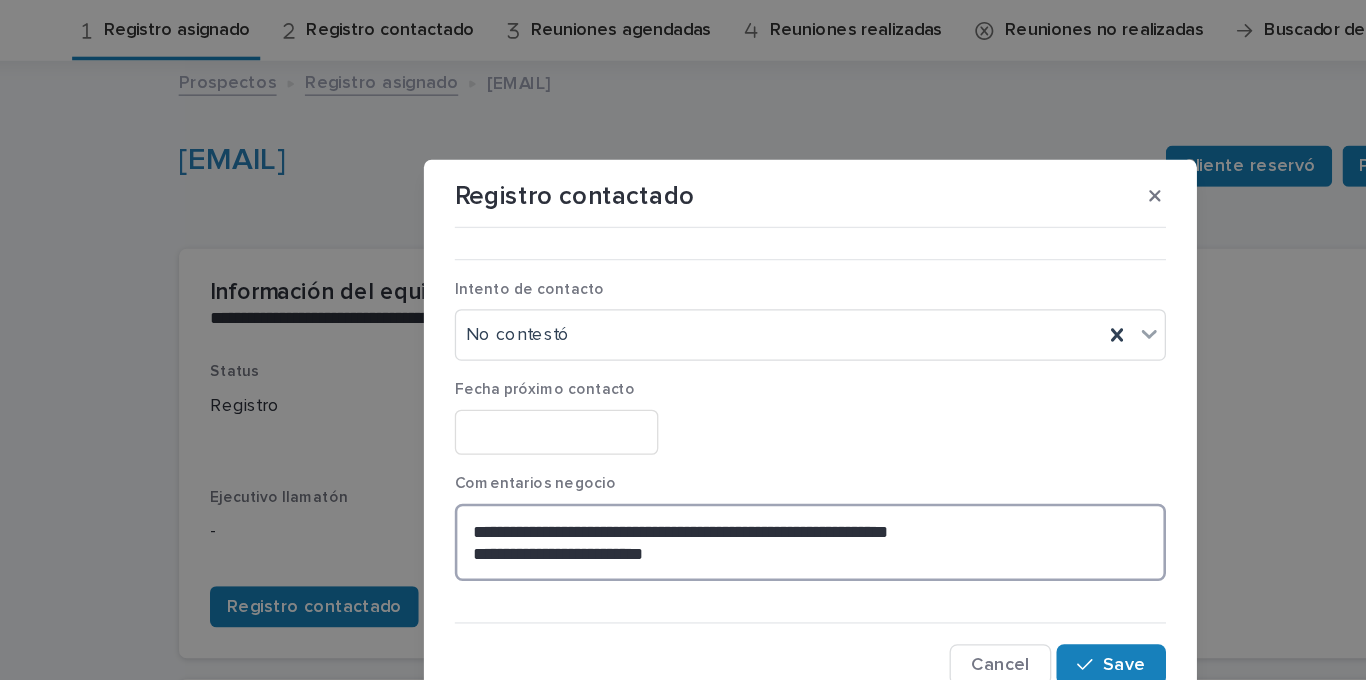 click on "**********" at bounding box center [683, 421] 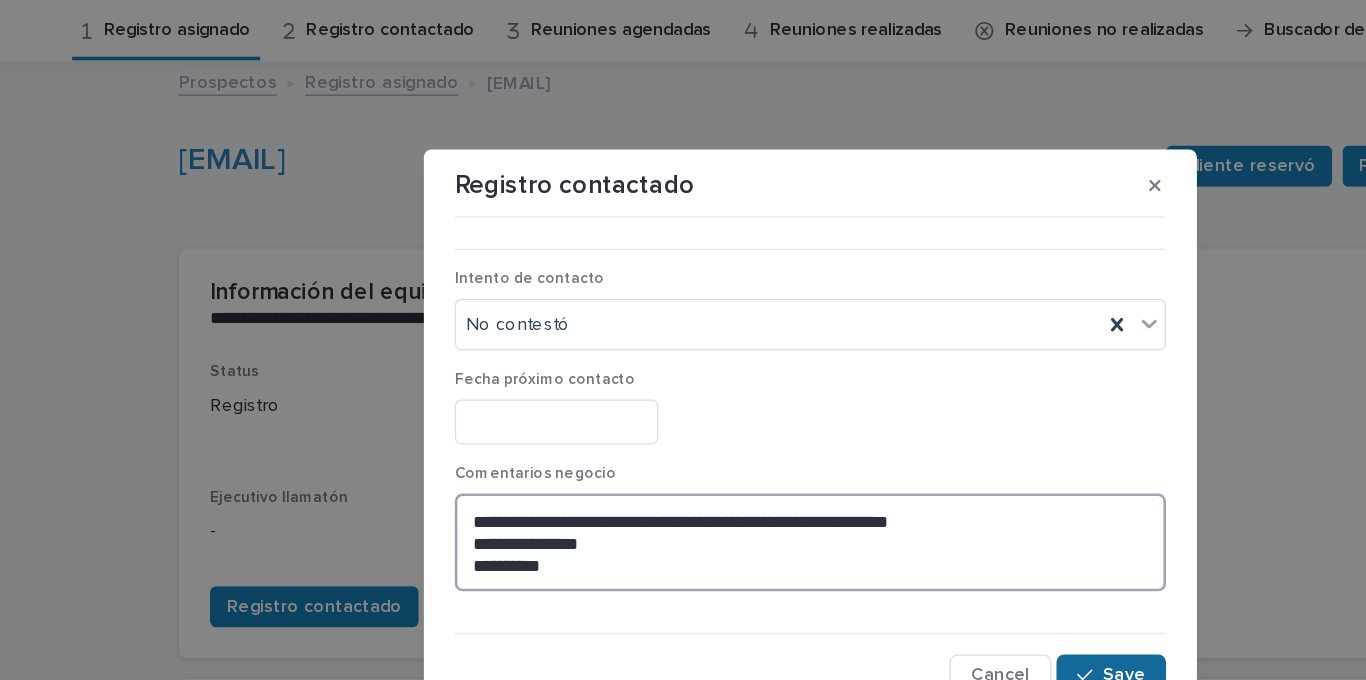 type on "**********" 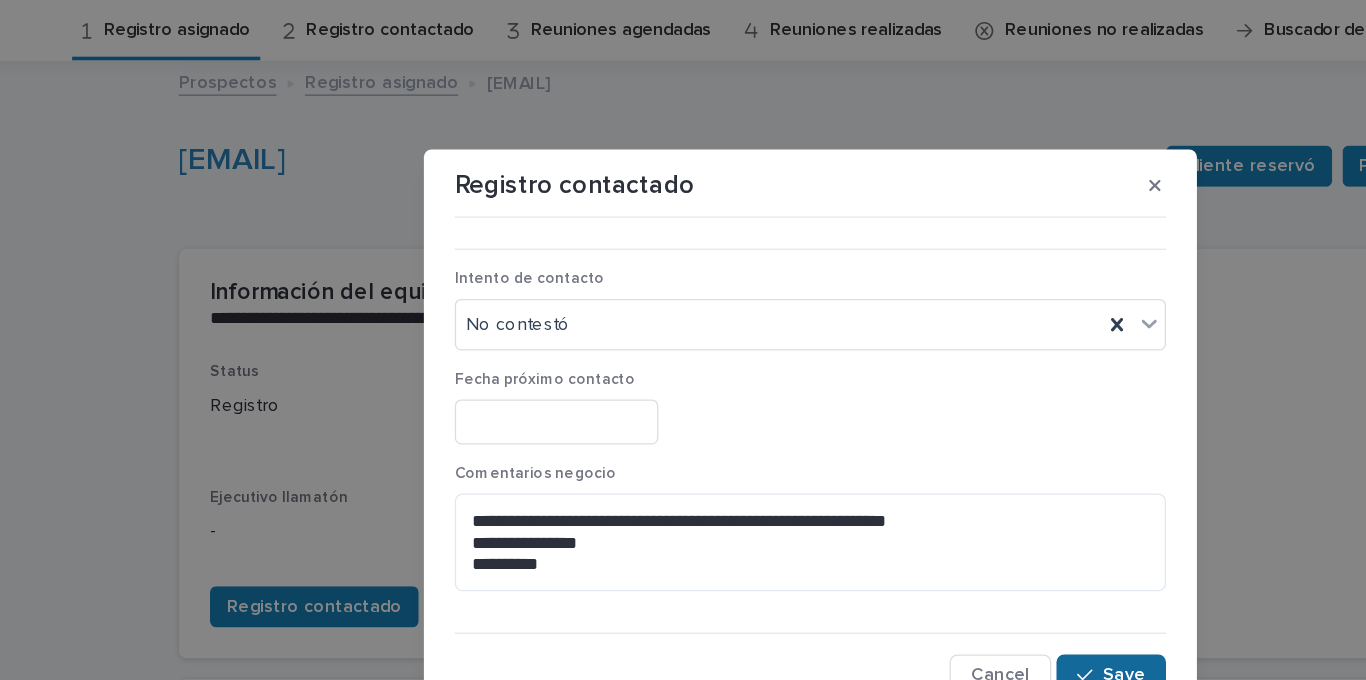 click on "Save" at bounding box center (916, 524) 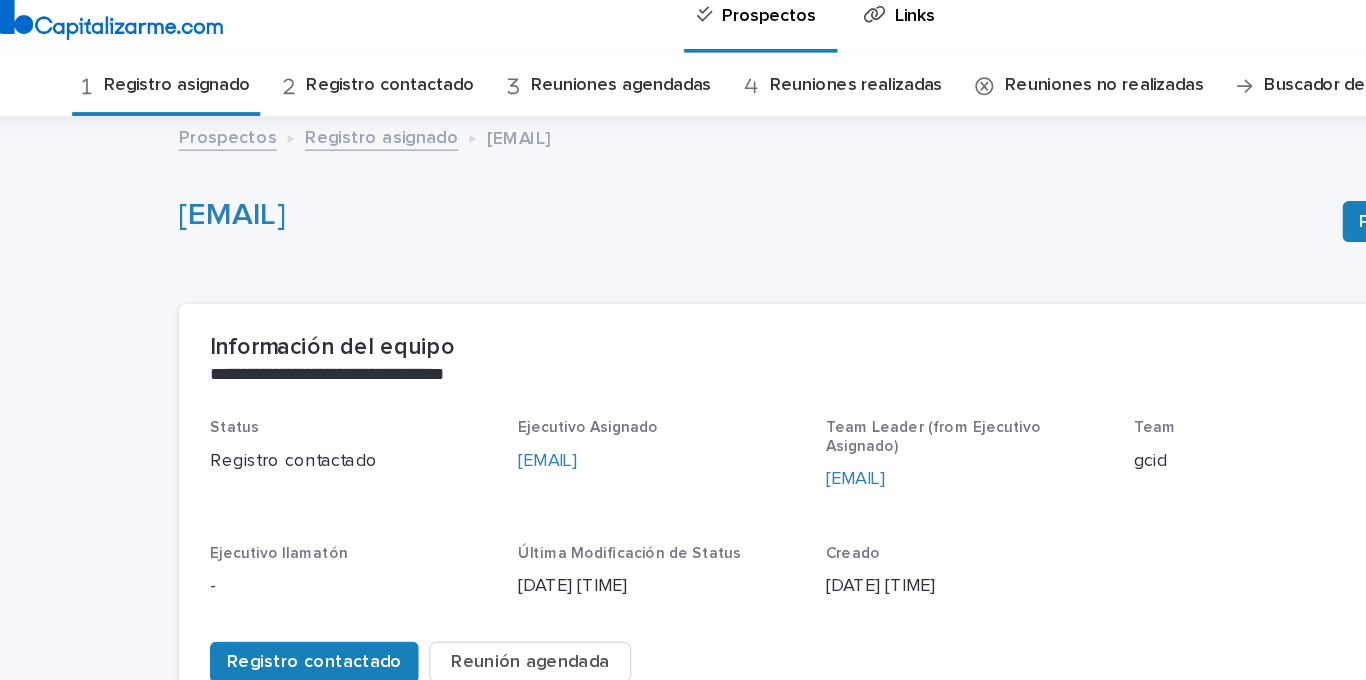 scroll, scrollTop: 0, scrollLeft: 0, axis: both 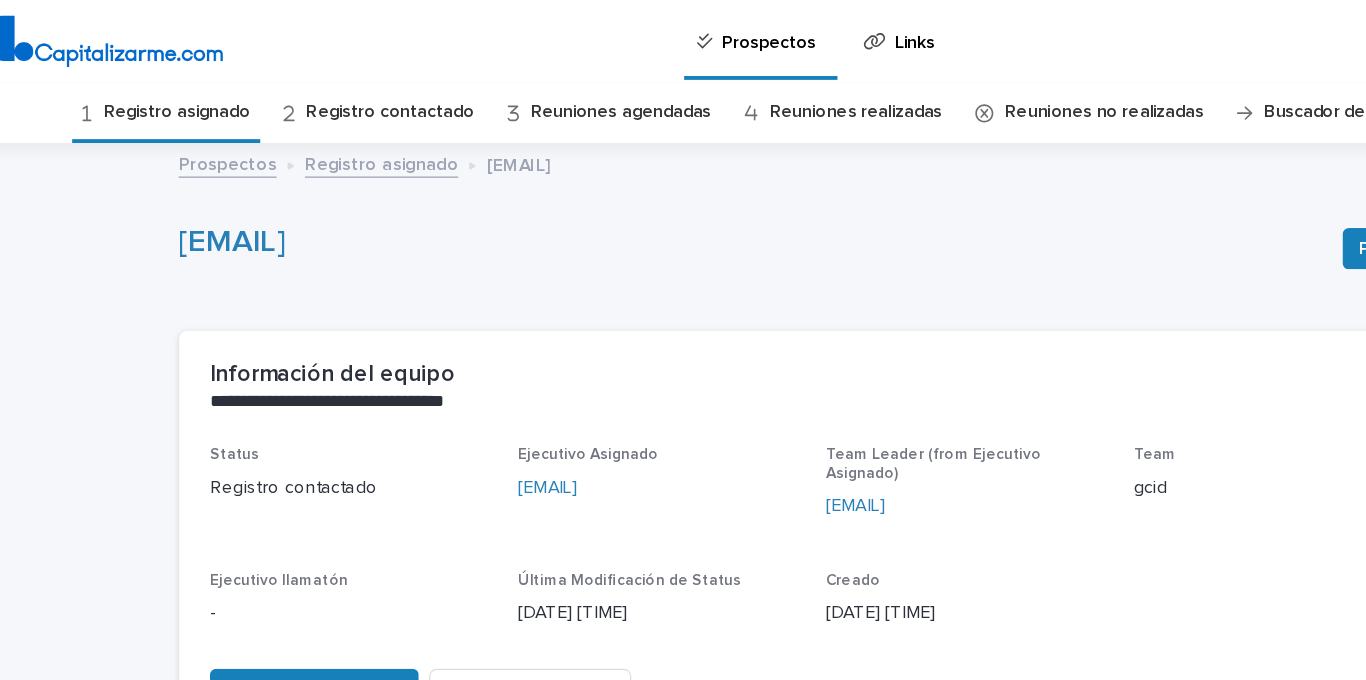 click on "Registro asignado" at bounding box center (191, 87) 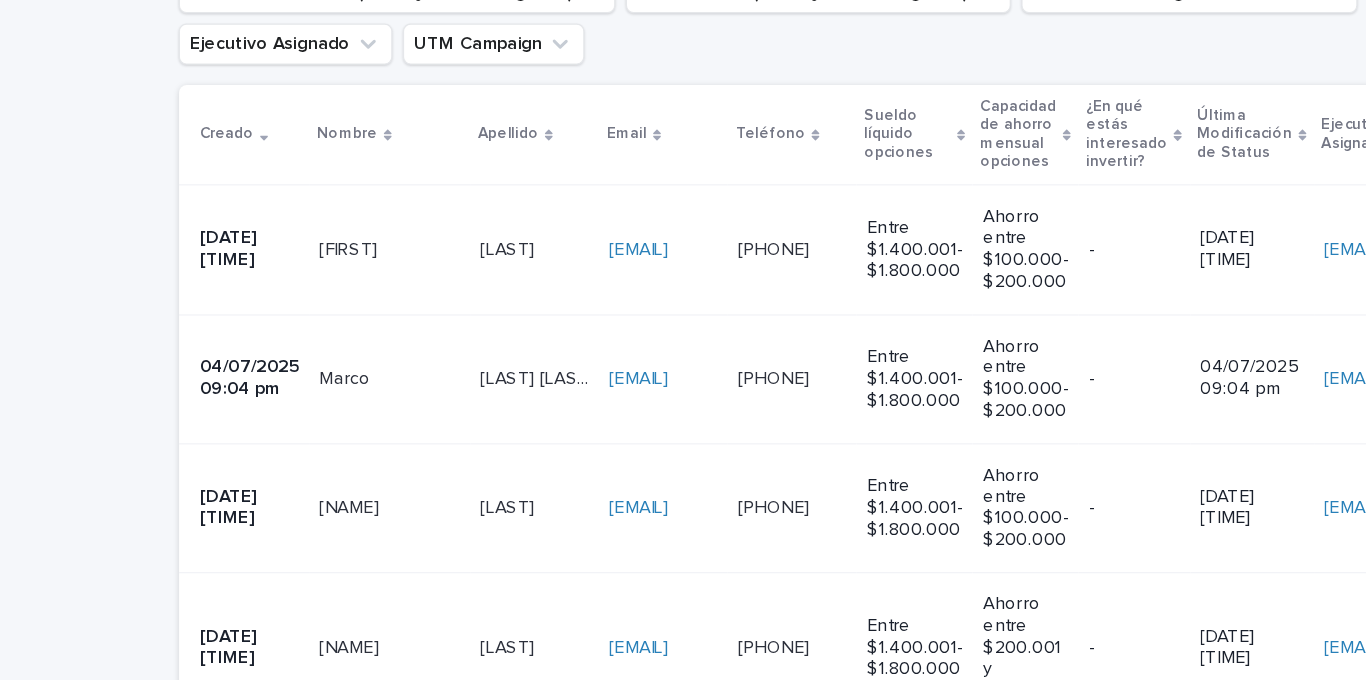 scroll, scrollTop: 360, scrollLeft: 0, axis: vertical 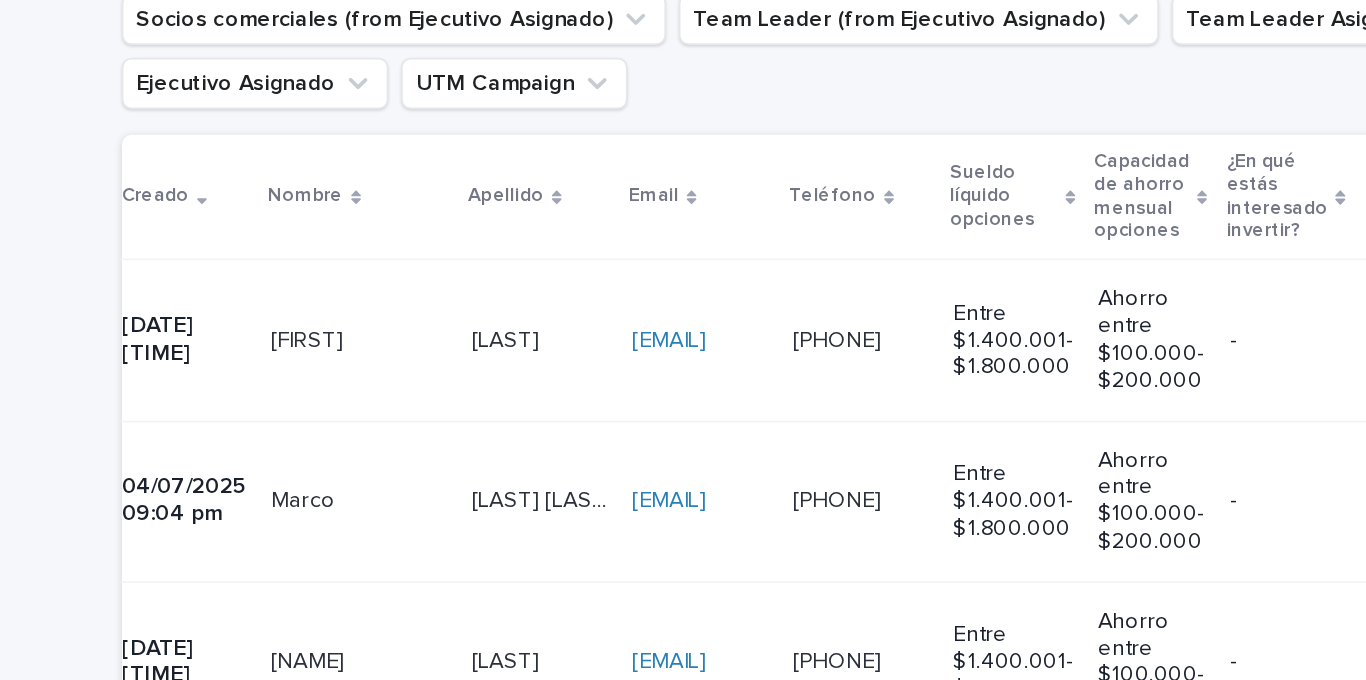 click on "Severino Severino" at bounding box center [453, 308] 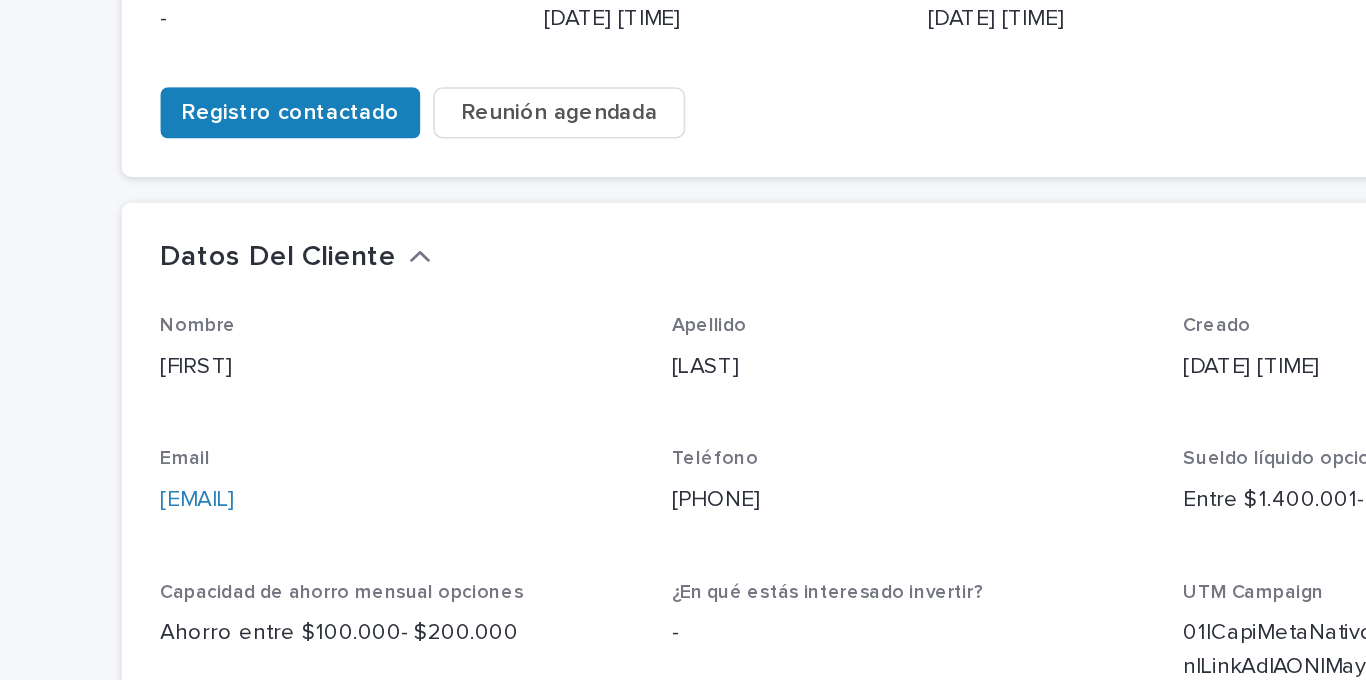 scroll, scrollTop: 397, scrollLeft: 0, axis: vertical 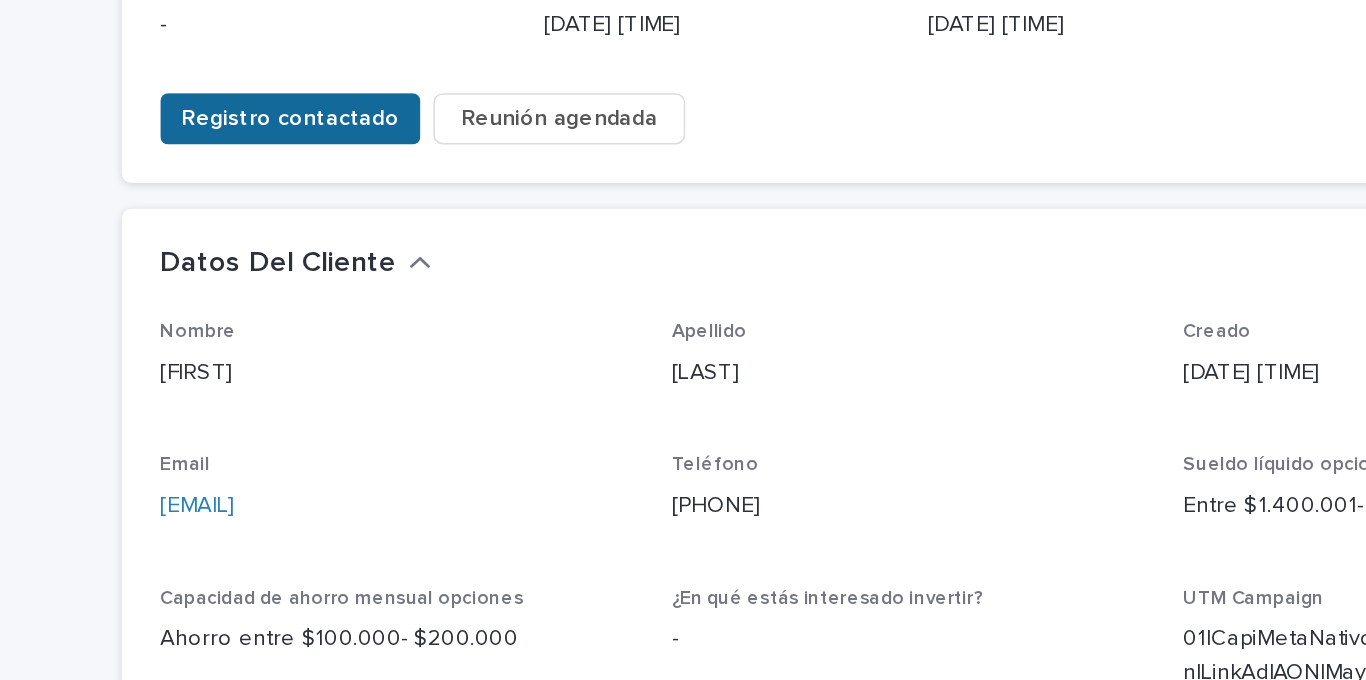 click on "Registro contactado" at bounding box center (298, 138) 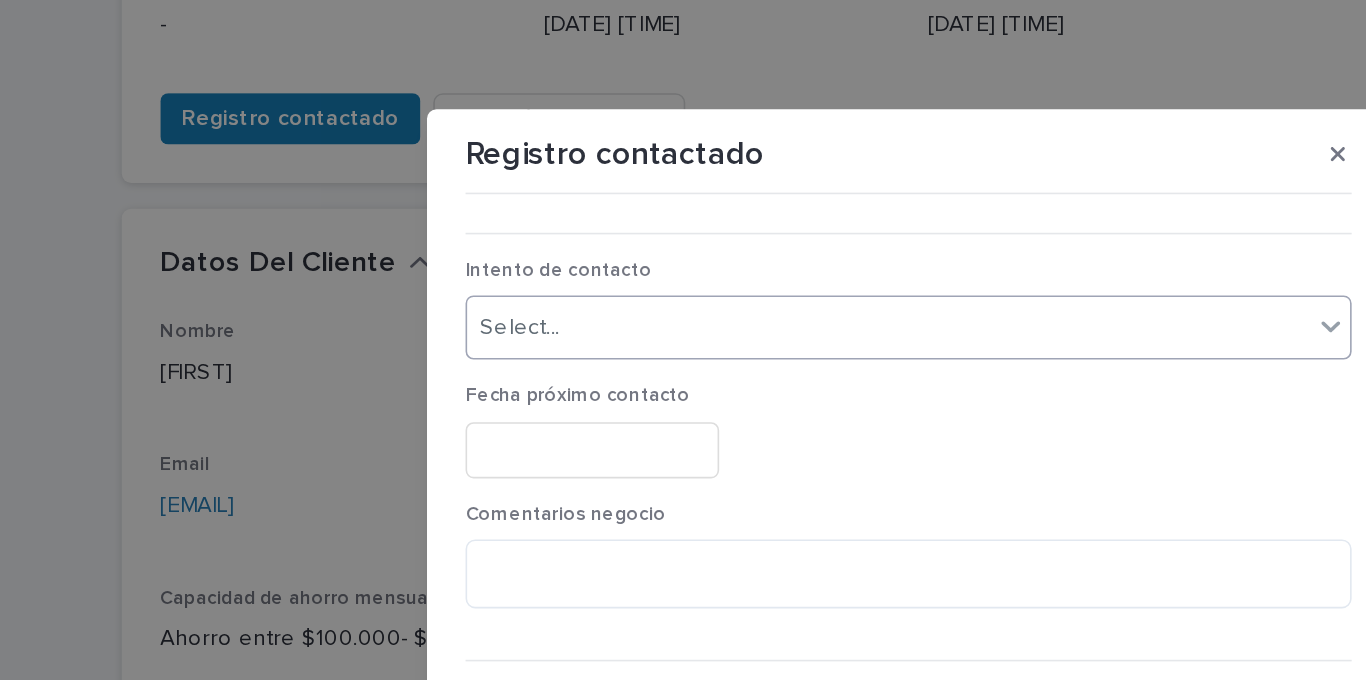click on "Select..." at bounding box center [670, 268] 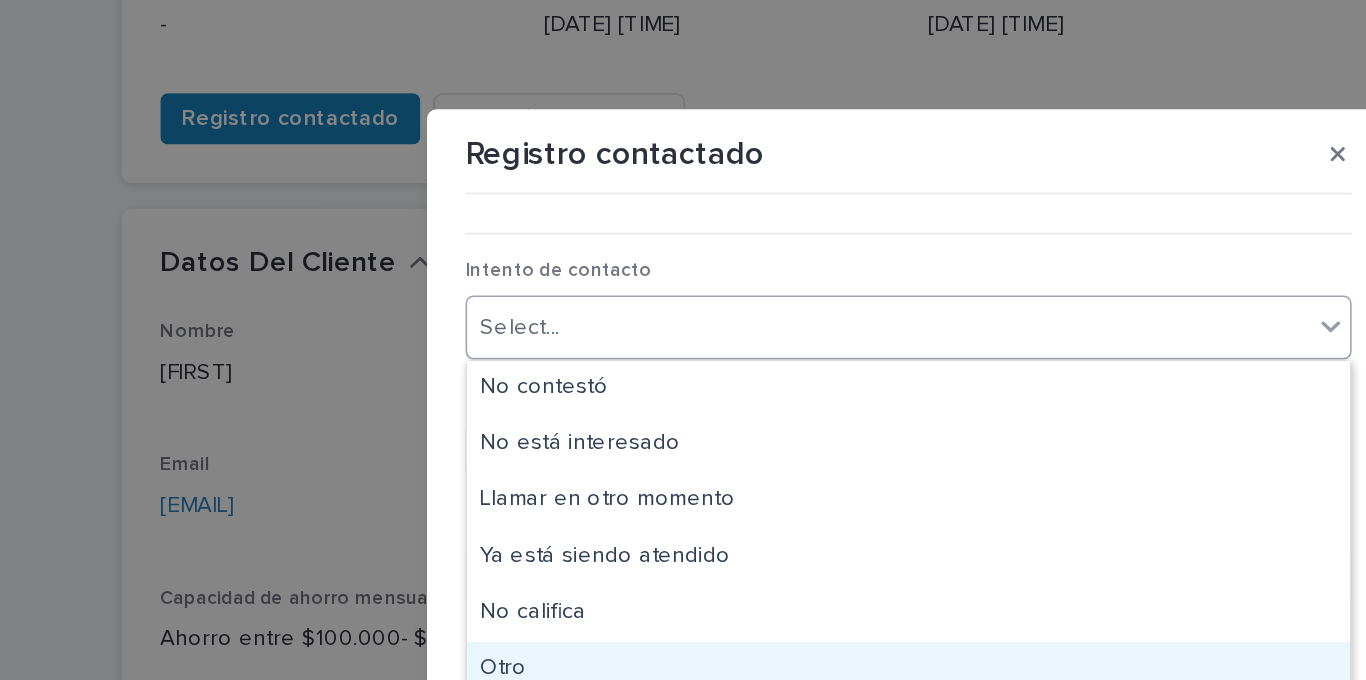 click on "Otro" at bounding box center (683, 481) 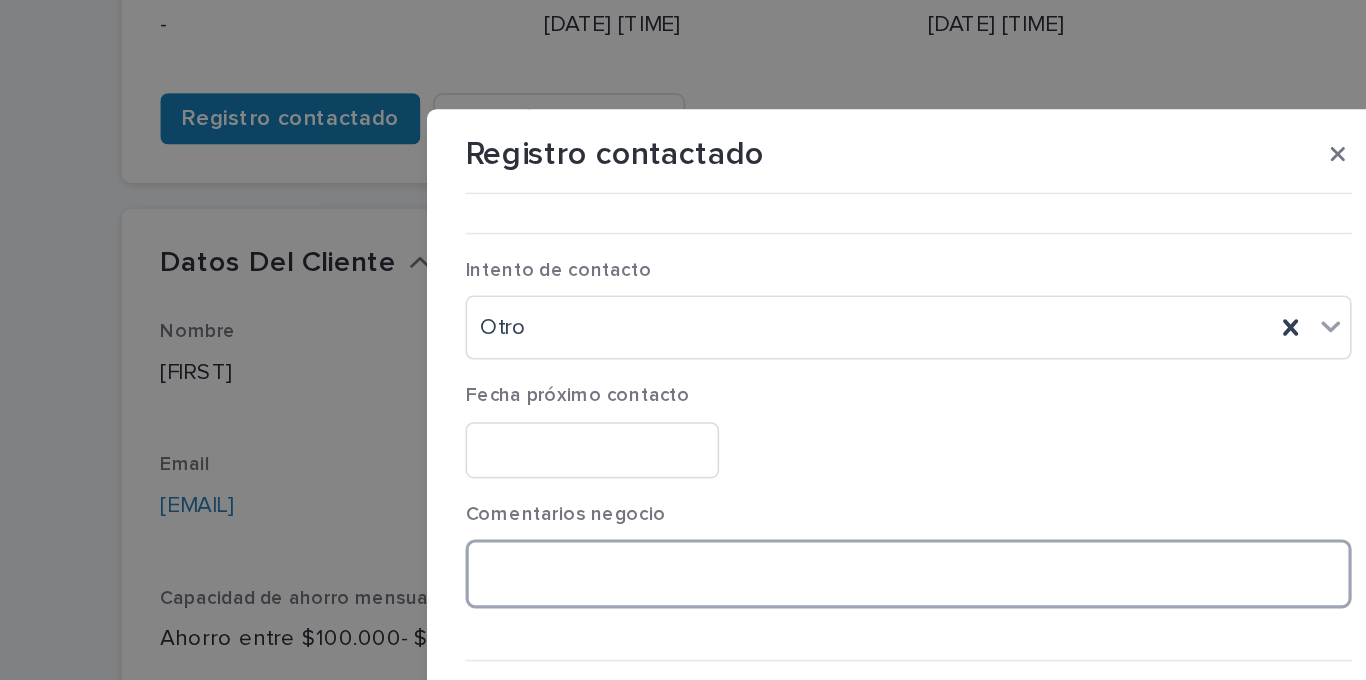 click at bounding box center [683, 421] 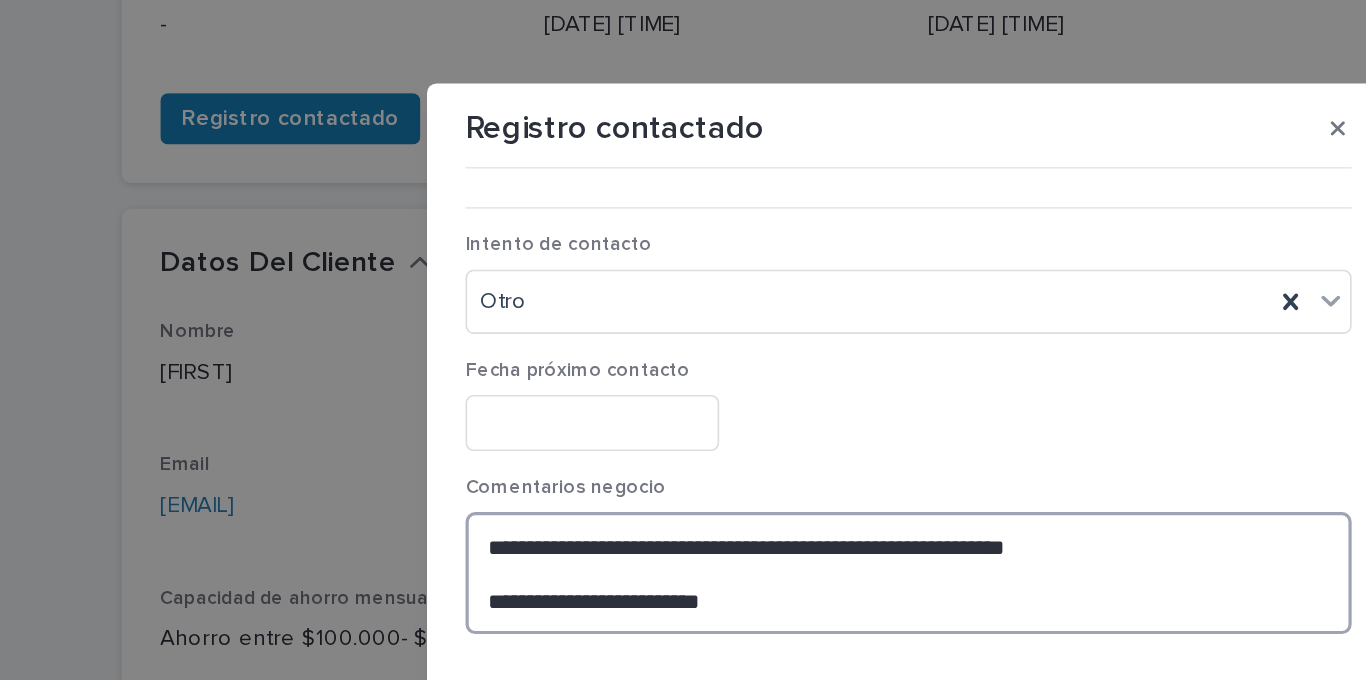 click on "**********" at bounding box center [683, 421] 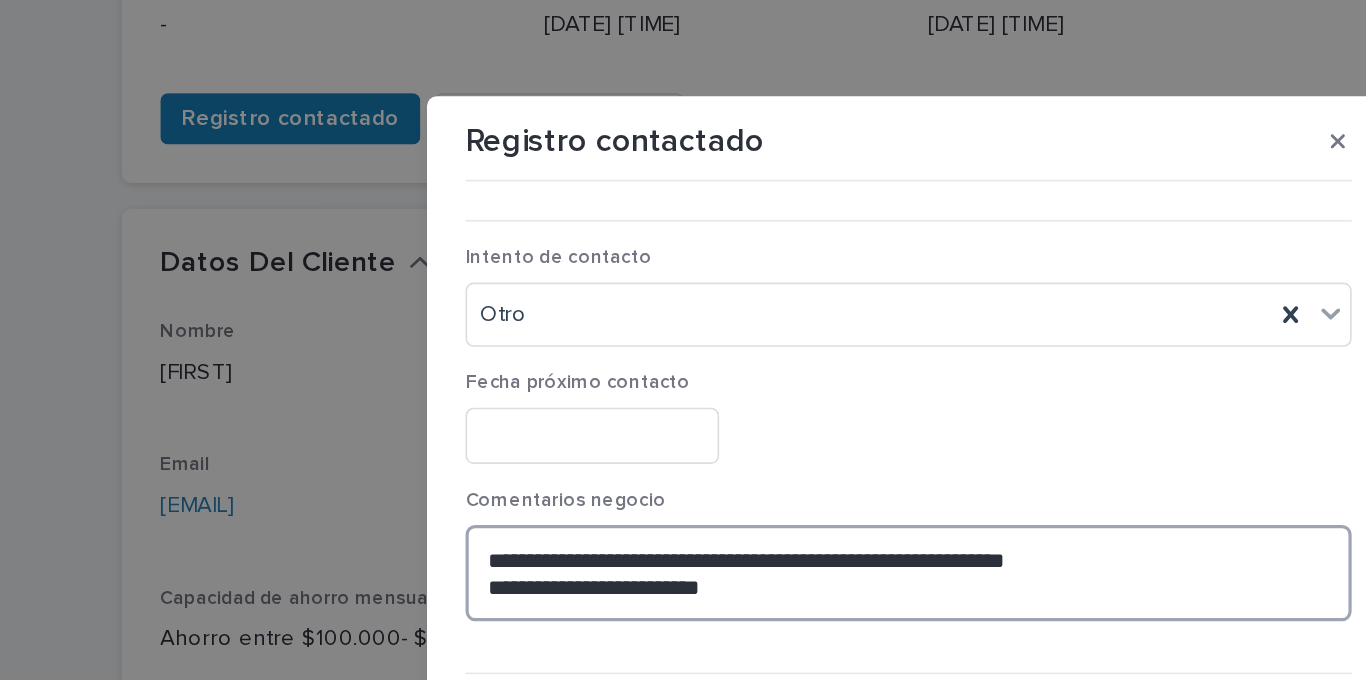 drag, startPoint x: 515, startPoint y: 430, endPoint x: 505, endPoint y: 429, distance: 10.049875 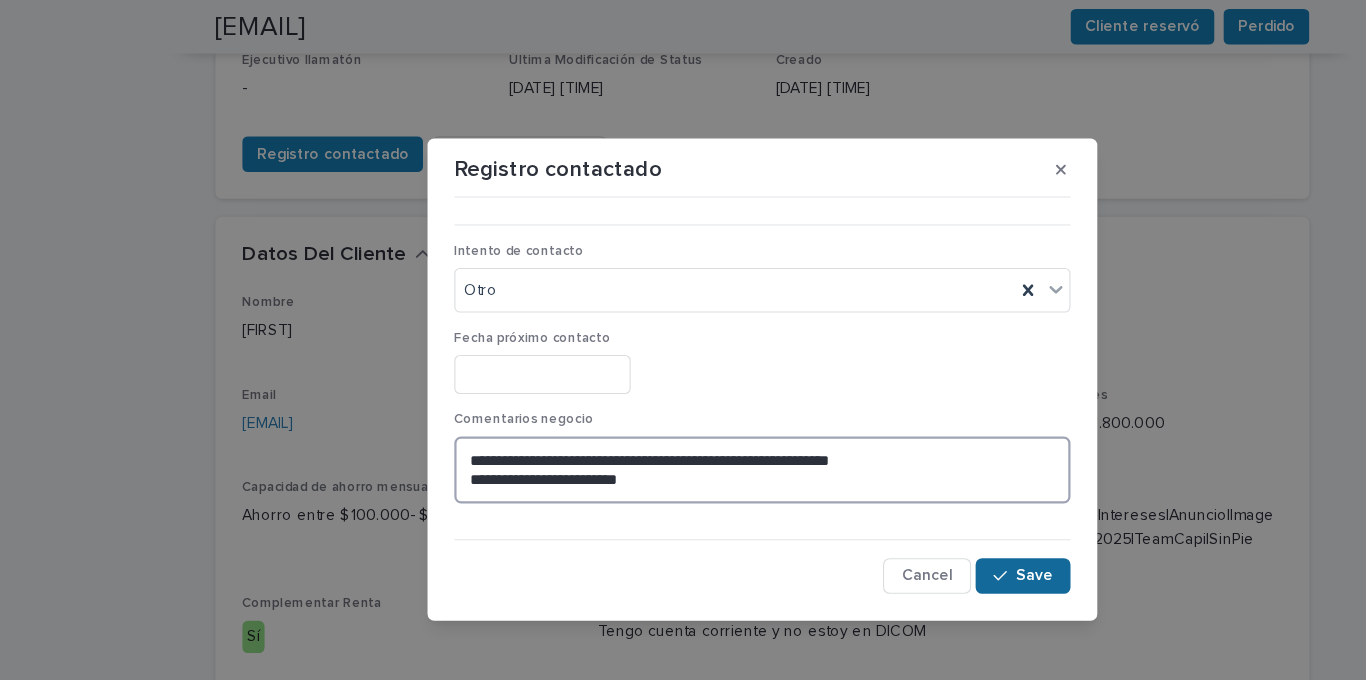 type on "**********" 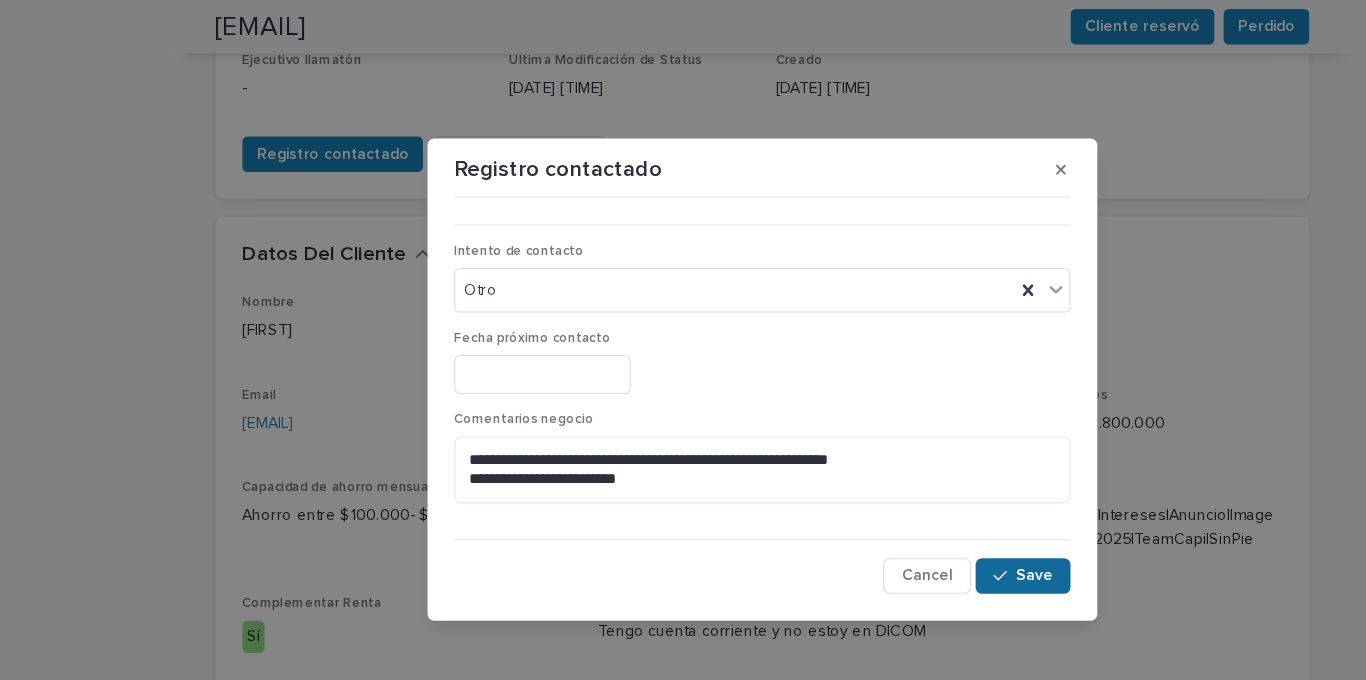 click on "Save" at bounding box center (926, 516) 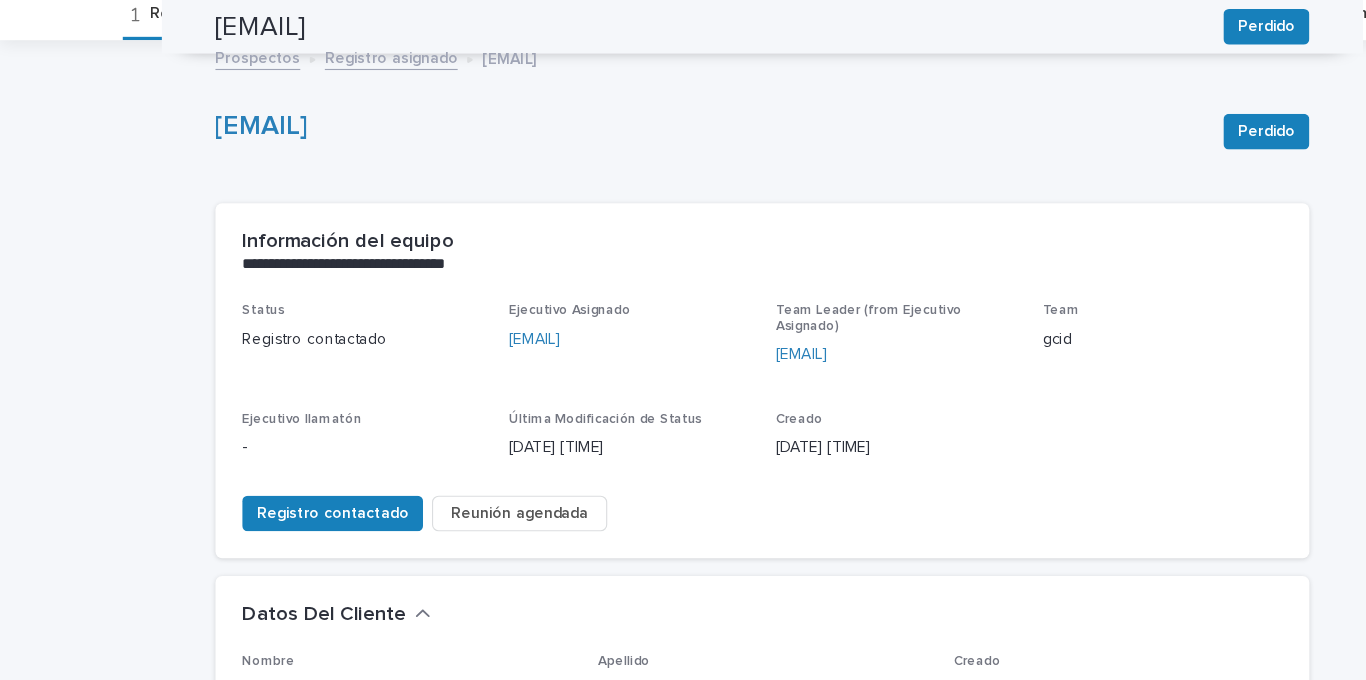 scroll, scrollTop: 0, scrollLeft: 0, axis: both 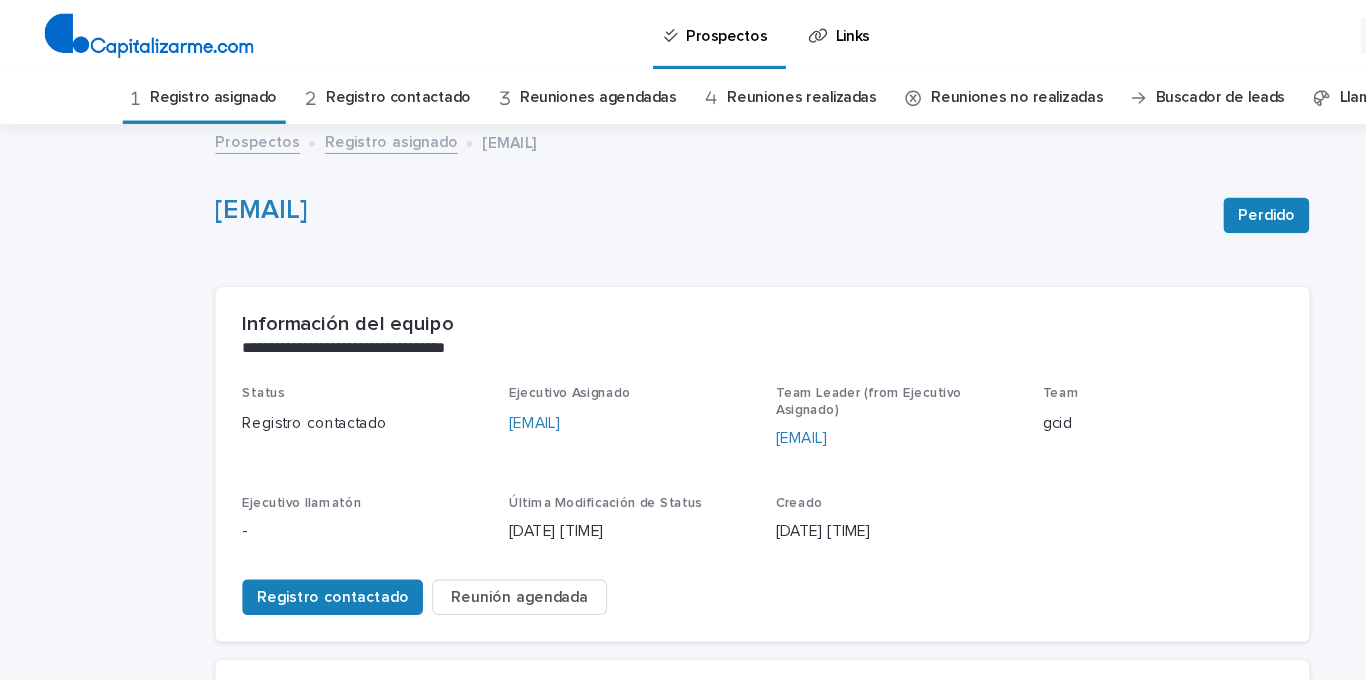 click on "Registro asignado" at bounding box center (191, 87) 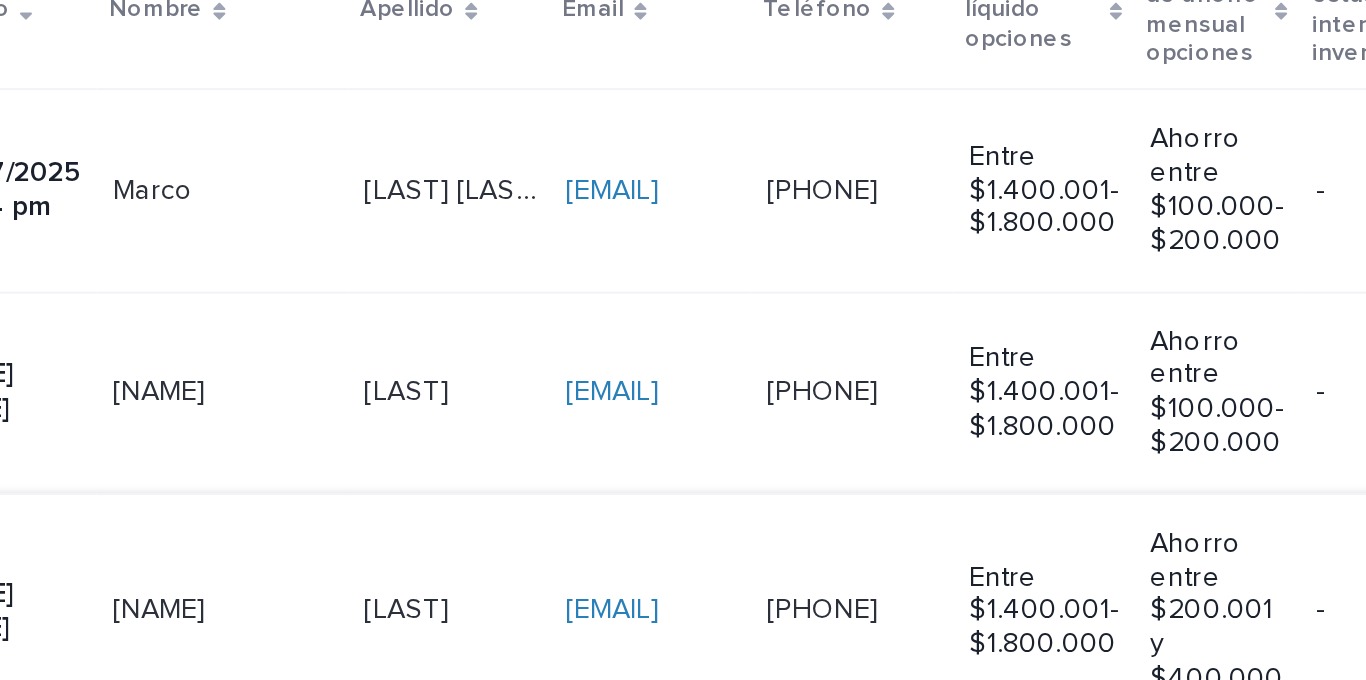 scroll, scrollTop: 323, scrollLeft: 0, axis: vertical 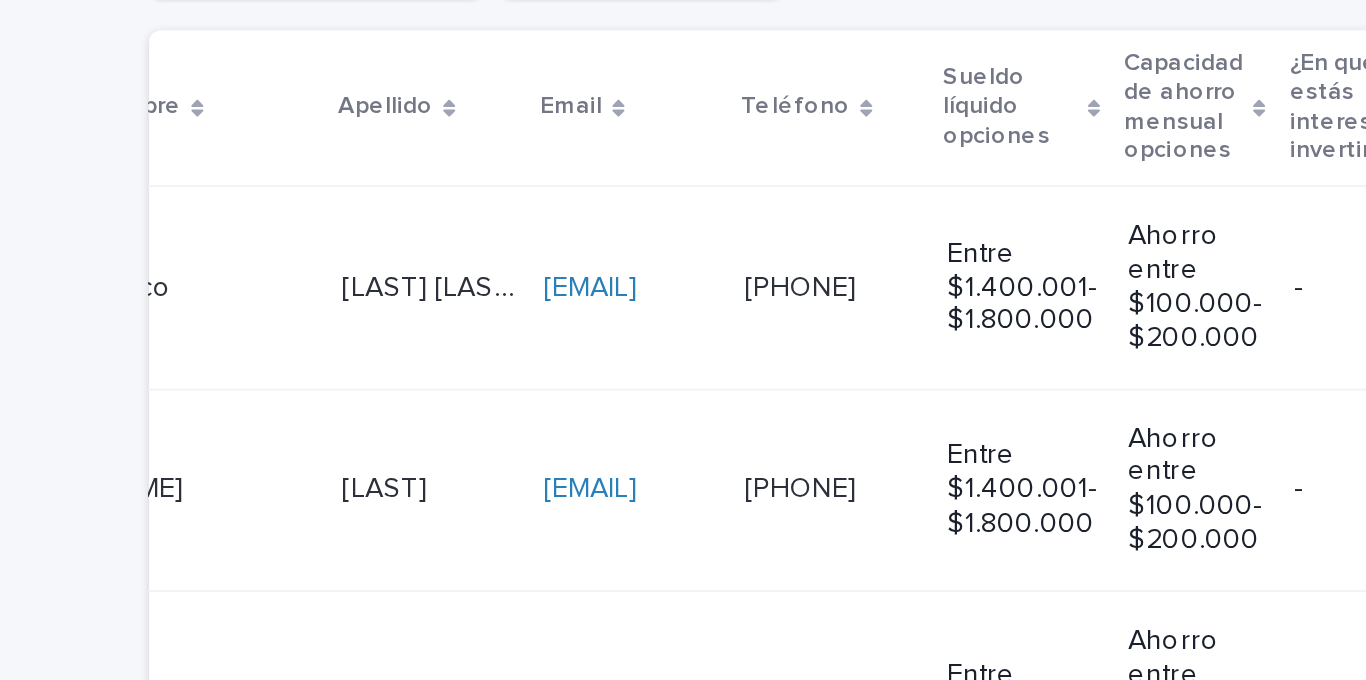 click on "[EMAIL] [EMAIL]" at bounding box center (431, 348) 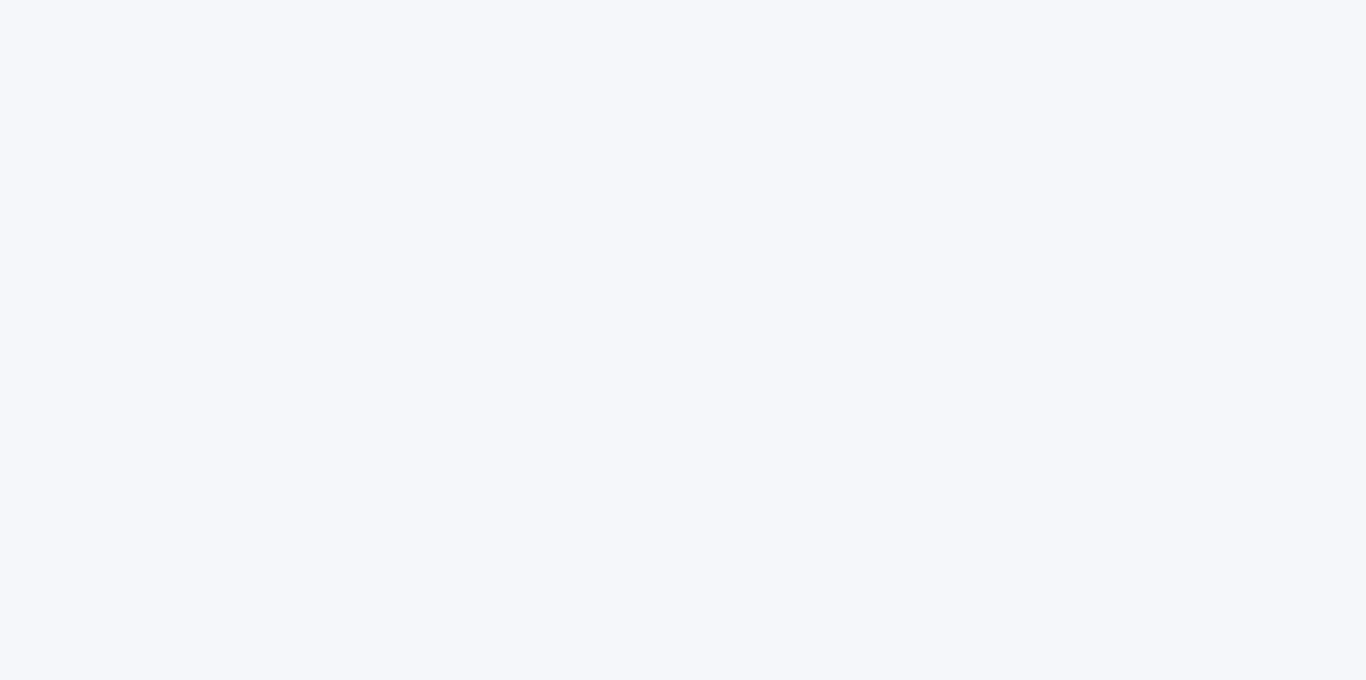 scroll, scrollTop: 0, scrollLeft: 0, axis: both 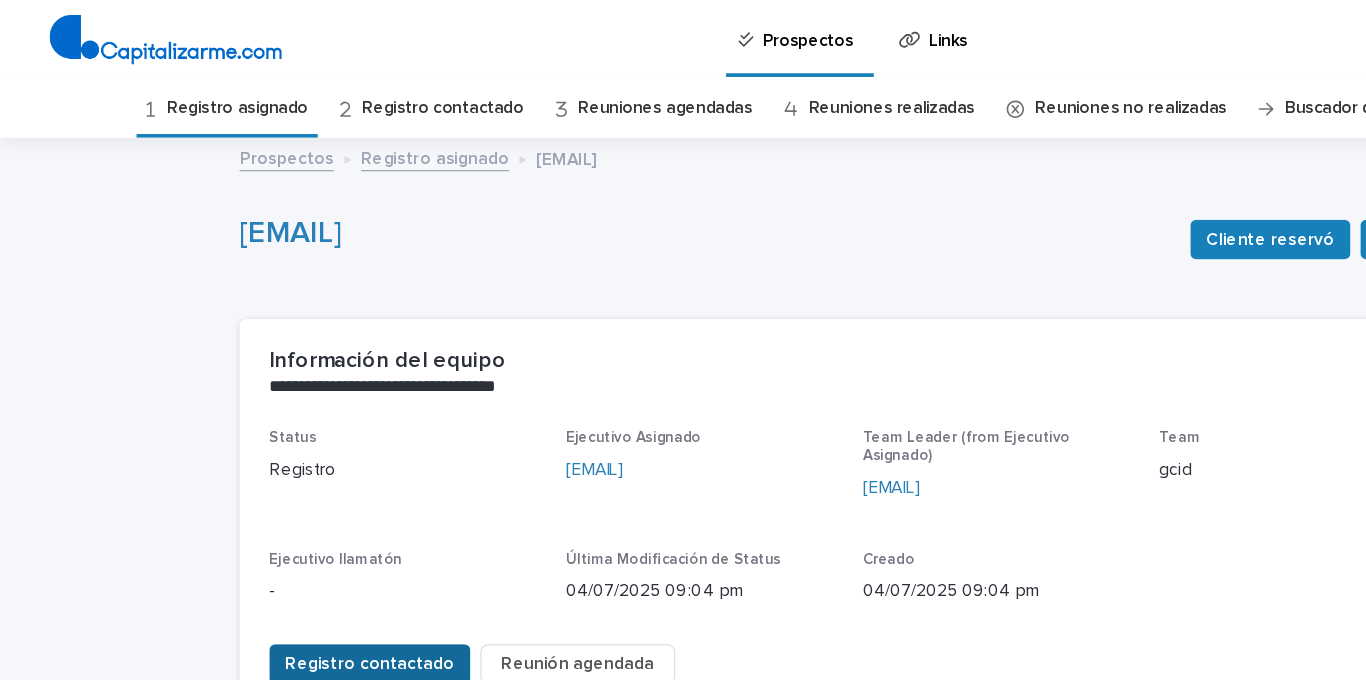 click on "Registro contactado" at bounding box center (298, 535) 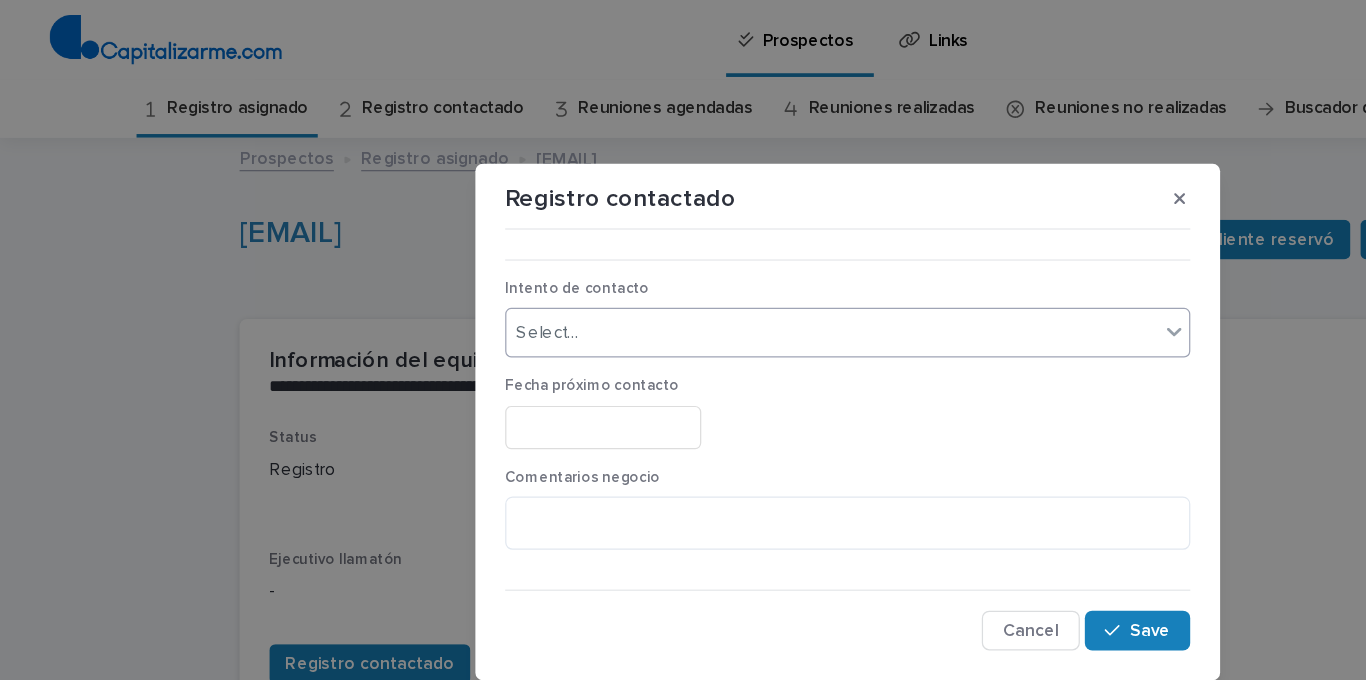 click on "Select..." at bounding box center [670, 268] 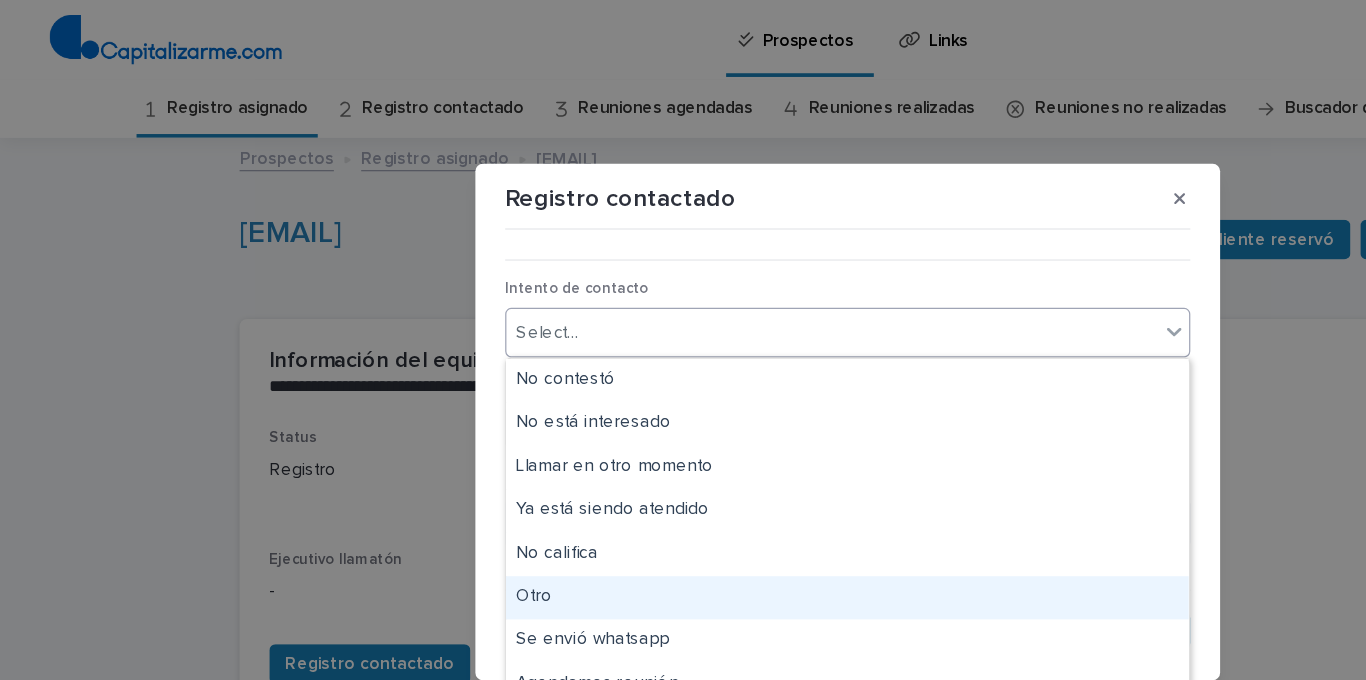 click on "Otro" at bounding box center (683, 481) 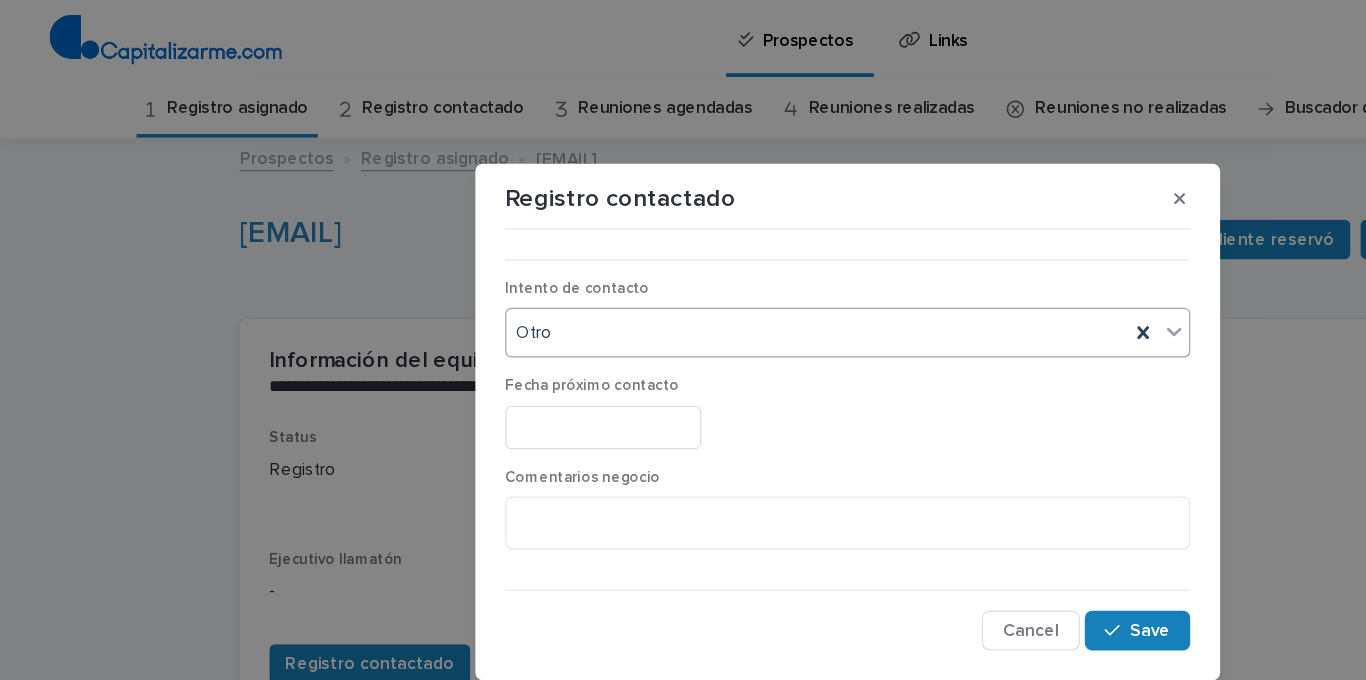 click on "Otro" at bounding box center (658, 268) 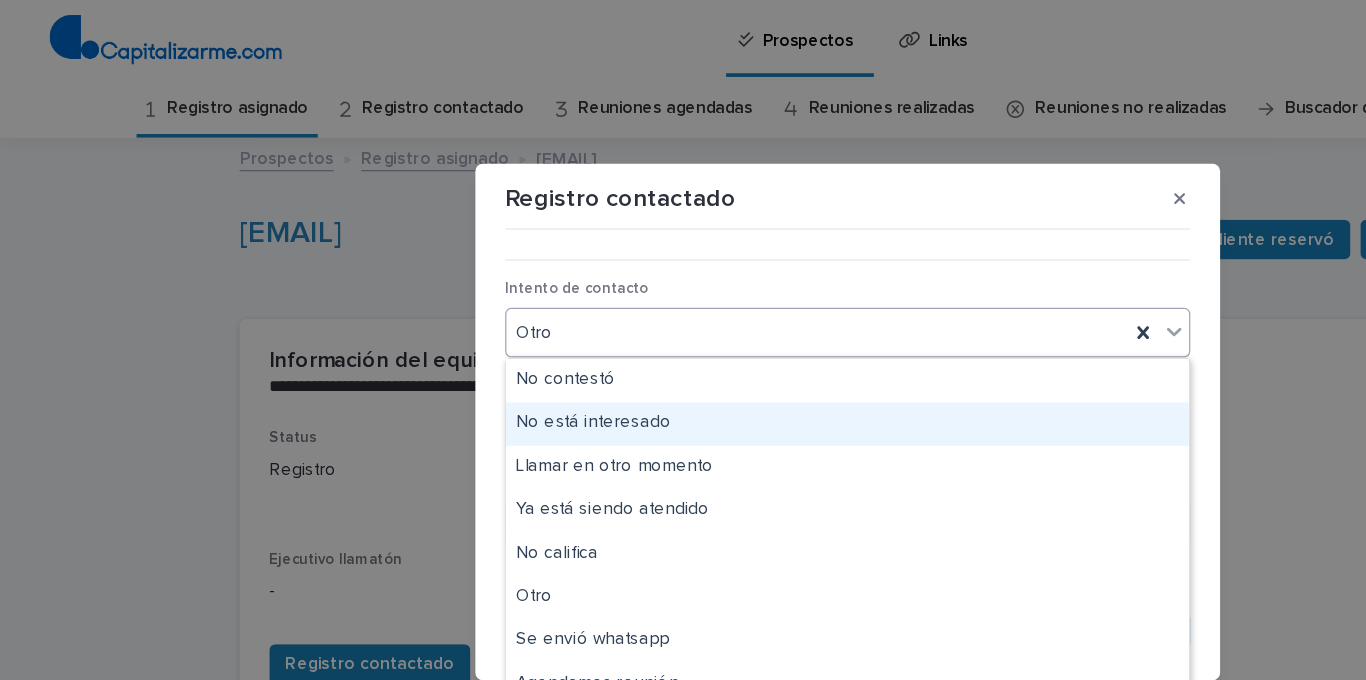 click on "No está interesado" at bounding box center (683, 341) 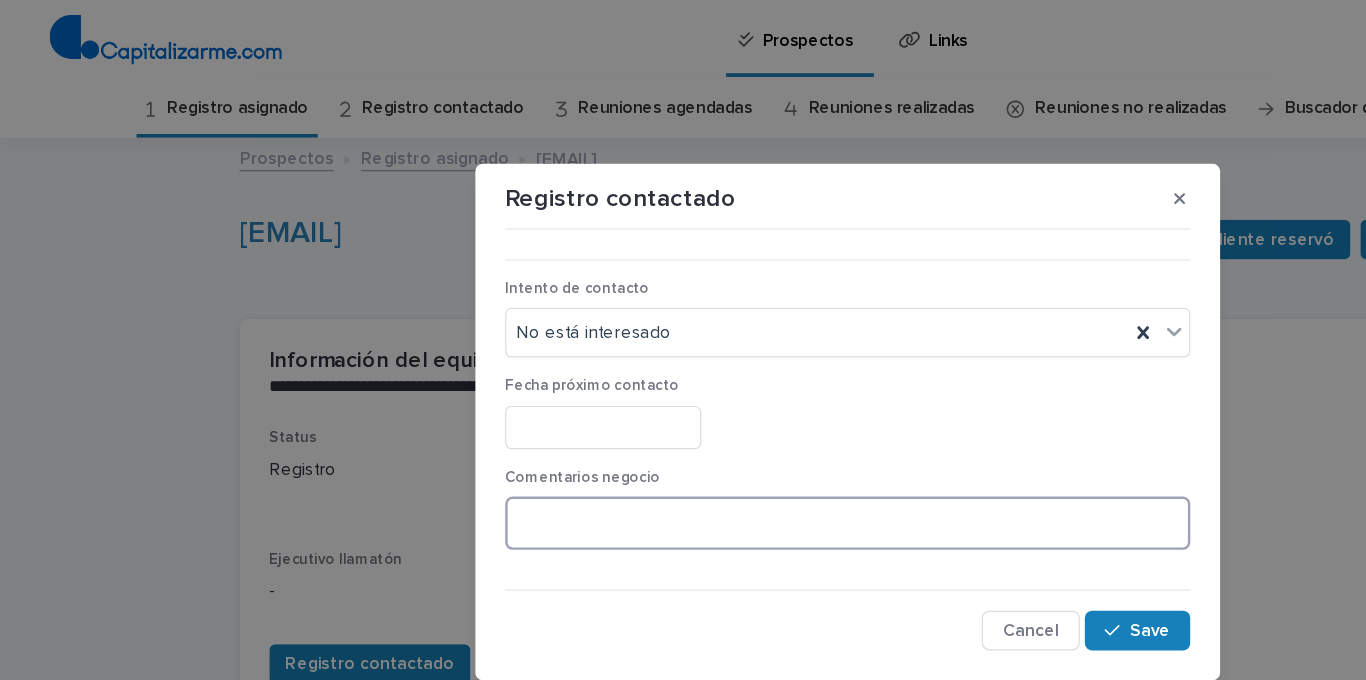 click at bounding box center (683, 421) 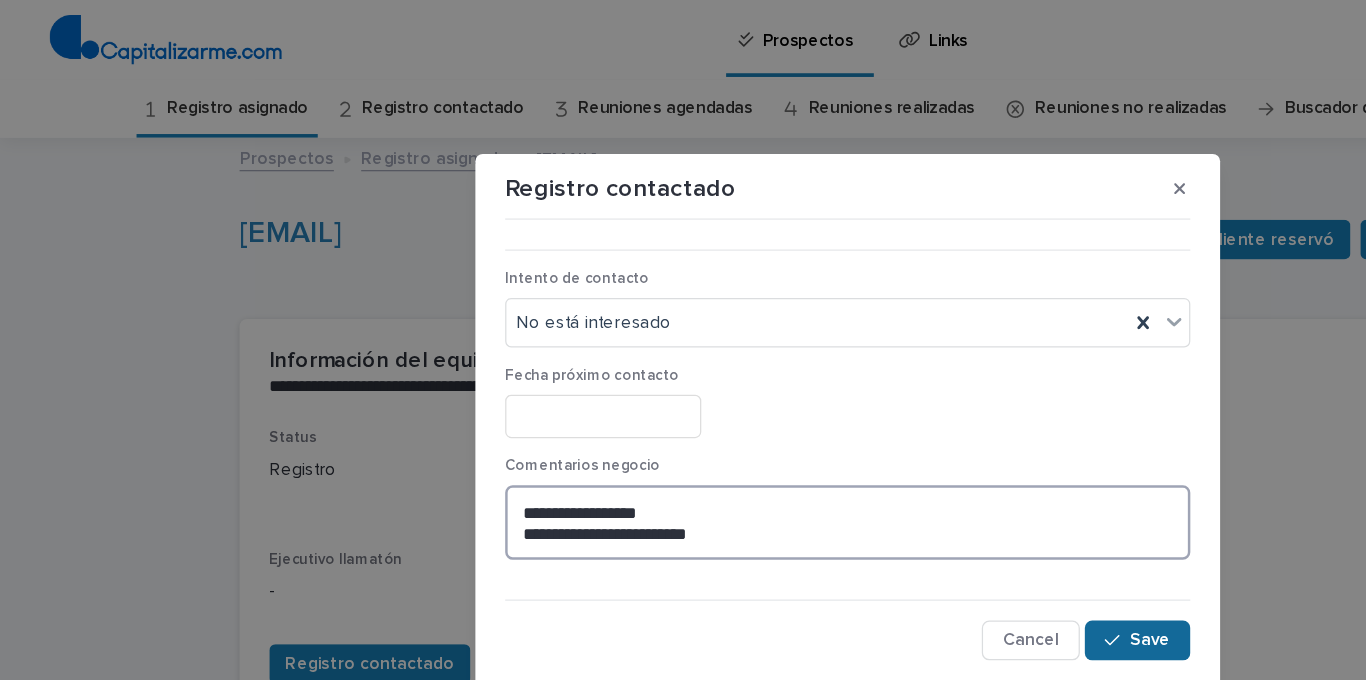 type on "**********" 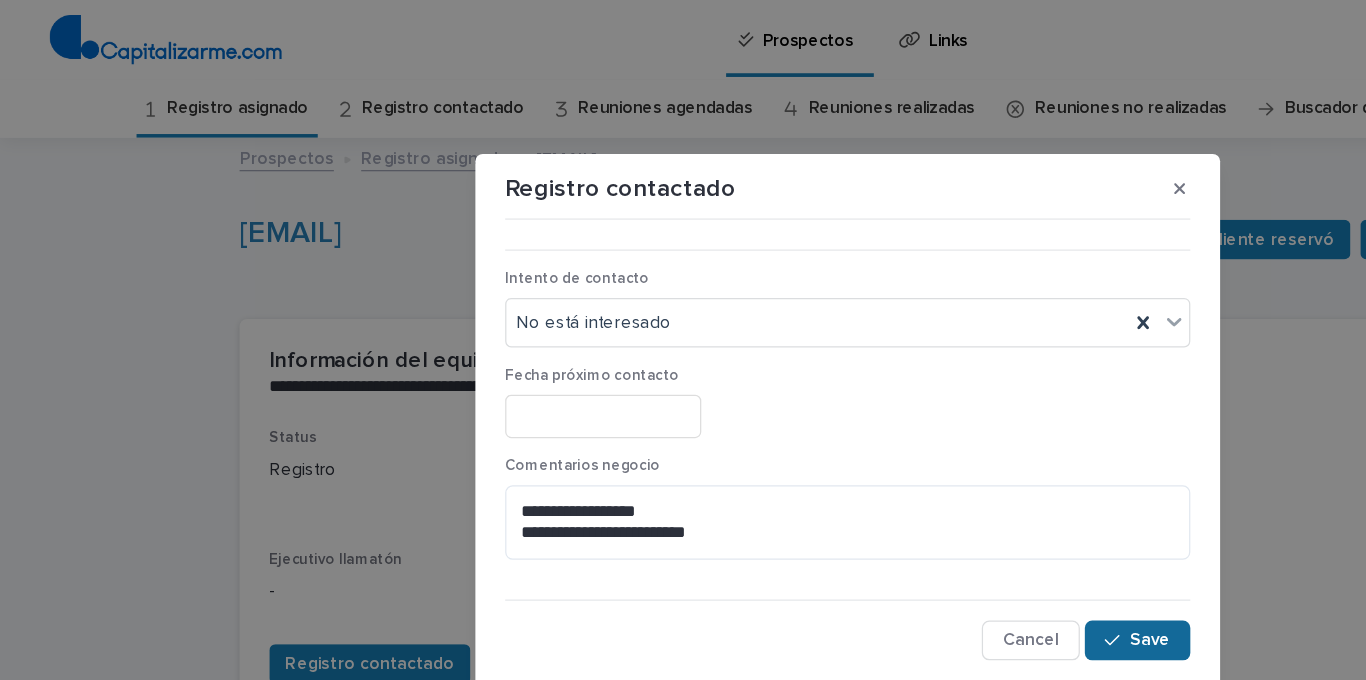 click on "Save" at bounding box center (916, 516) 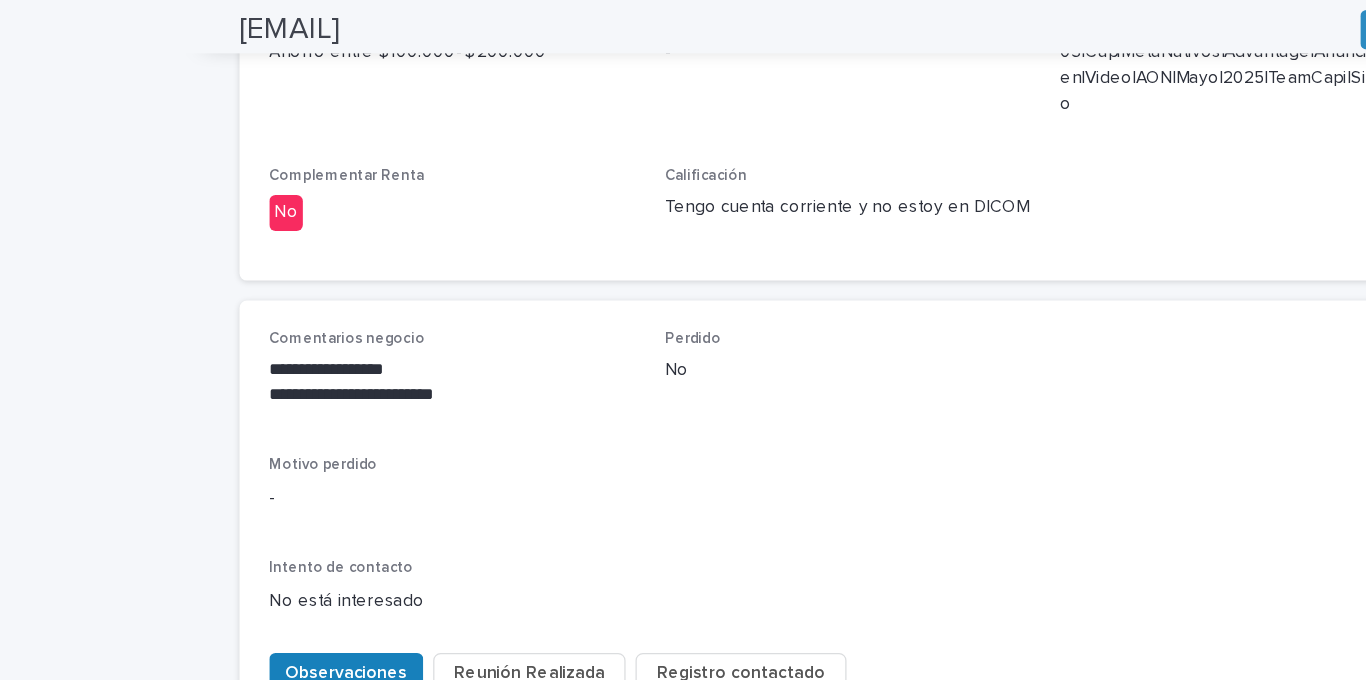 scroll, scrollTop: 857, scrollLeft: 0, axis: vertical 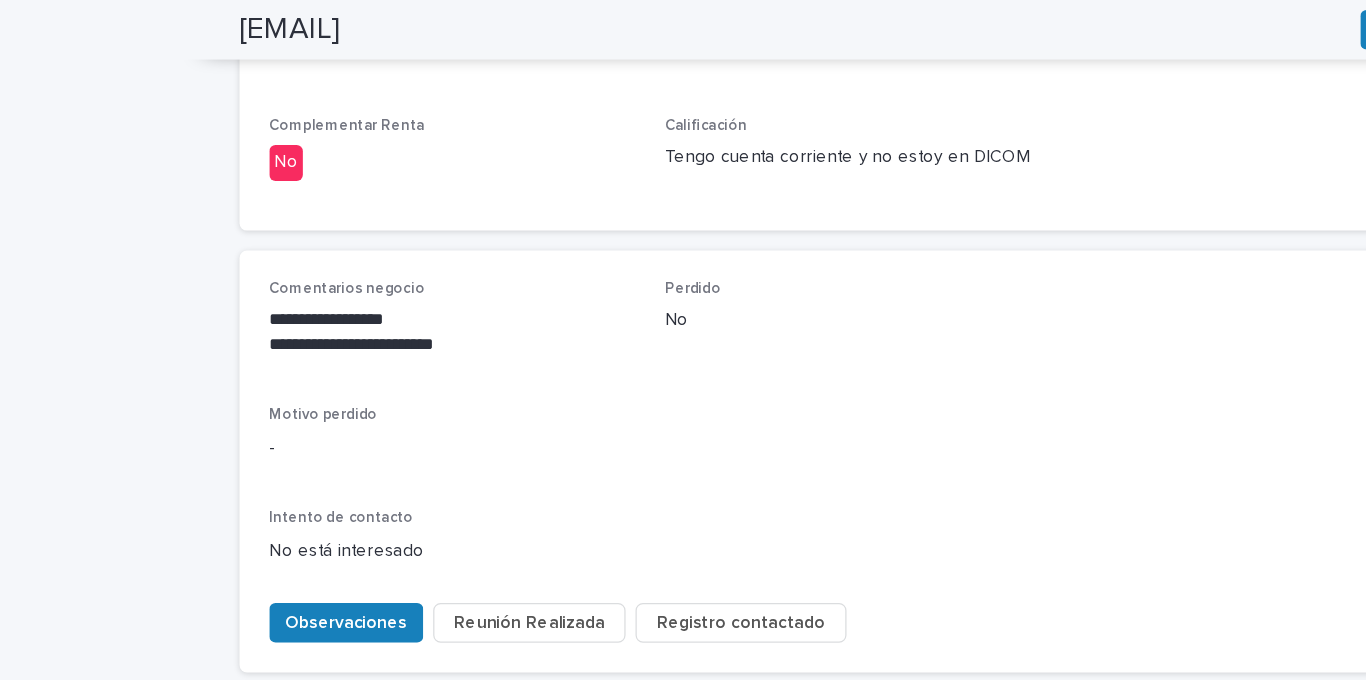 drag, startPoint x: 332, startPoint y: 426, endPoint x: 310, endPoint y: 420, distance: 22.803509 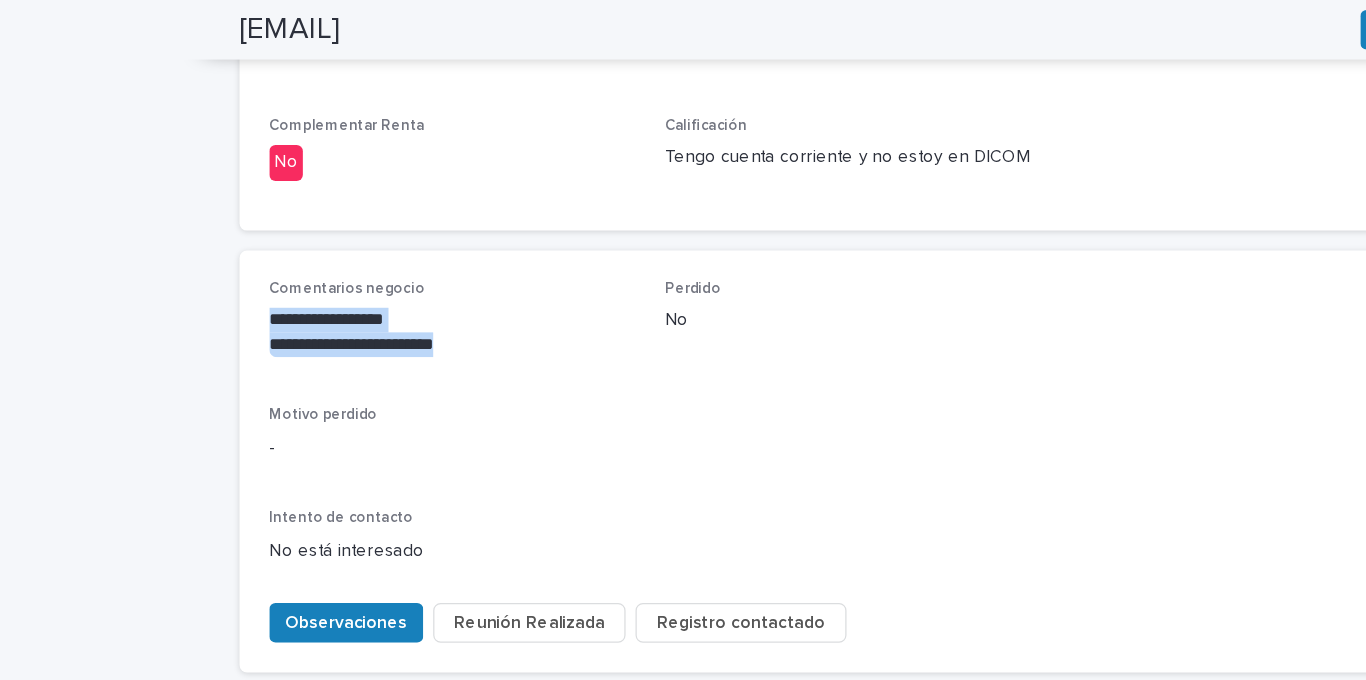 drag, startPoint x: 387, startPoint y: 256, endPoint x: 216, endPoint y: 207, distance: 177.88199 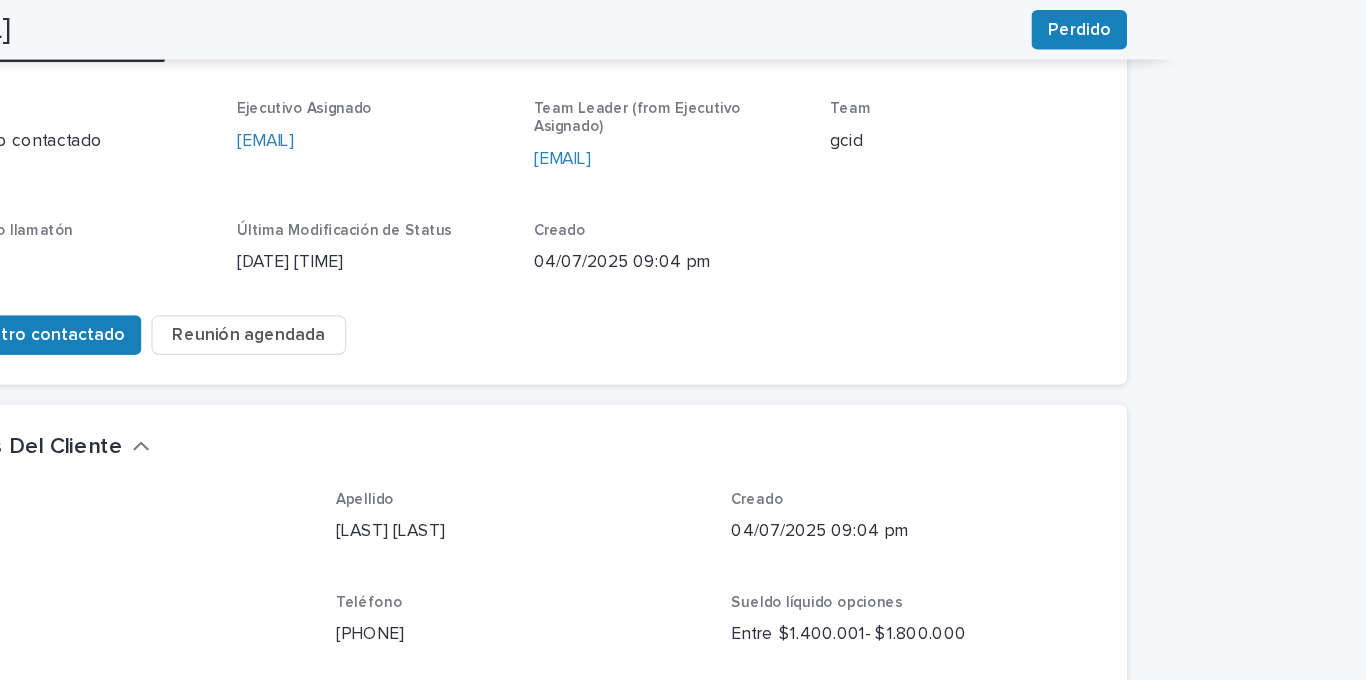 scroll, scrollTop: 189, scrollLeft: 0, axis: vertical 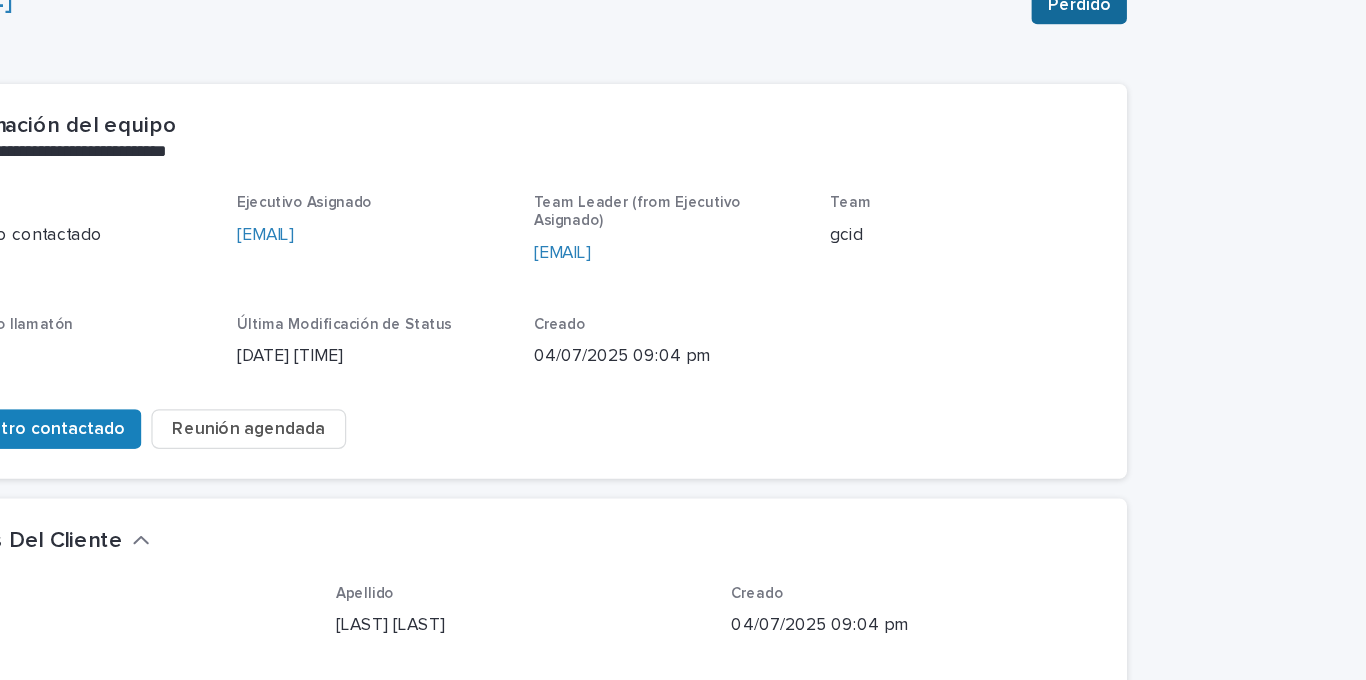 click on "Perdido" at bounding box center (1134, 4) 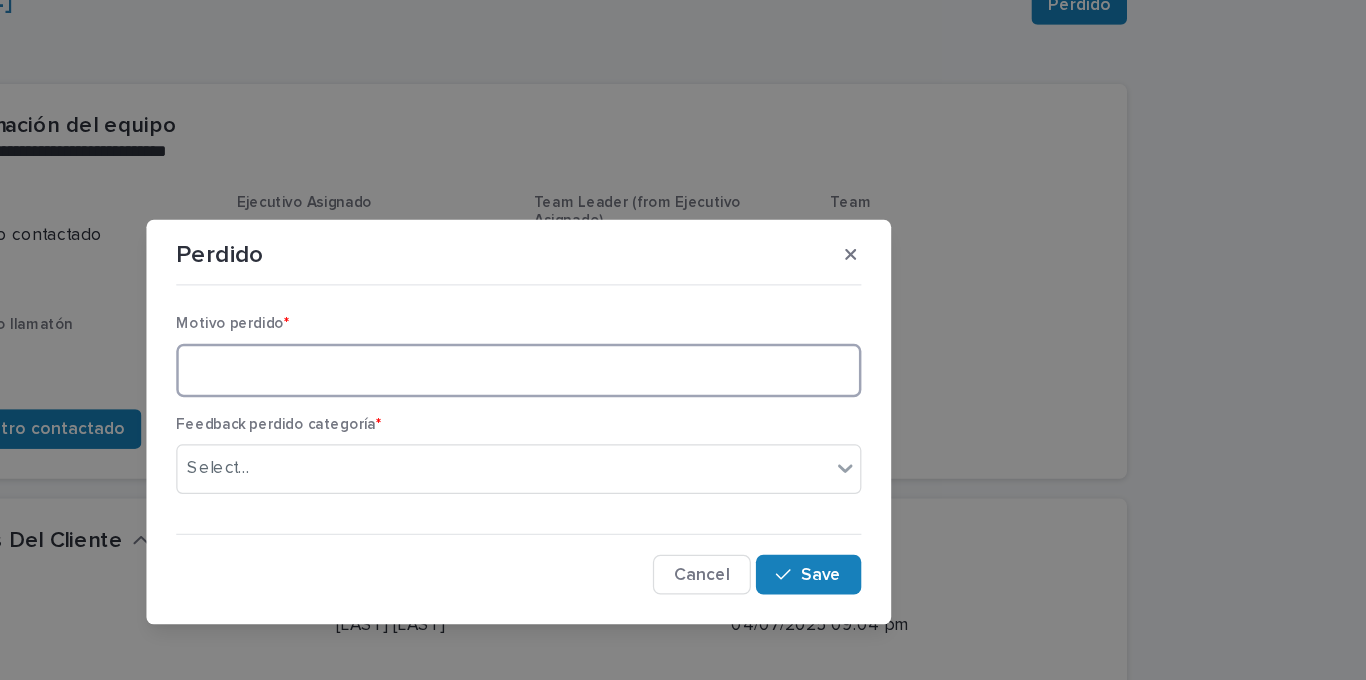 click at bounding box center (683, 298) 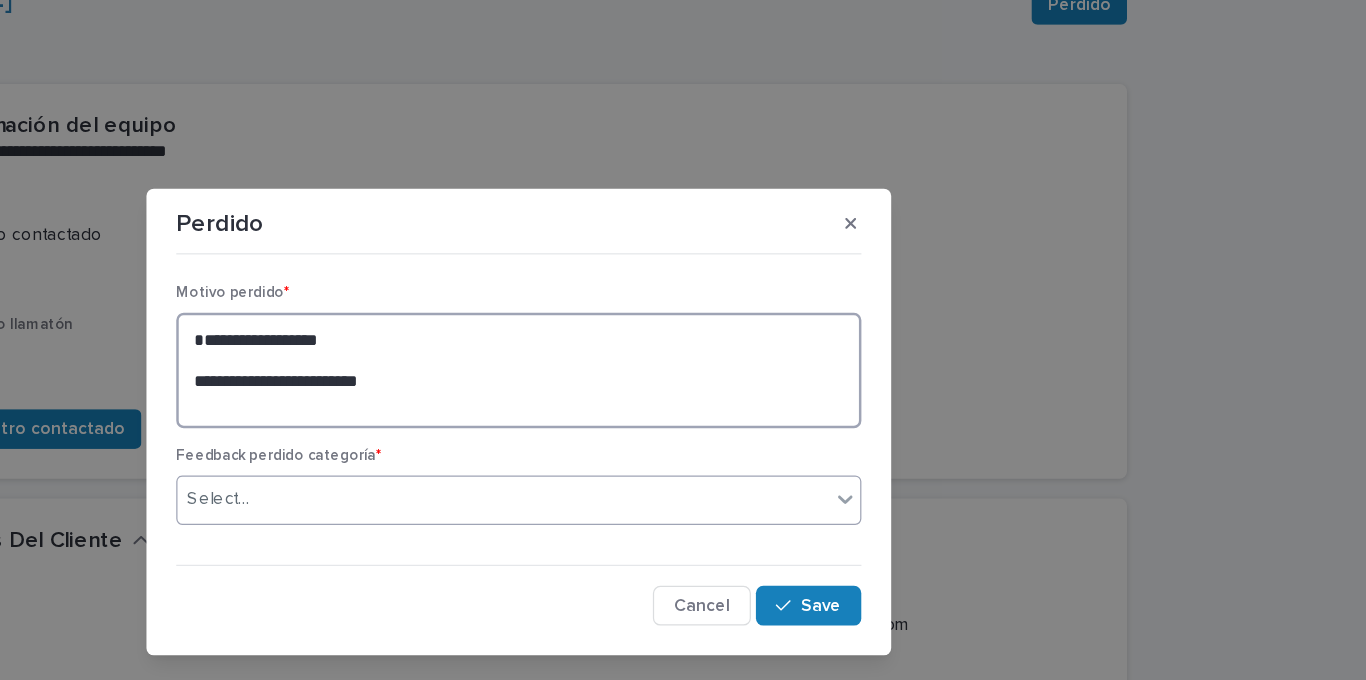type on "**********" 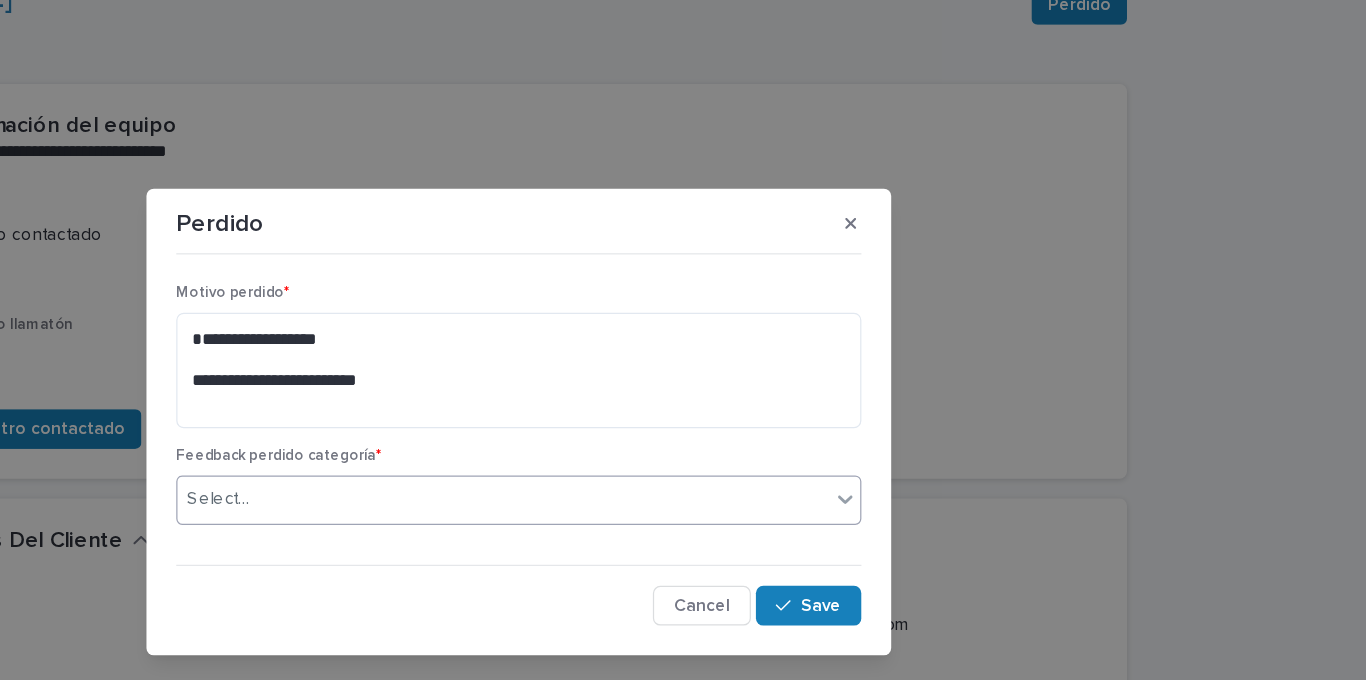 click on "Select..." at bounding box center [670, 402] 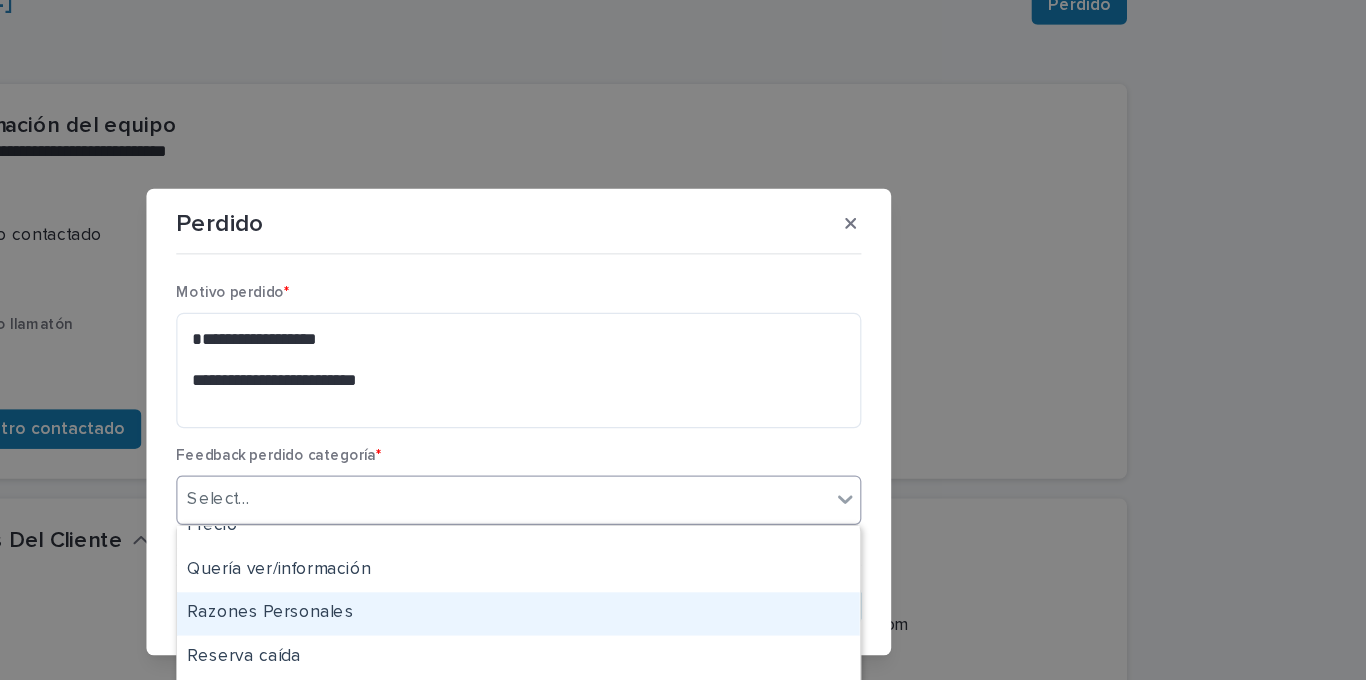 scroll, scrollTop: 373, scrollLeft: 0, axis: vertical 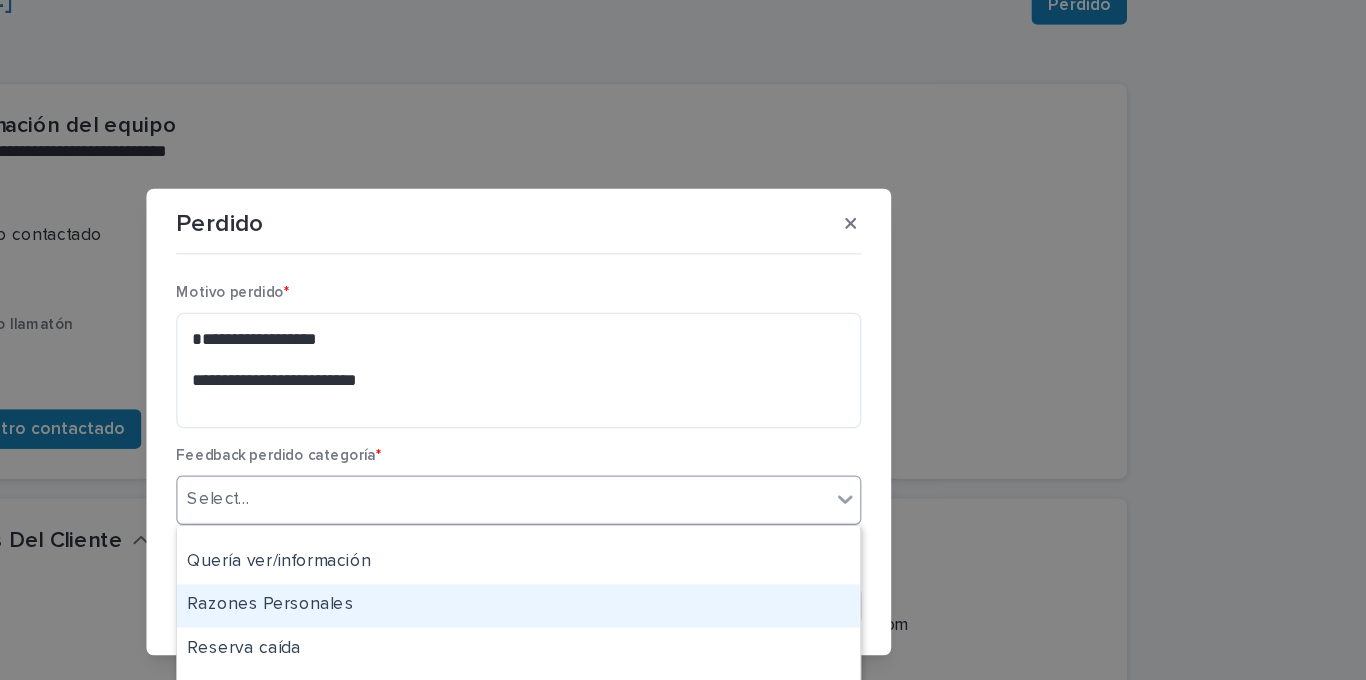 click on "Razones Personales" at bounding box center [683, 488] 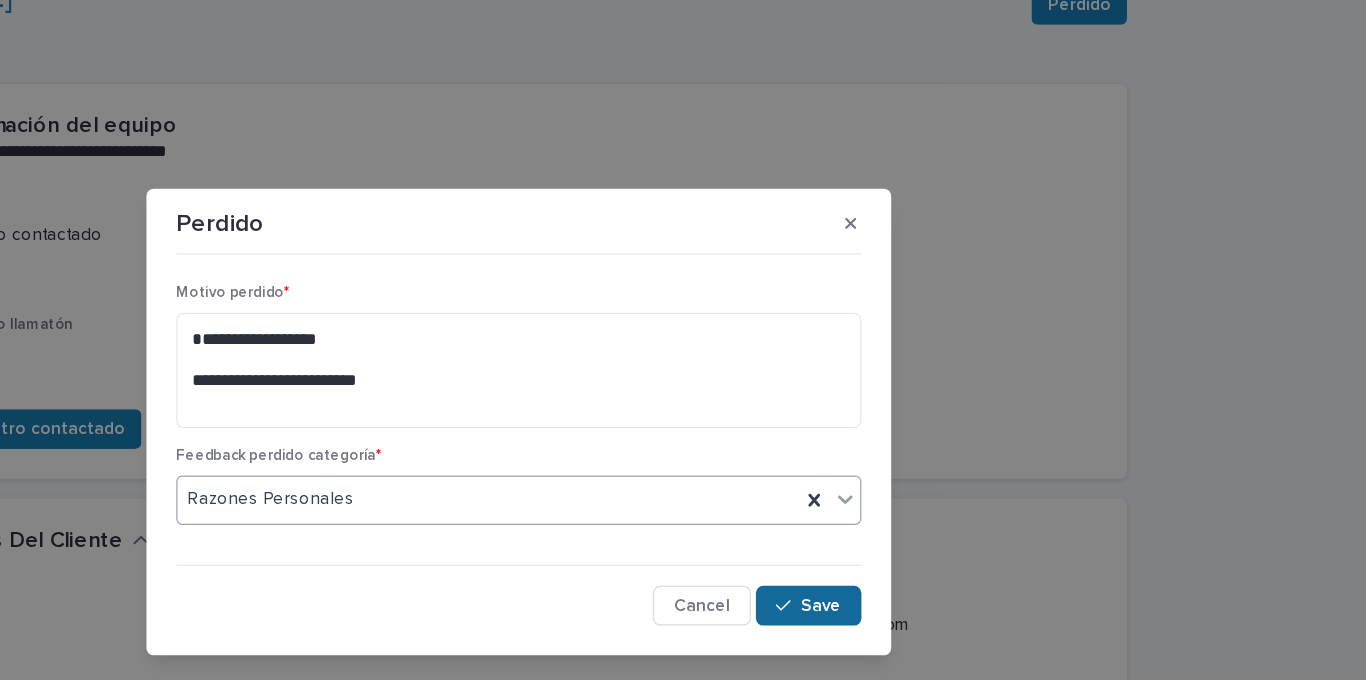 click on "Save" at bounding box center (926, 488) 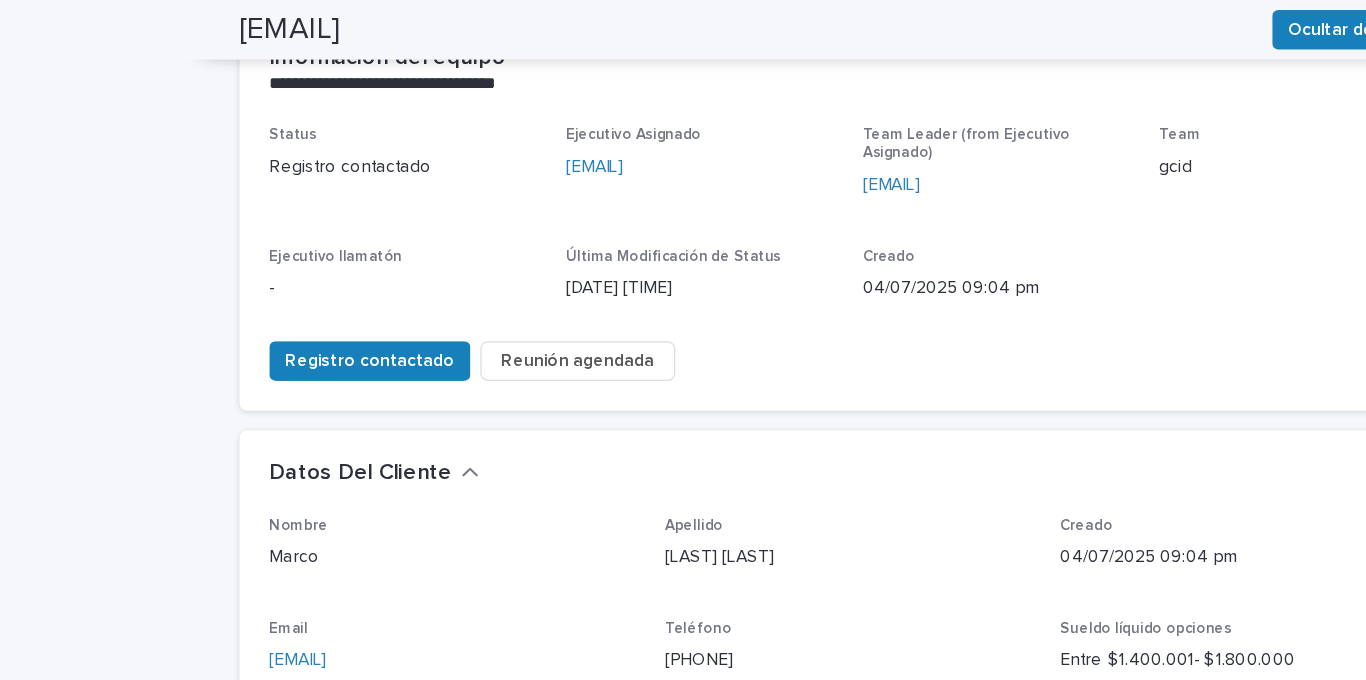 scroll, scrollTop: 0, scrollLeft: 0, axis: both 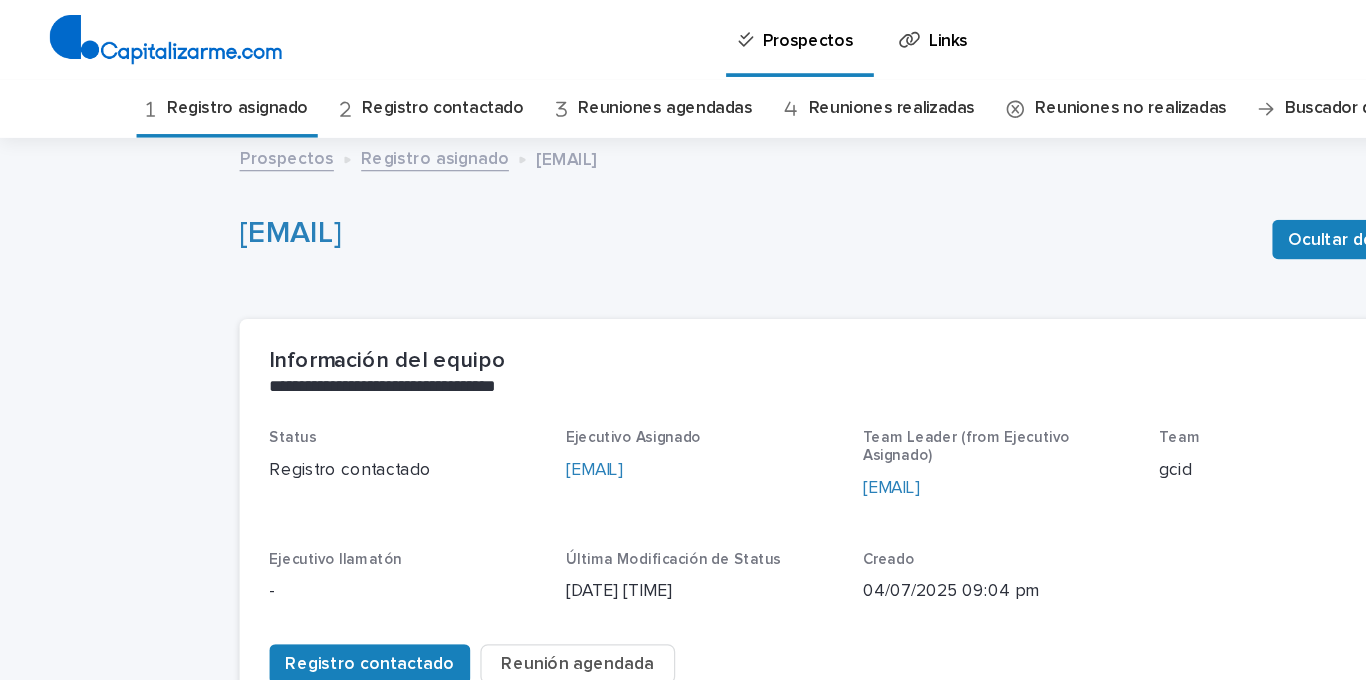 click on "Registro asignado" at bounding box center [191, 87] 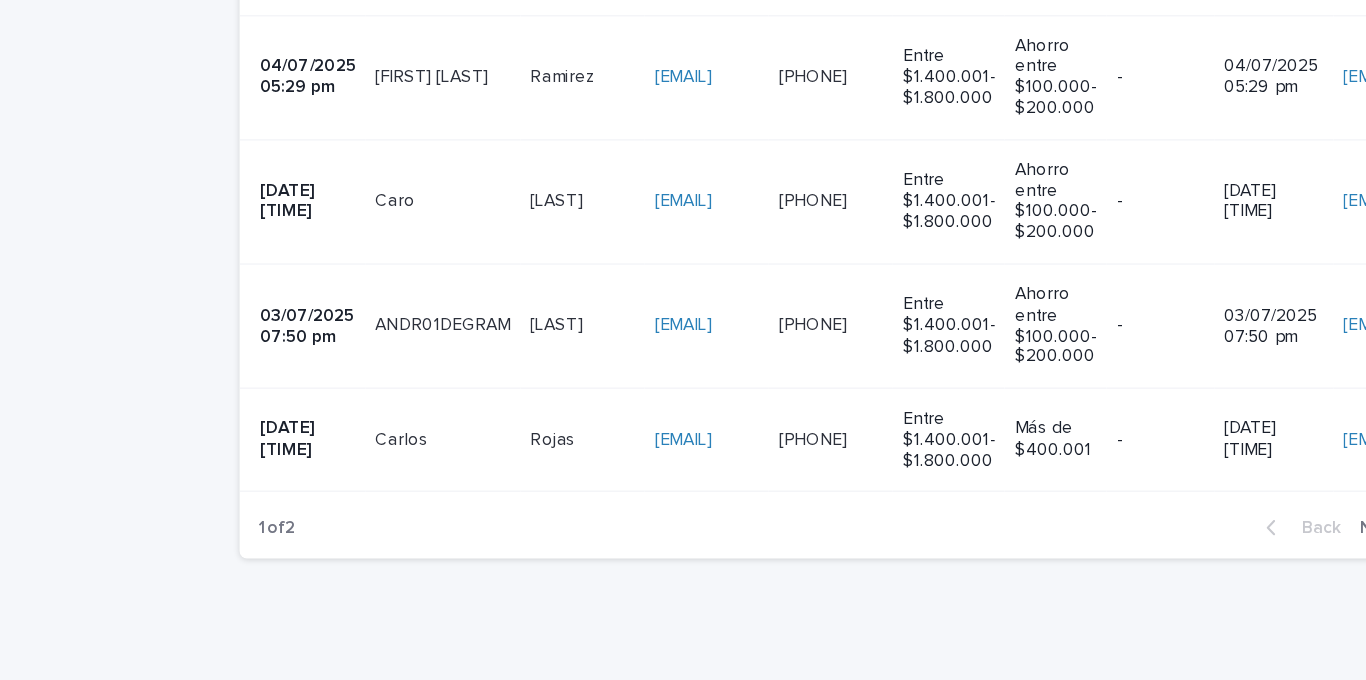 scroll, scrollTop: 713, scrollLeft: 0, axis: vertical 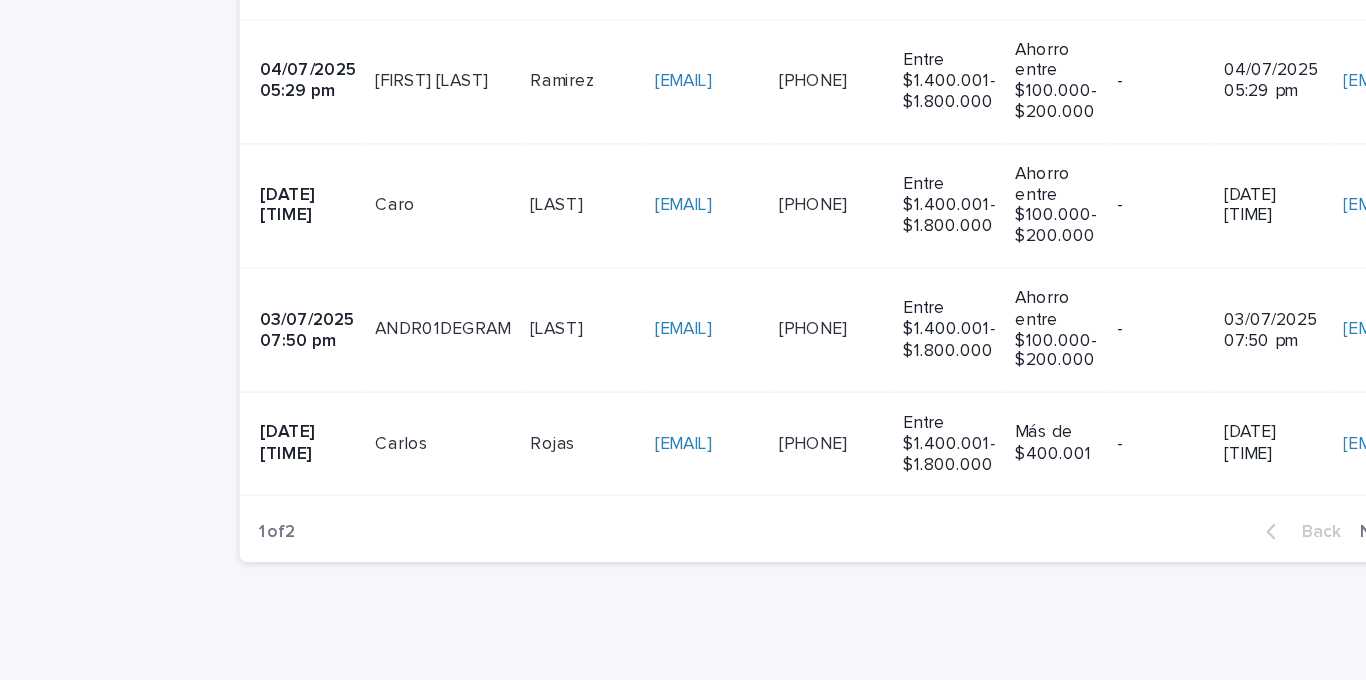click at bounding box center [356, 421] 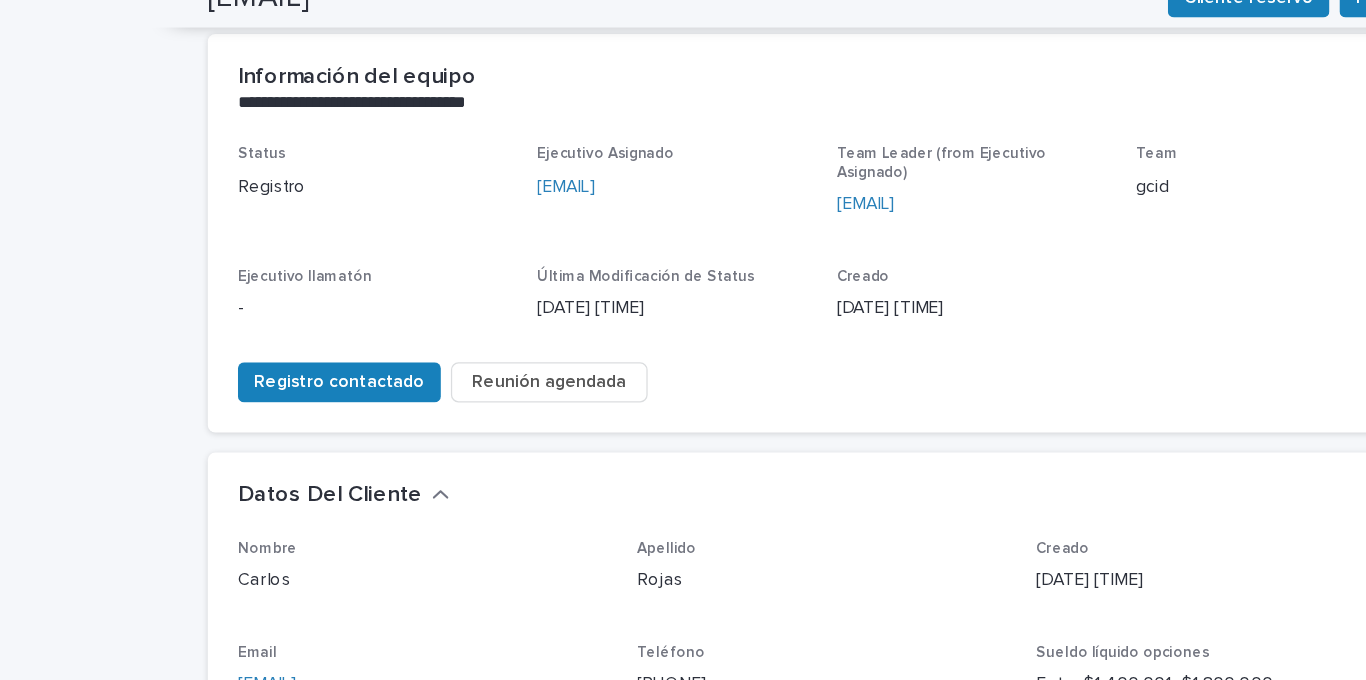 scroll, scrollTop: 199, scrollLeft: 0, axis: vertical 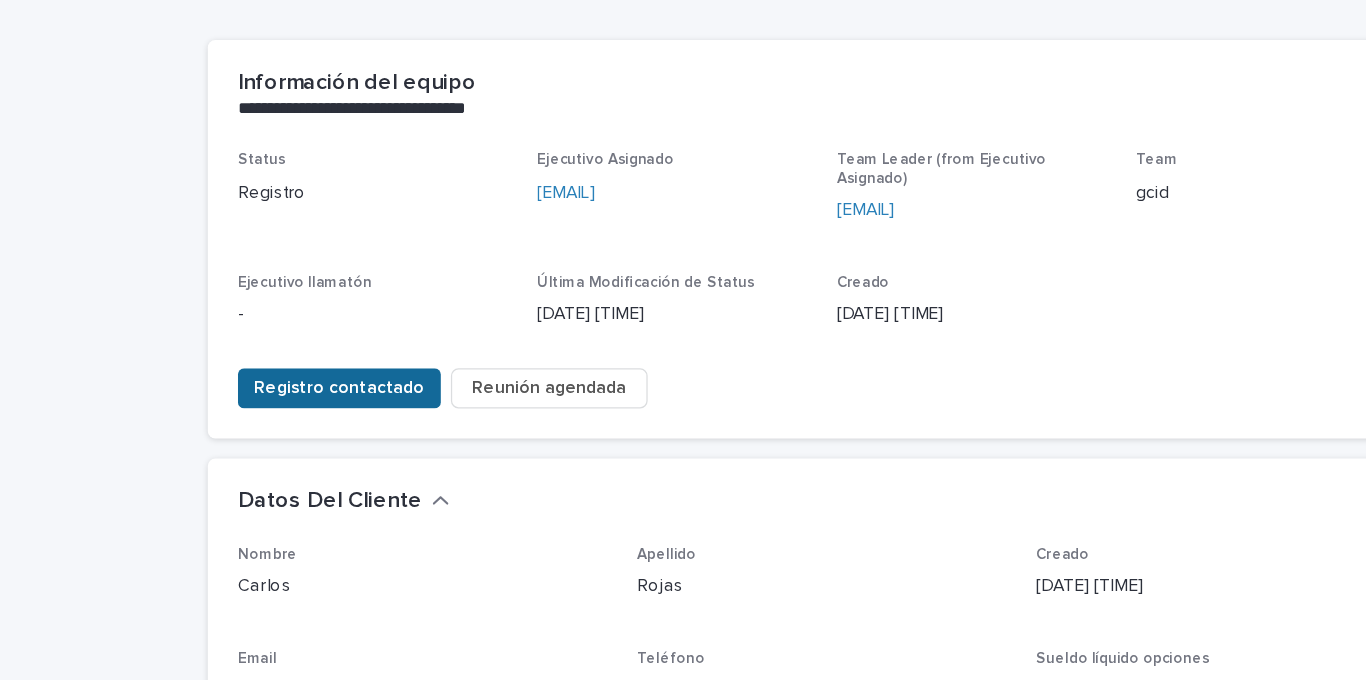click on "Registro contactado" at bounding box center [298, 336] 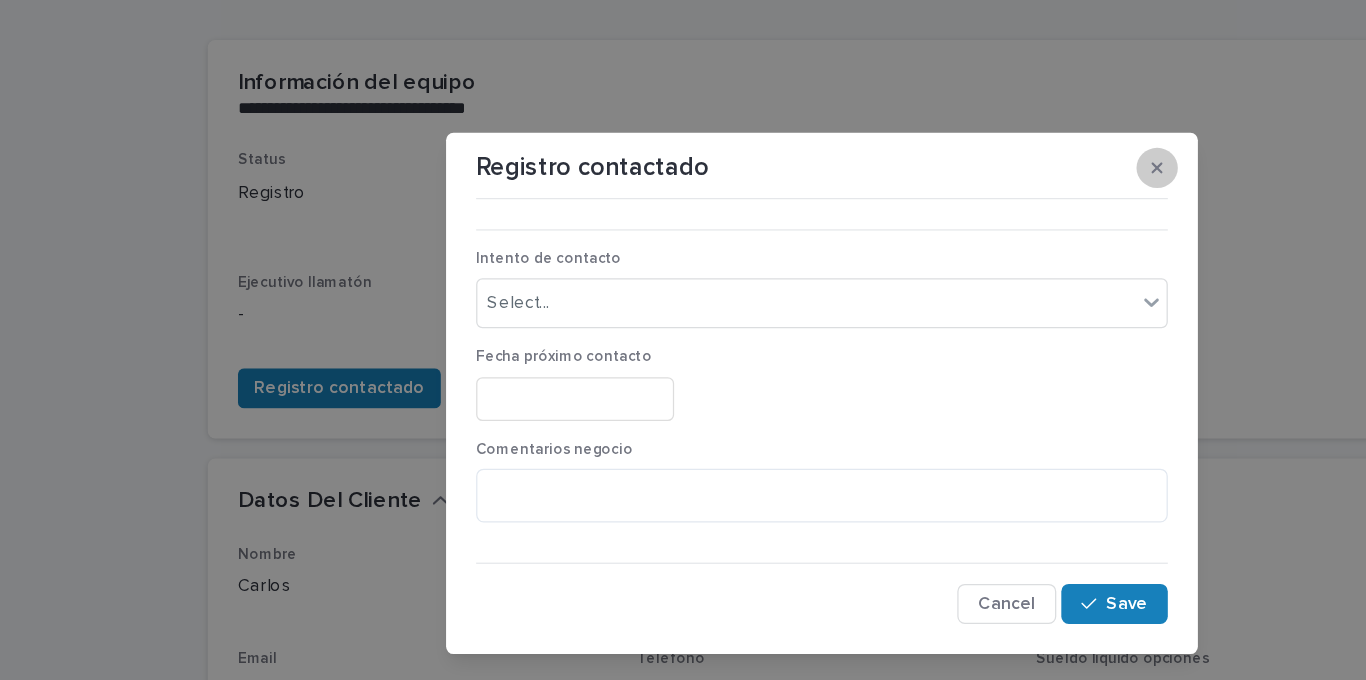 click at bounding box center [950, 160] 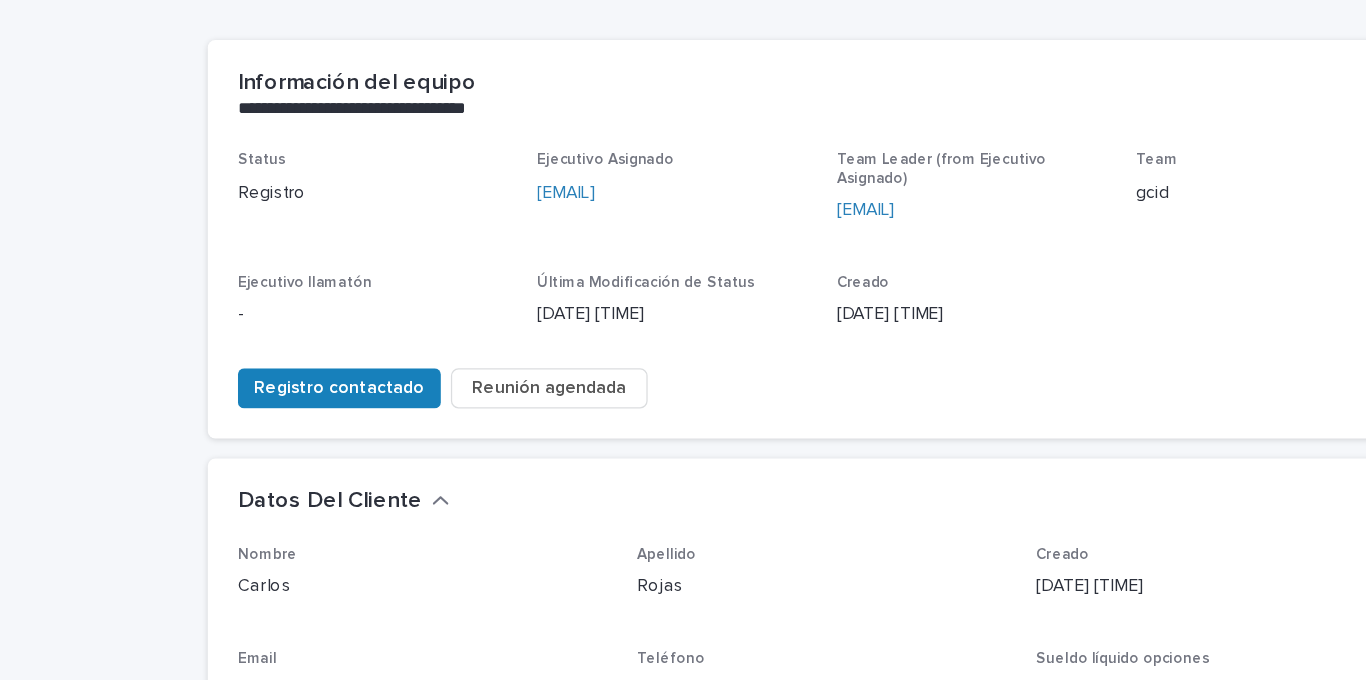 scroll, scrollTop: 0, scrollLeft: 0, axis: both 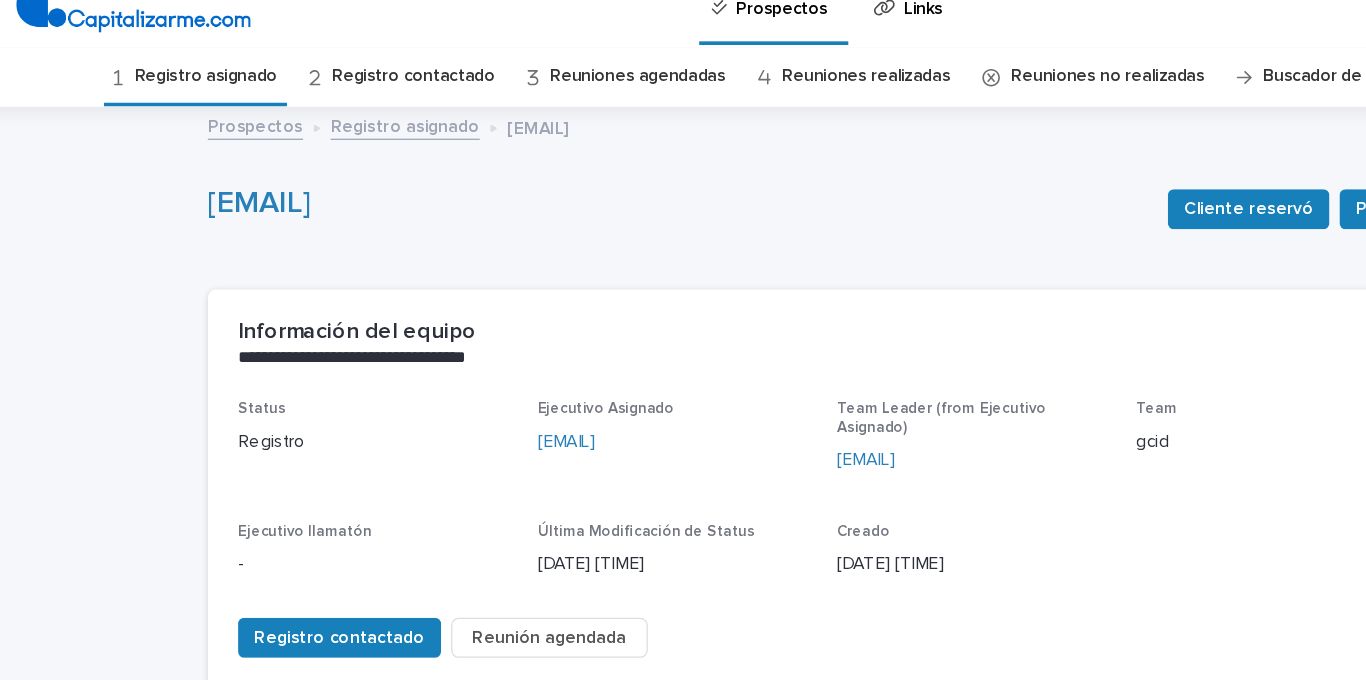 click on "Registro contactado" at bounding box center [357, 87] 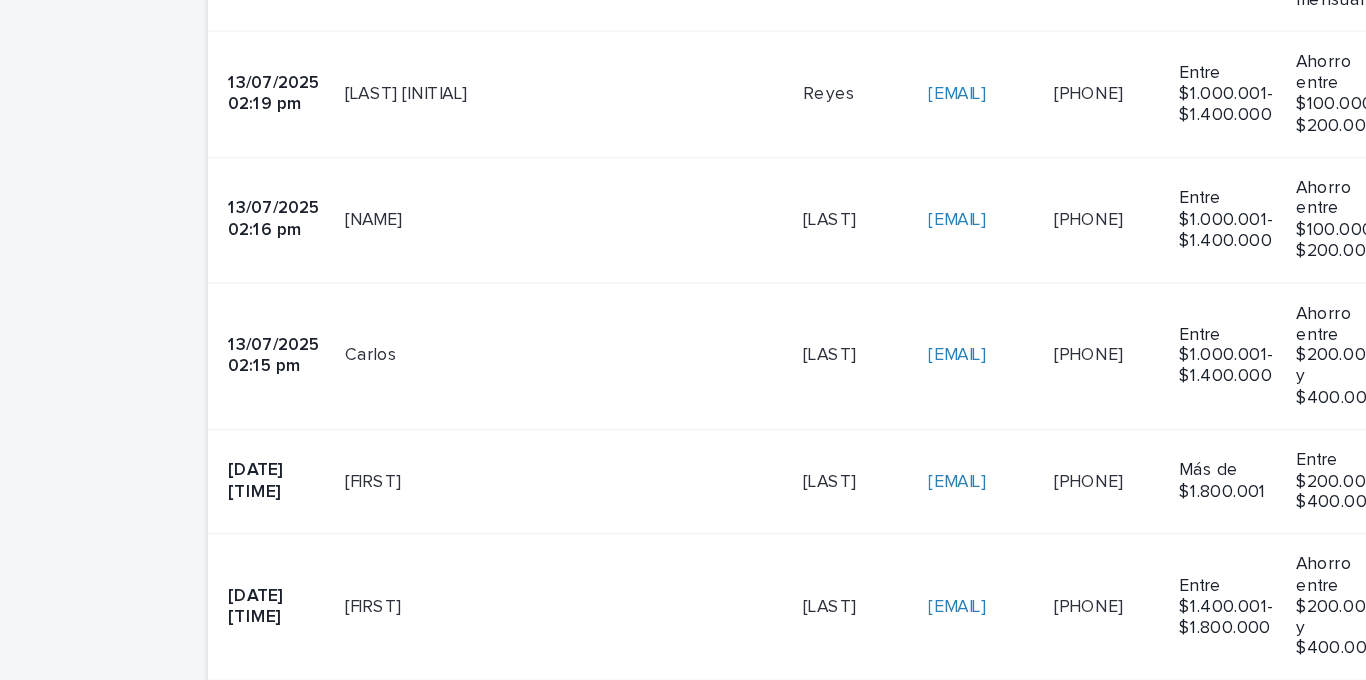scroll, scrollTop: 1133, scrollLeft: 0, axis: vertical 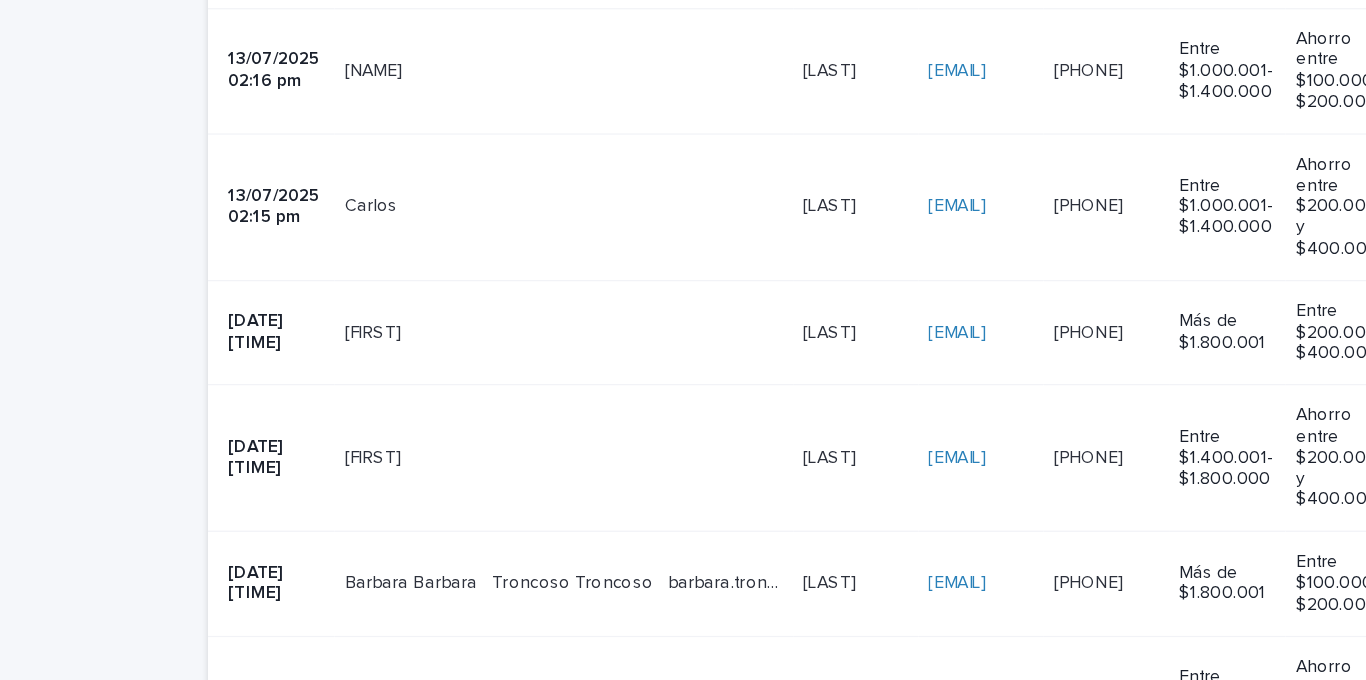 click on "[FIRST] [FIRST]" at bounding box center (477, 502) 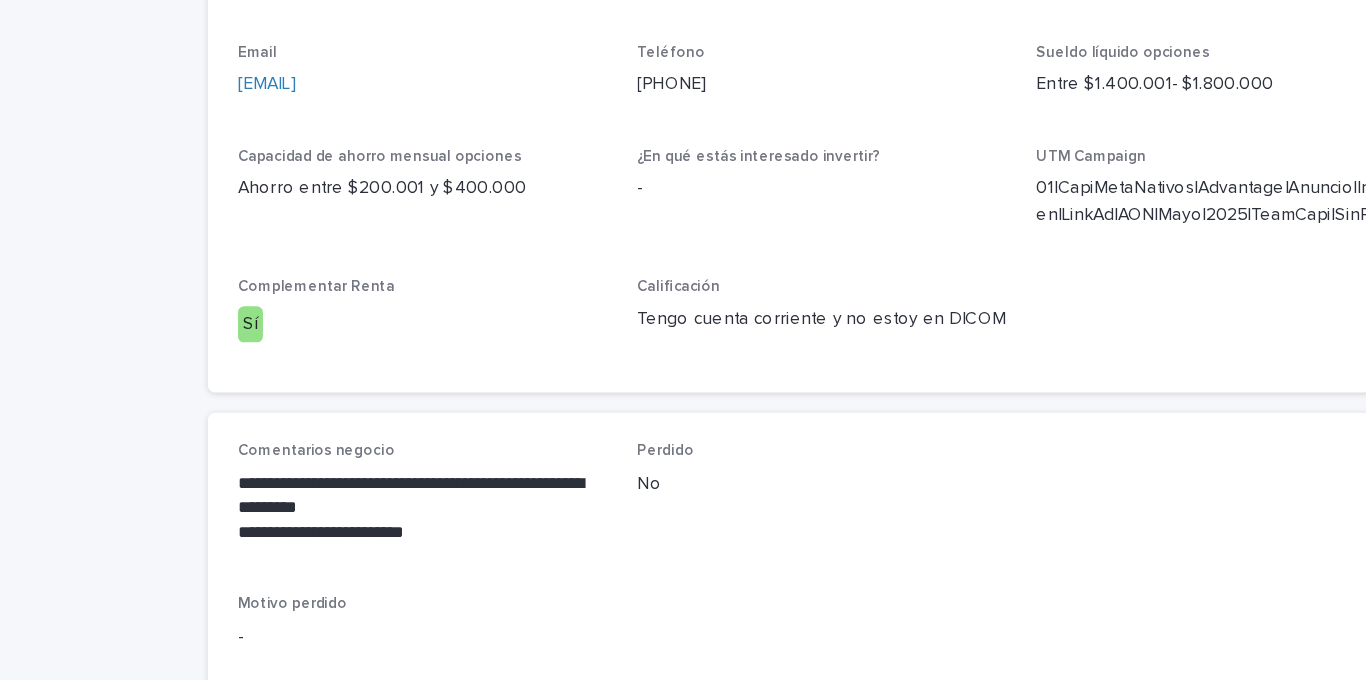 scroll, scrollTop: 662, scrollLeft: 0, axis: vertical 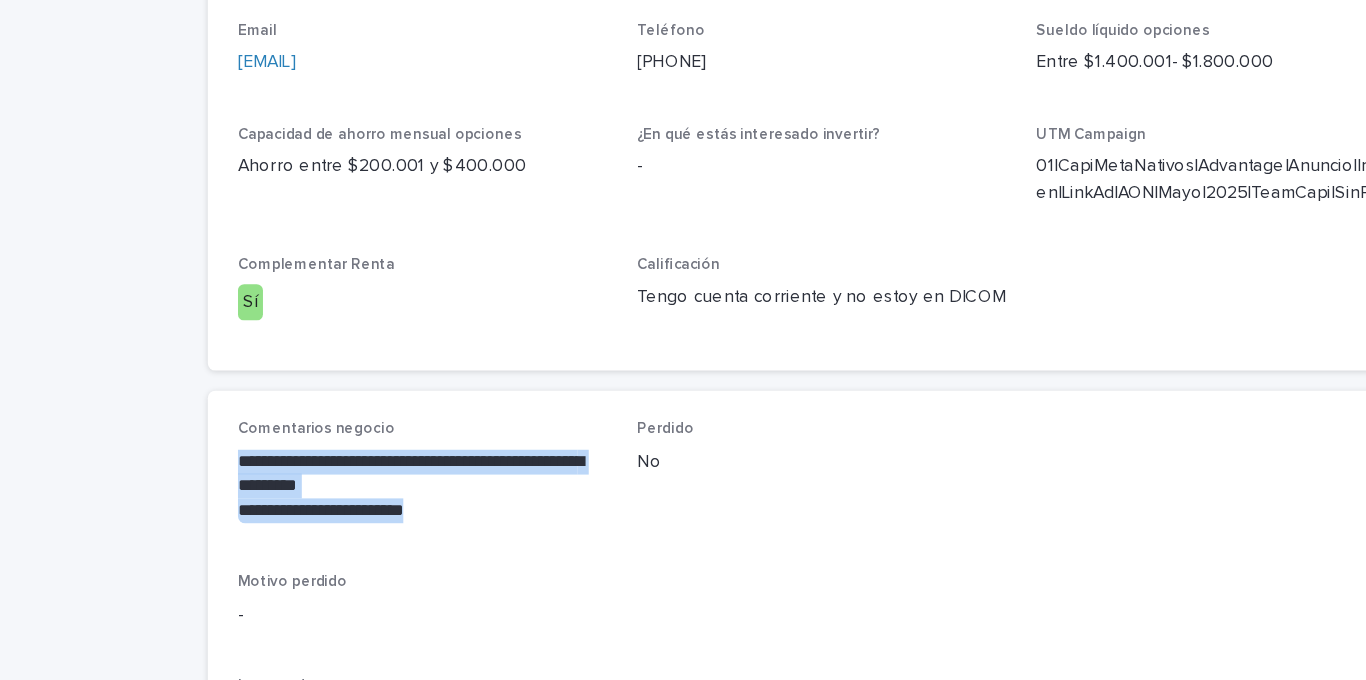 drag, startPoint x: 404, startPoint y: 471, endPoint x: 210, endPoint y: 417, distance: 201.37527 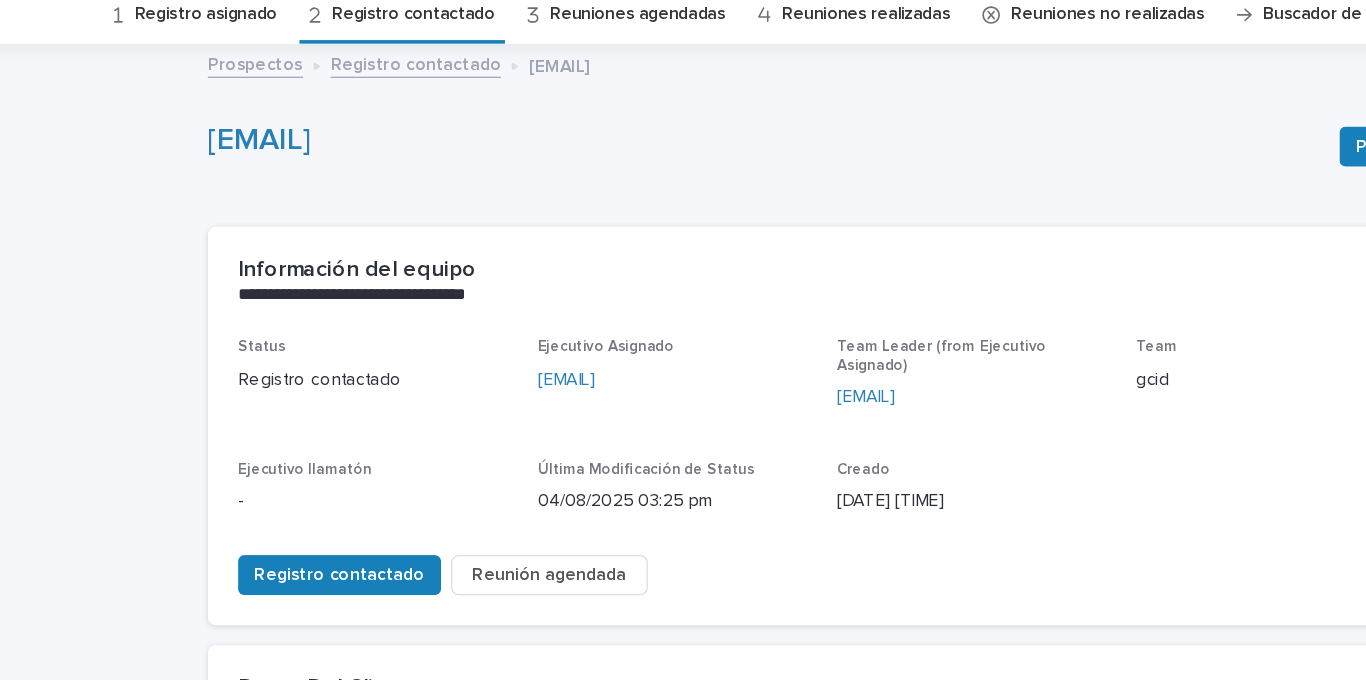scroll, scrollTop: 0, scrollLeft: 0, axis: both 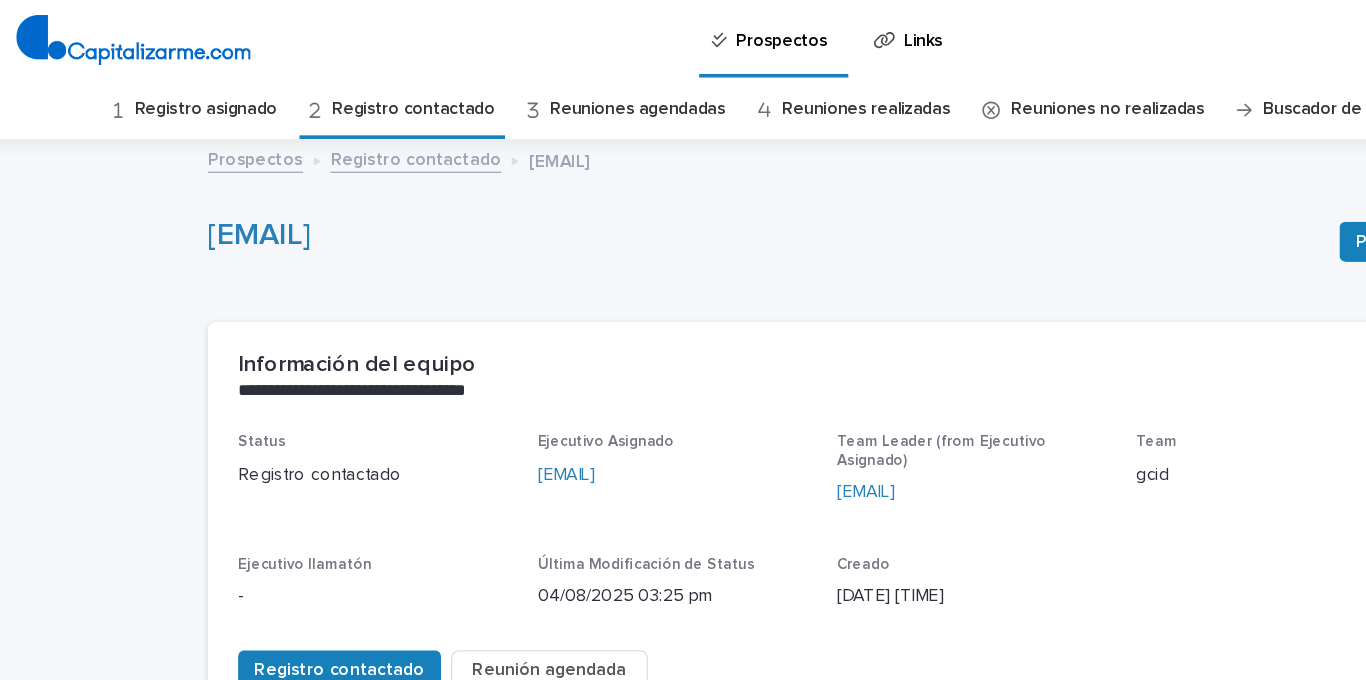 click on "Registro asignado" at bounding box center (191, 87) 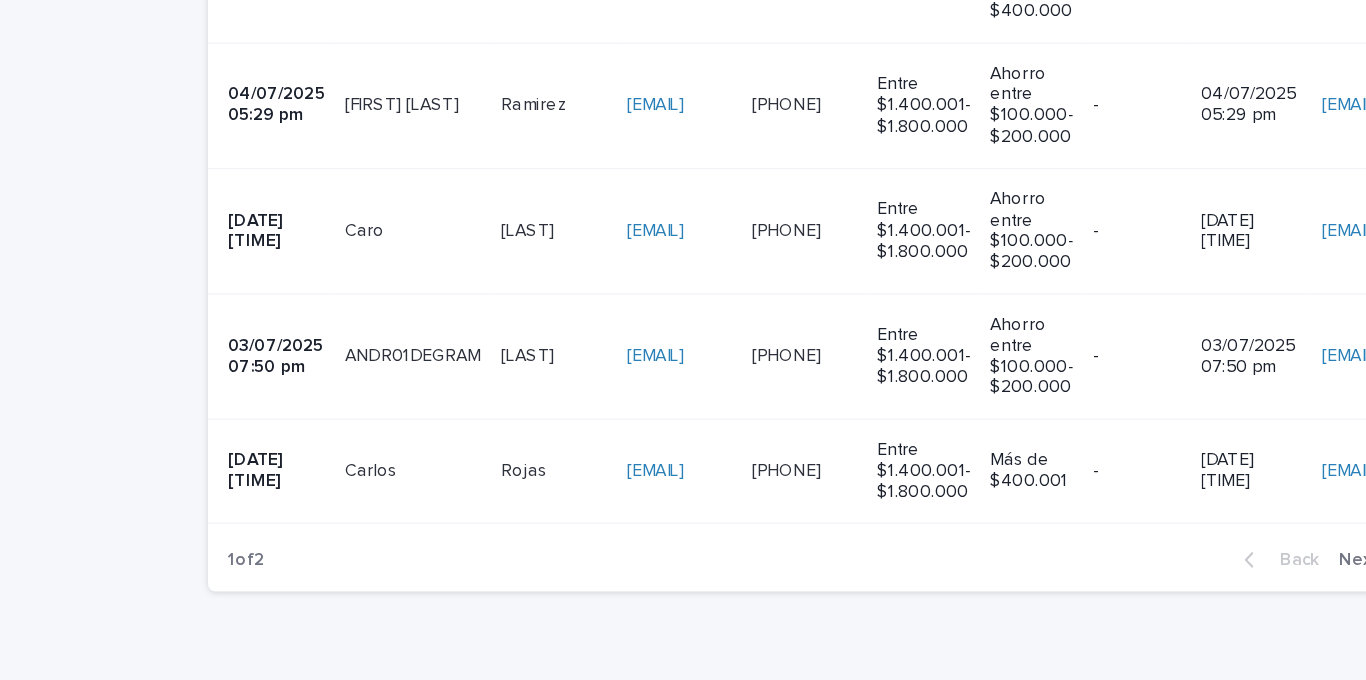 scroll, scrollTop: 739, scrollLeft: 0, axis: vertical 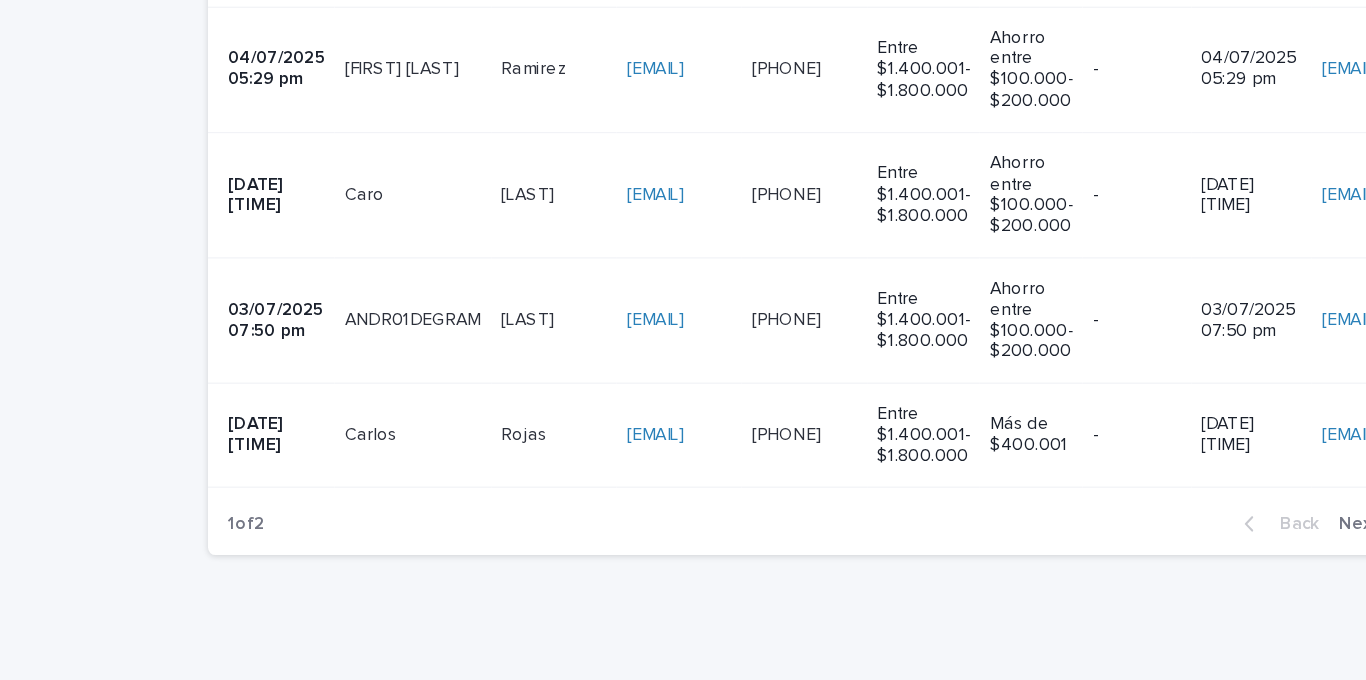 click at bounding box center (356, 411) 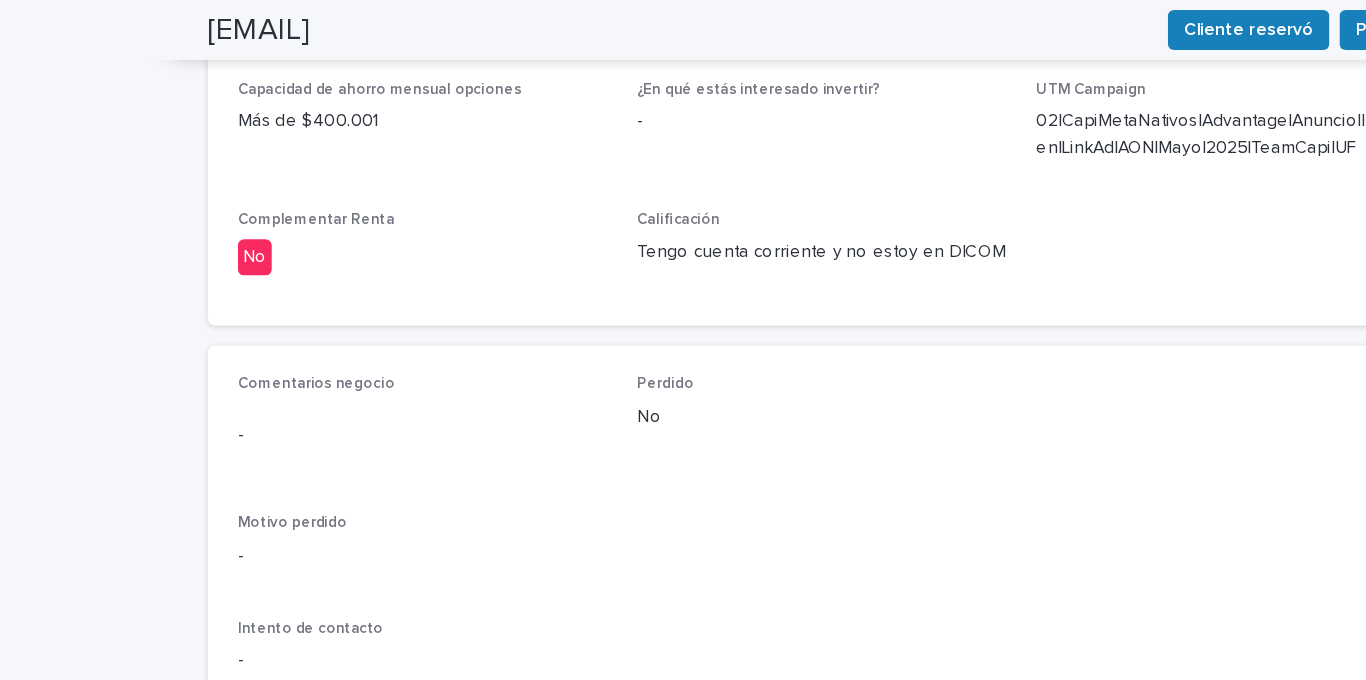 scroll, scrollTop: 866, scrollLeft: 0, axis: vertical 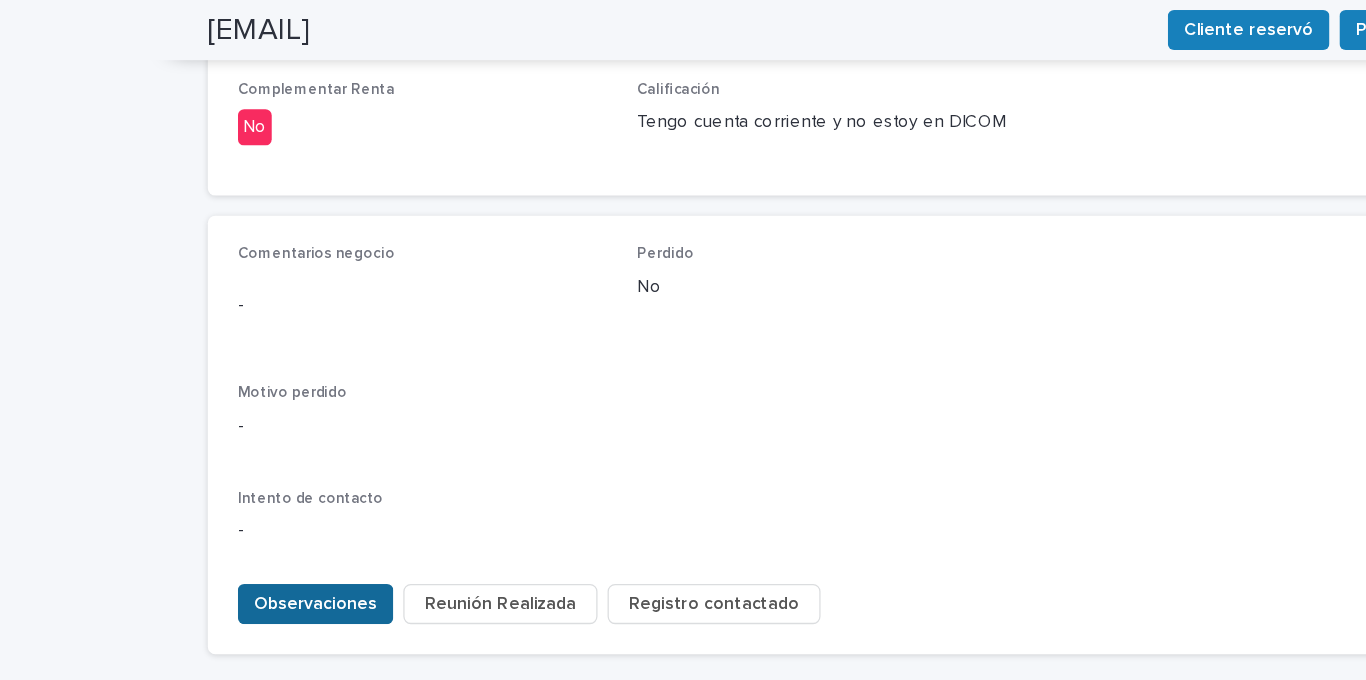 click on "Observaciones" at bounding box center (279, 482) 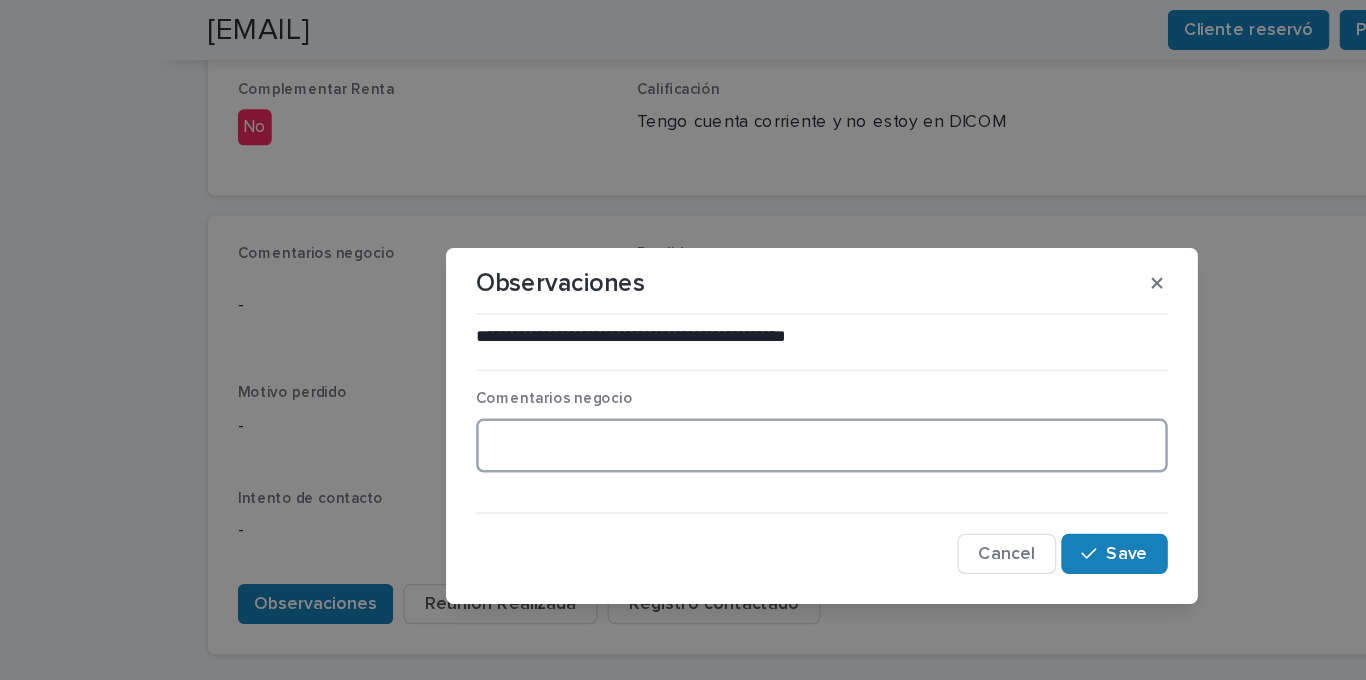 click at bounding box center [683, 355] 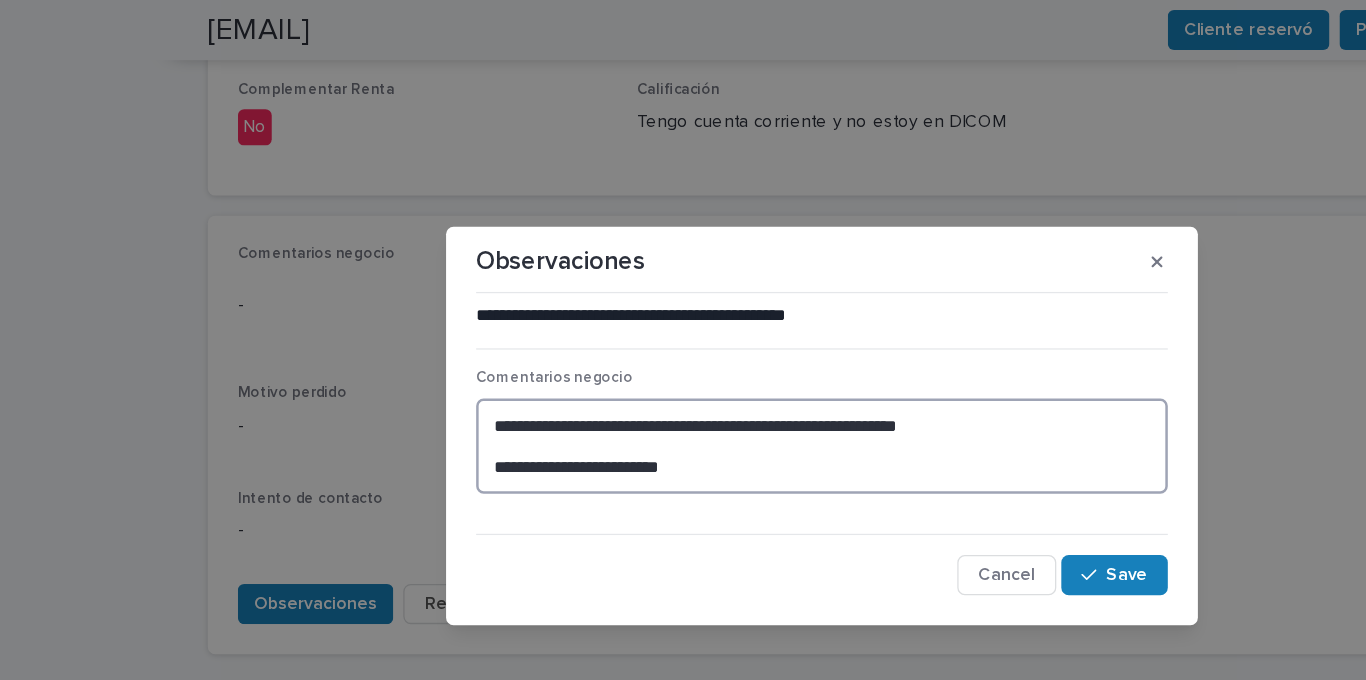 click on "**********" at bounding box center [683, 356] 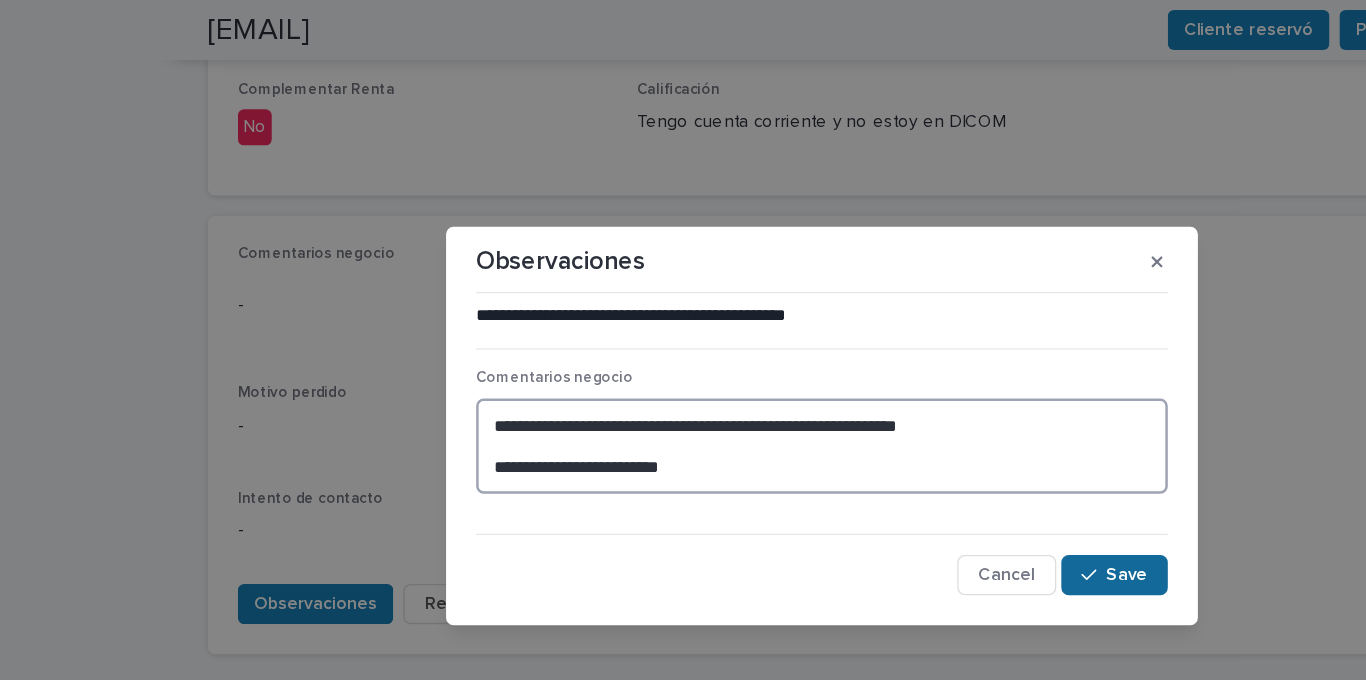 type on "**********" 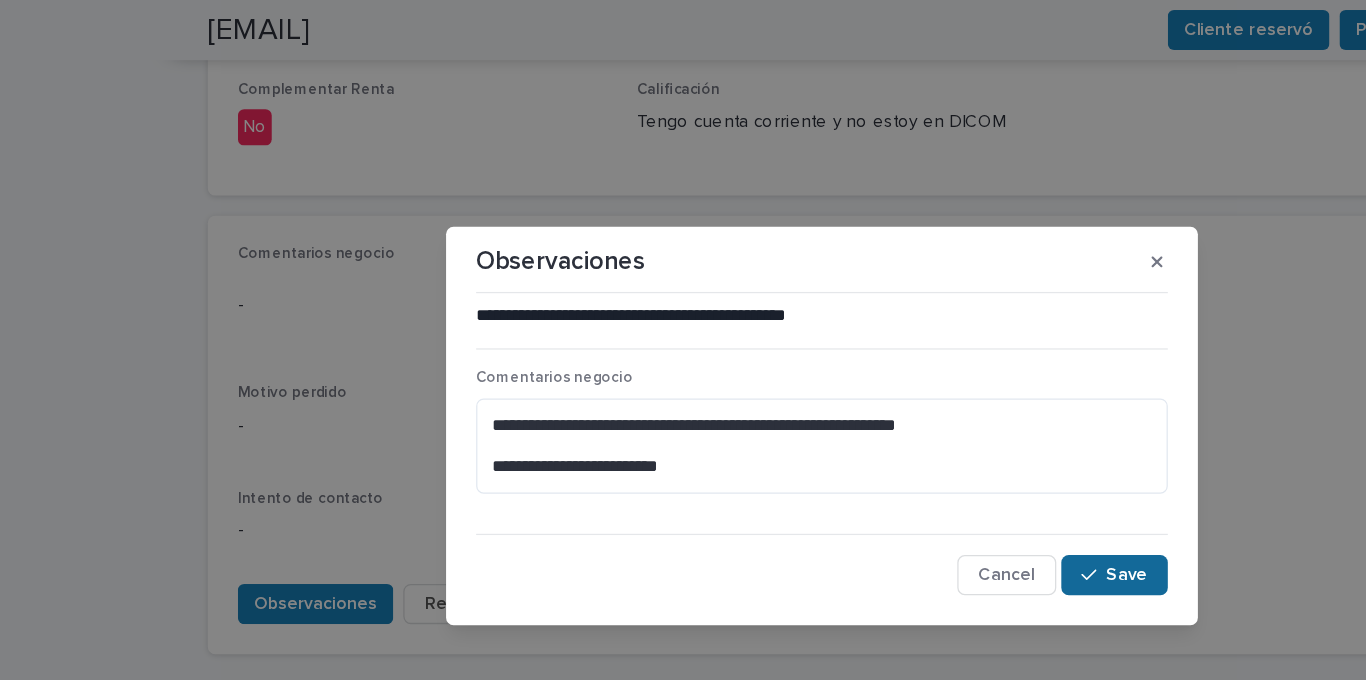 click on "Save" at bounding box center (926, 459) 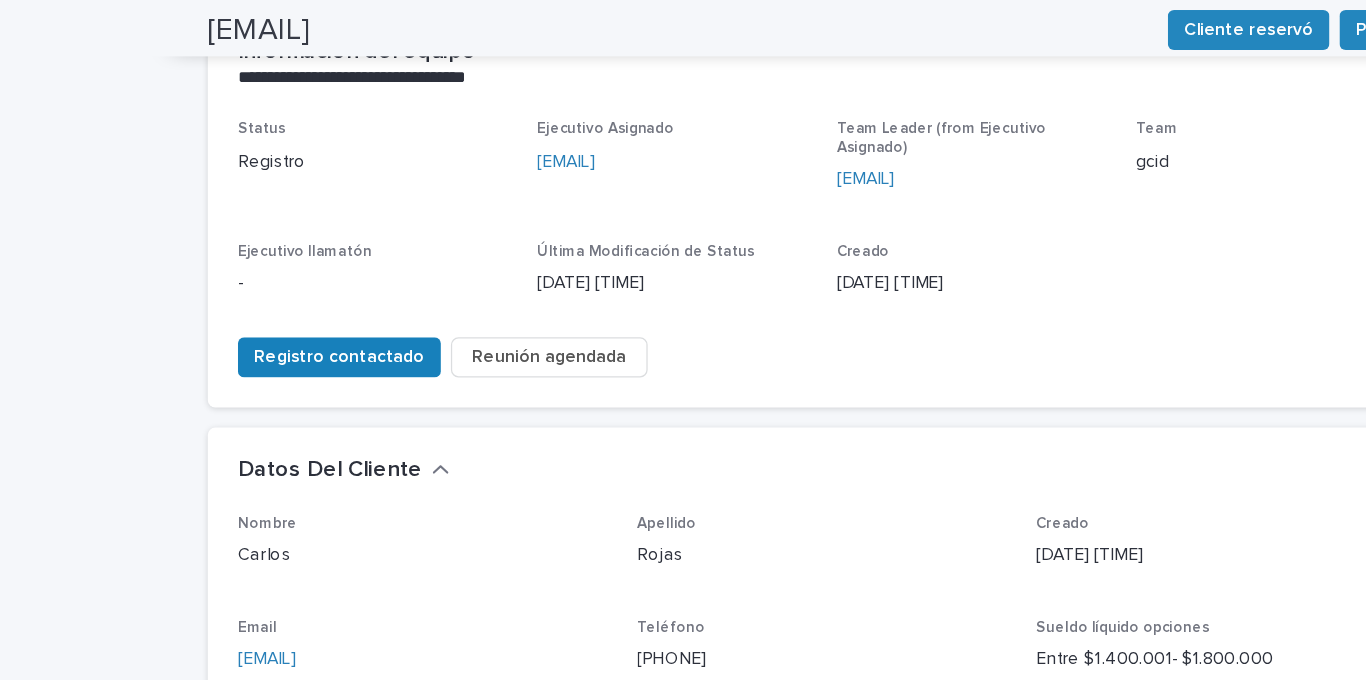 scroll, scrollTop: 0, scrollLeft: 0, axis: both 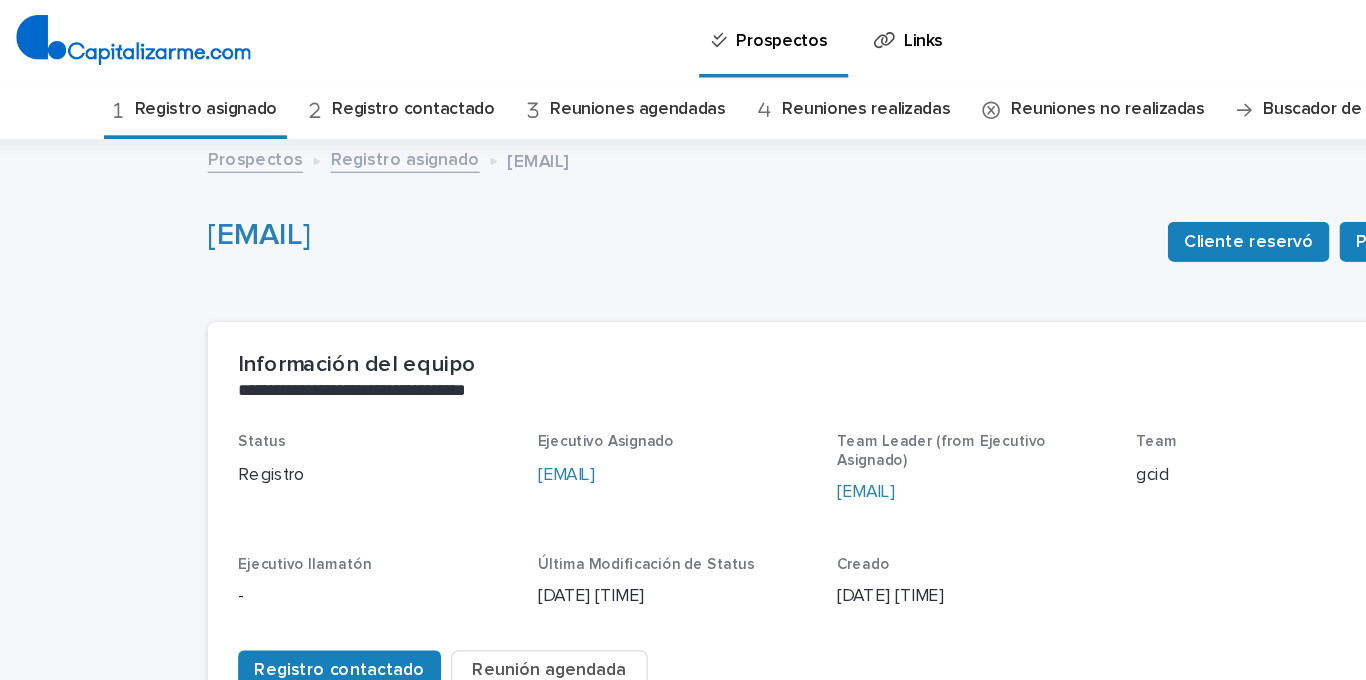 click on "Registro asignado" at bounding box center (191, 87) 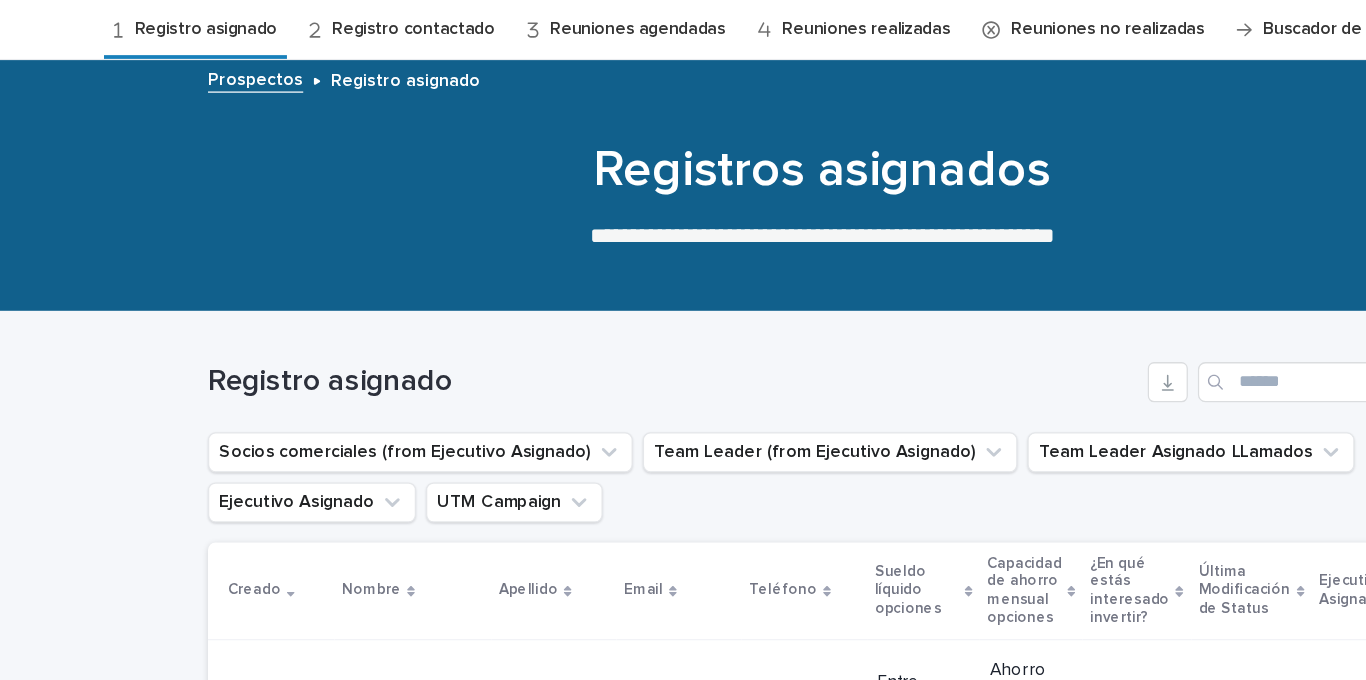 scroll, scrollTop: 328, scrollLeft: 0, axis: vertical 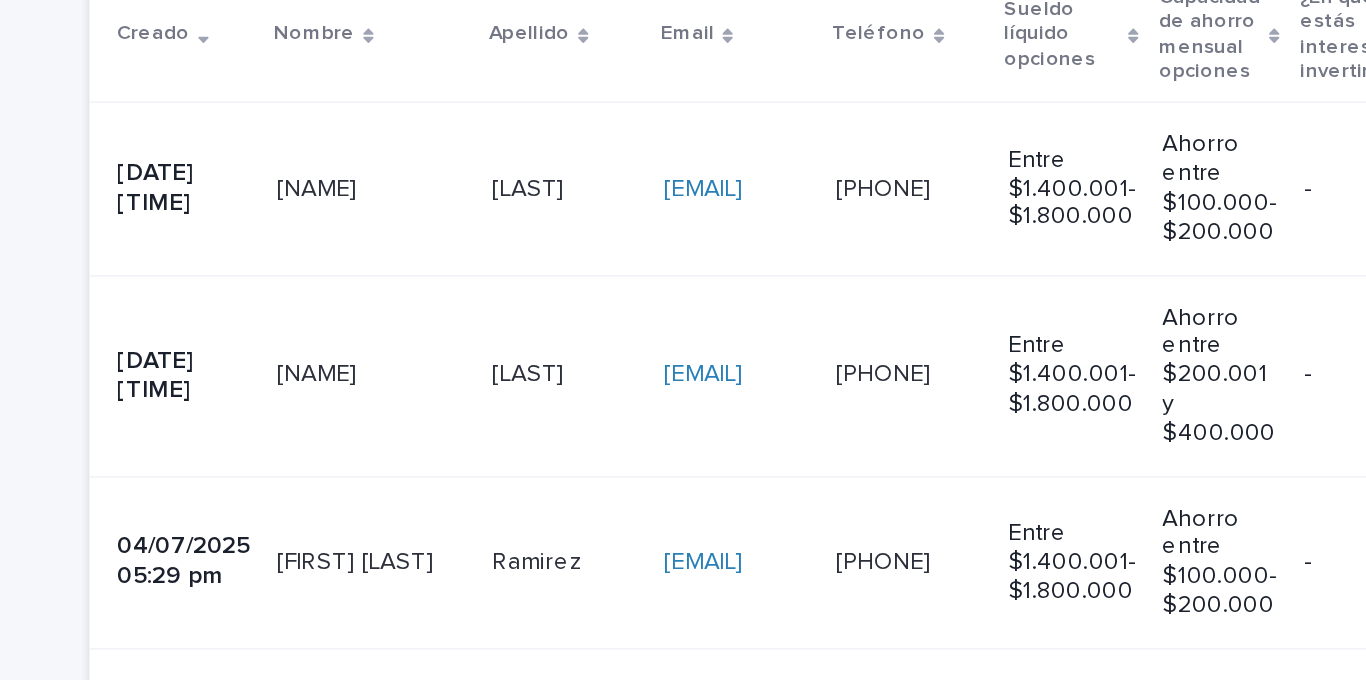 click on "[LAST] [LAST]" at bounding box center [469, 297] 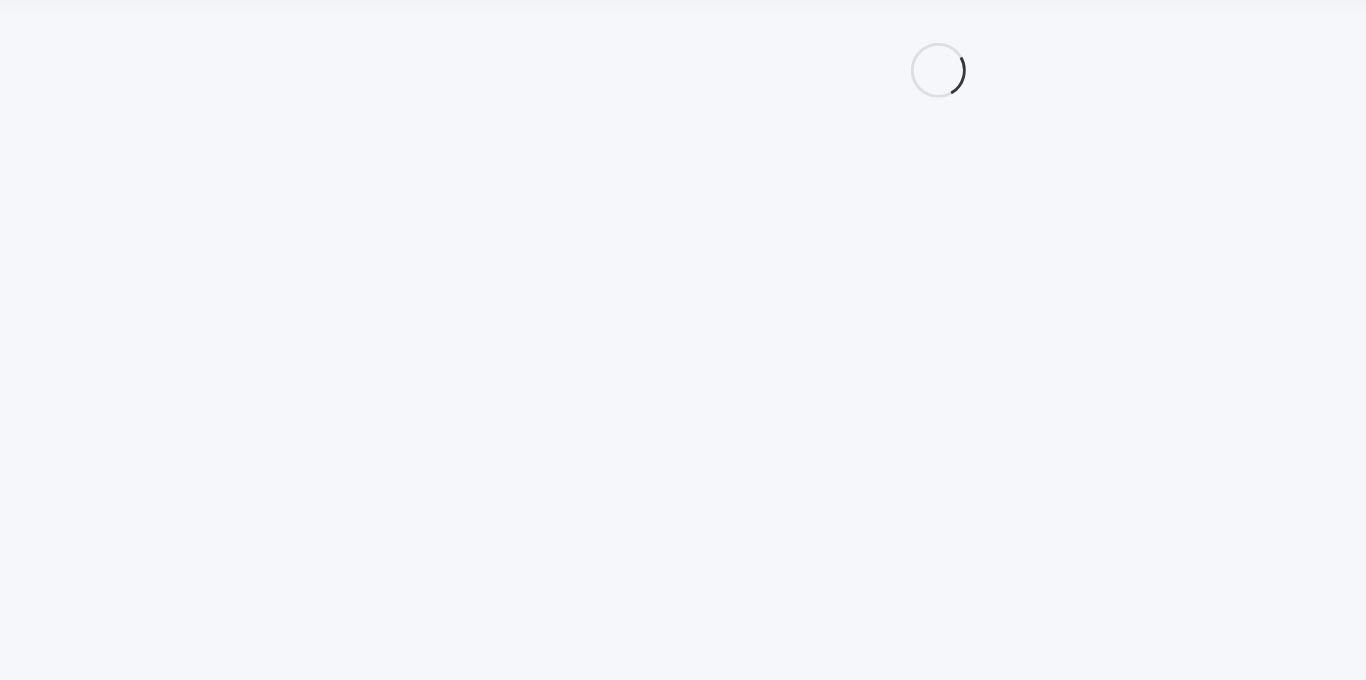 scroll, scrollTop: 0, scrollLeft: 0, axis: both 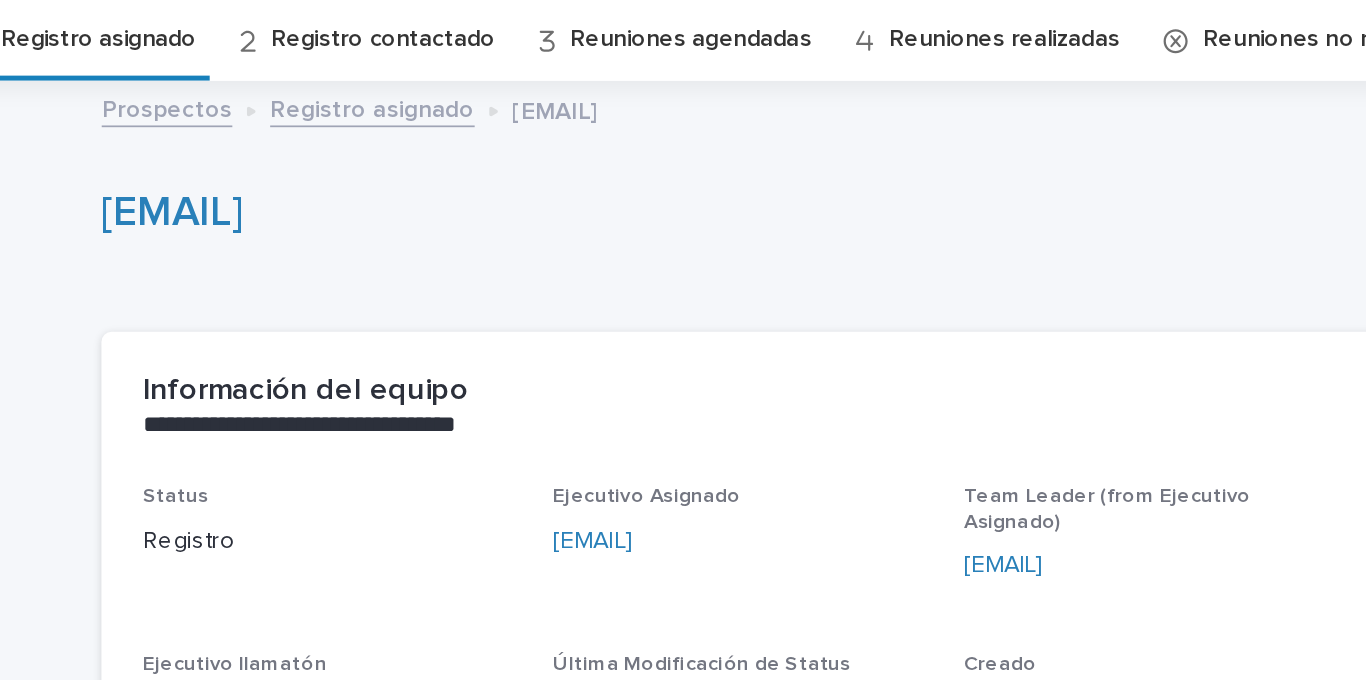 click on "[EMAIL]" at bounding box center (568, 192) 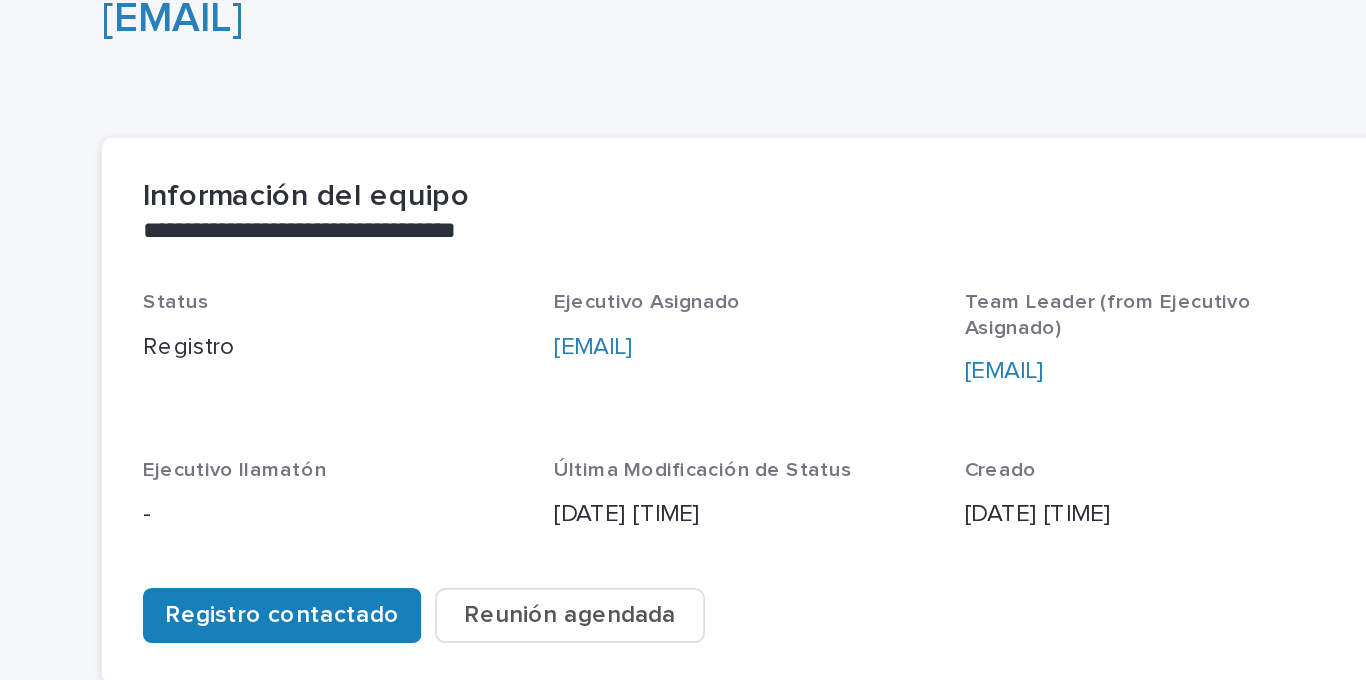 scroll, scrollTop: 125, scrollLeft: 0, axis: vertical 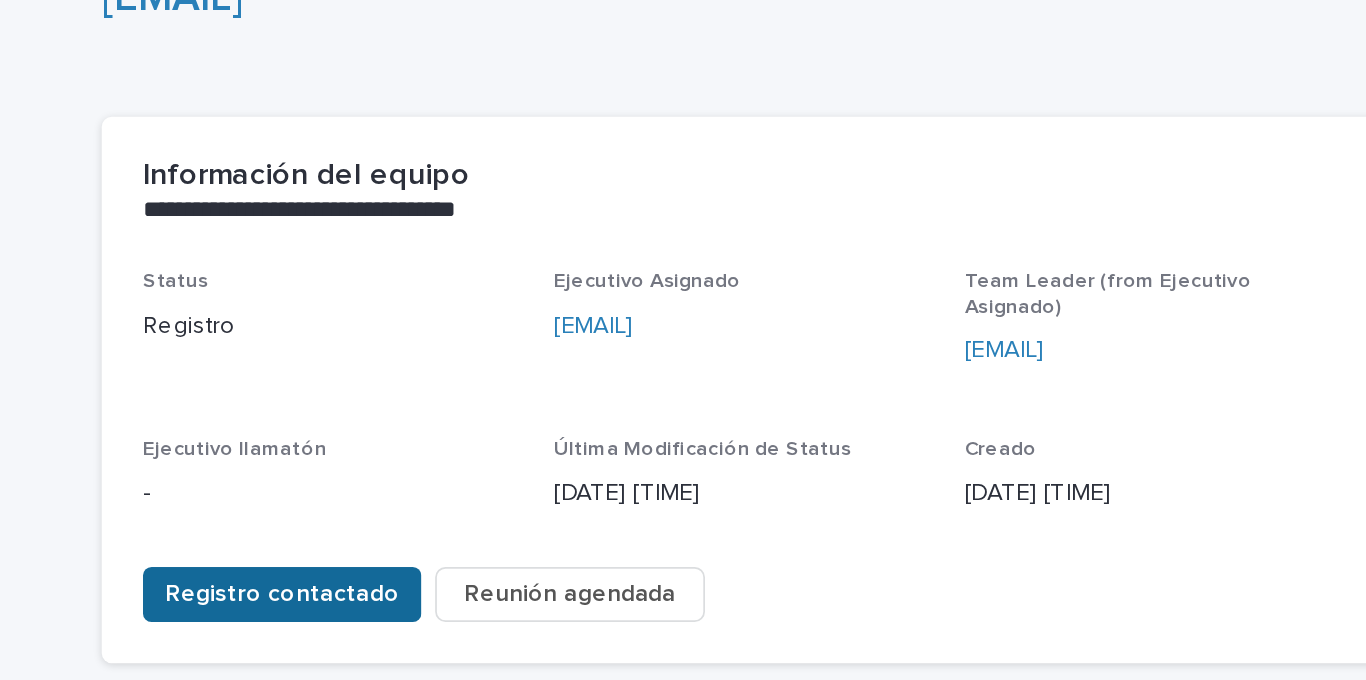 click on "Registro contactado" at bounding box center [298, 410] 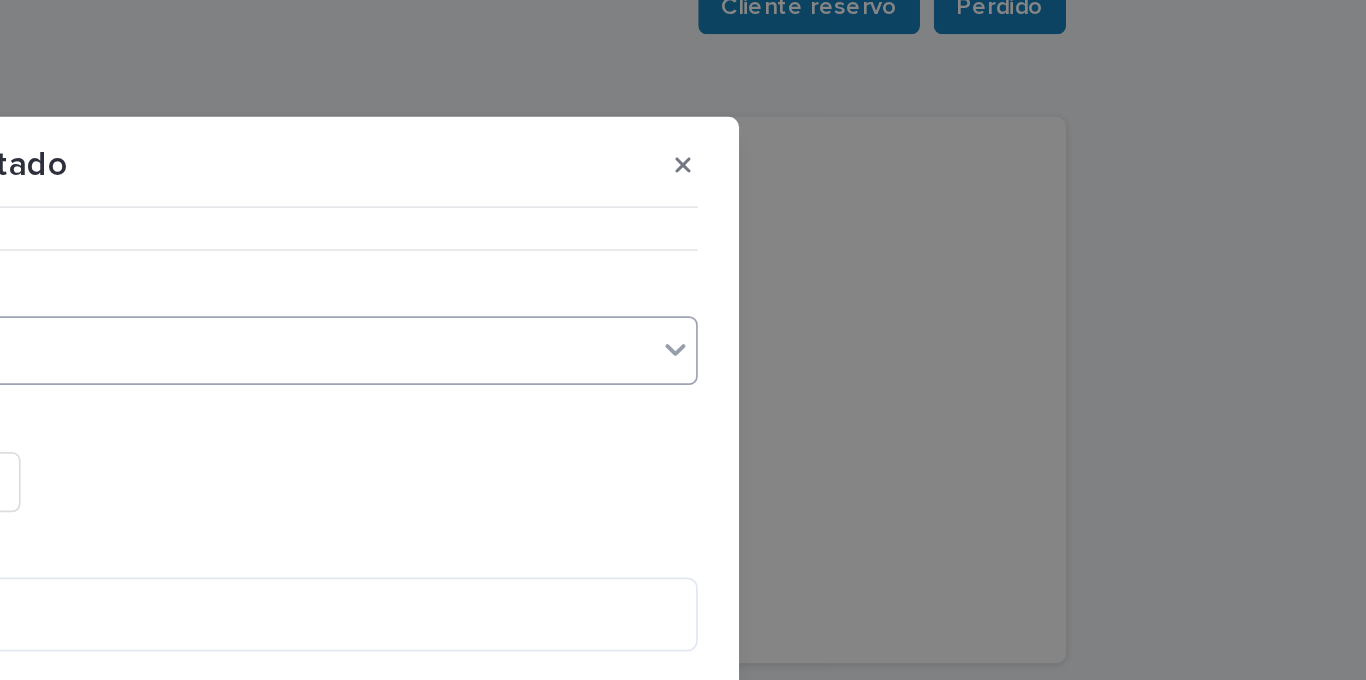 click on "Select..." at bounding box center [670, 268] 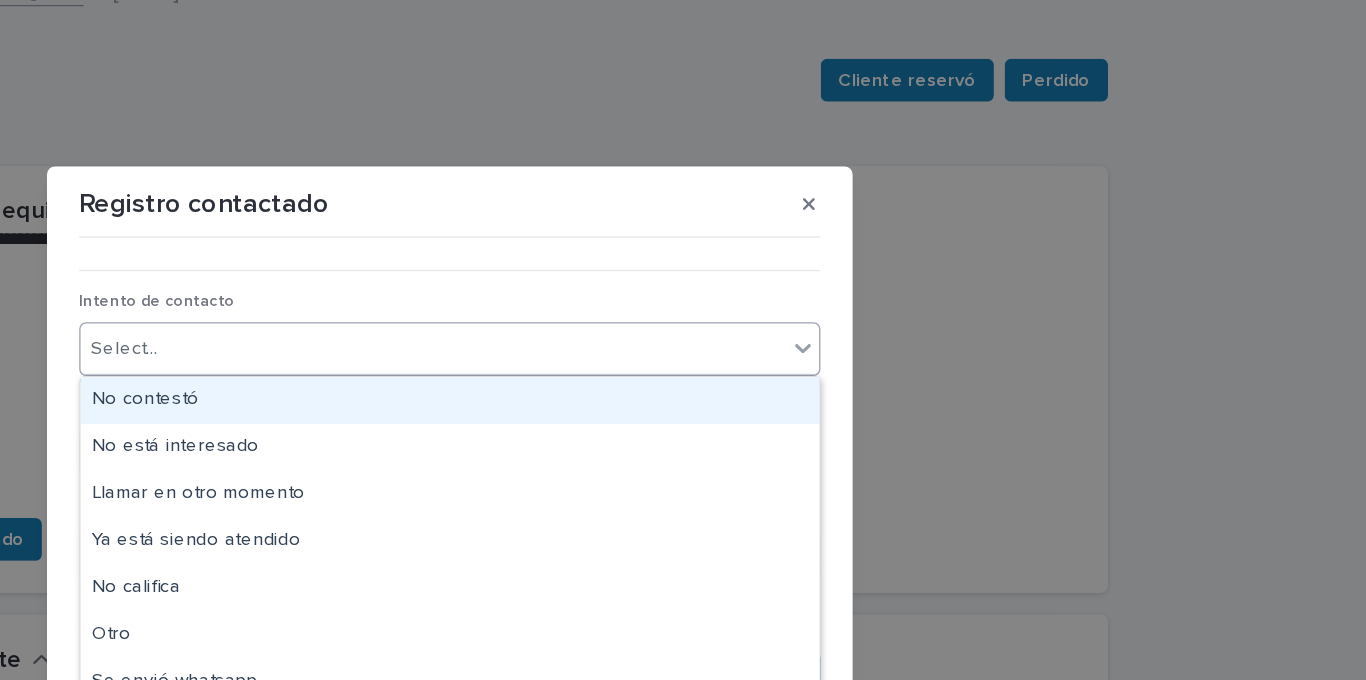 click on "No contestó" at bounding box center [683, 306] 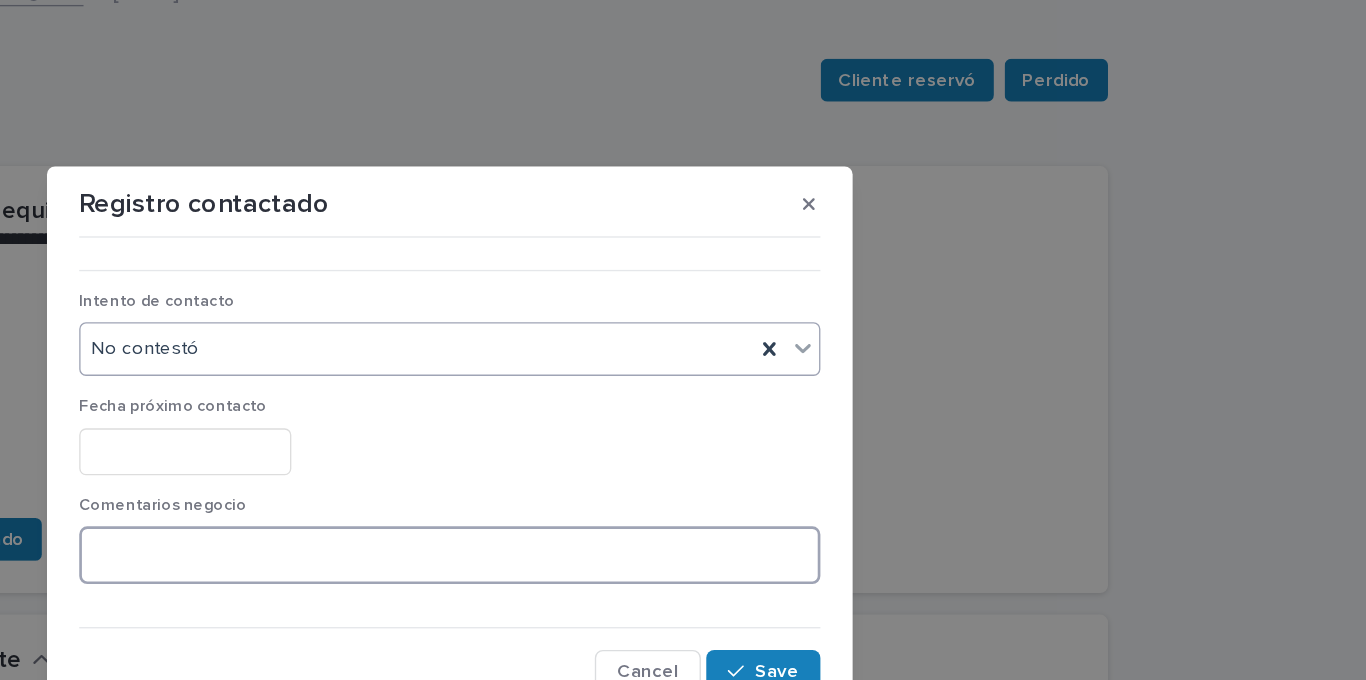 click at bounding box center (683, 421) 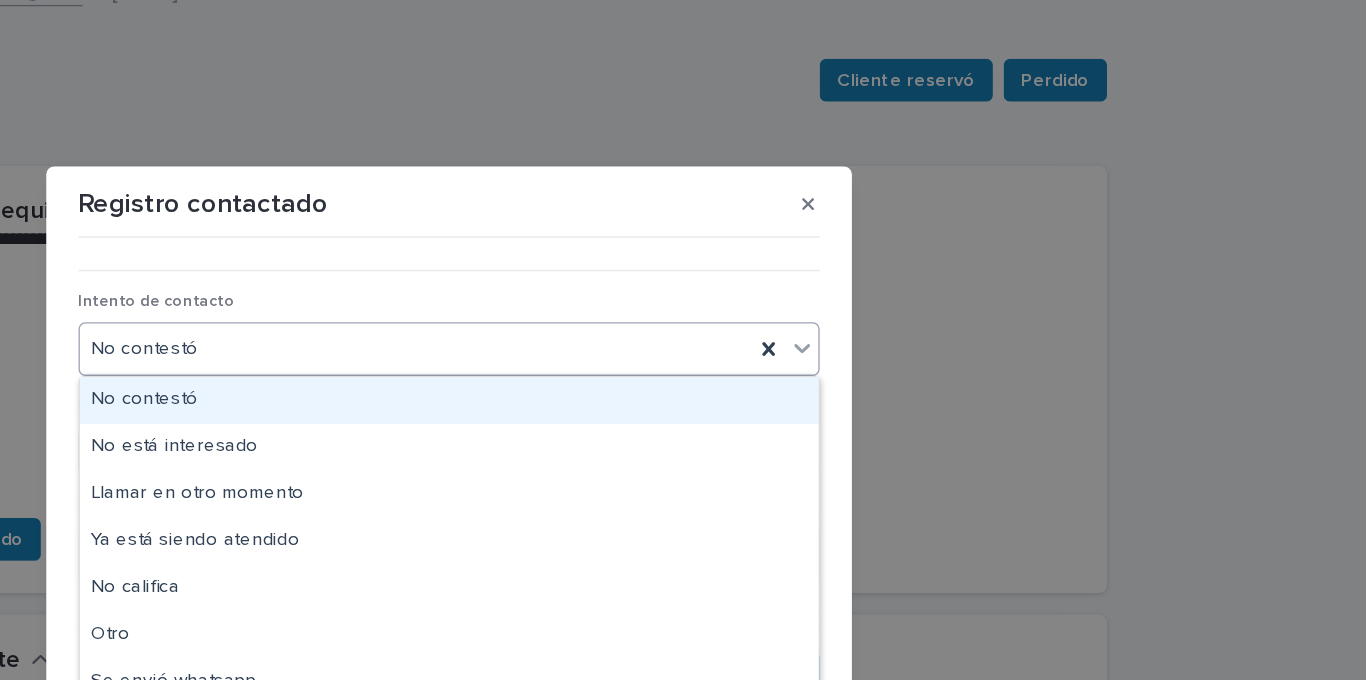 click on "No contestó" at bounding box center (658, 268) 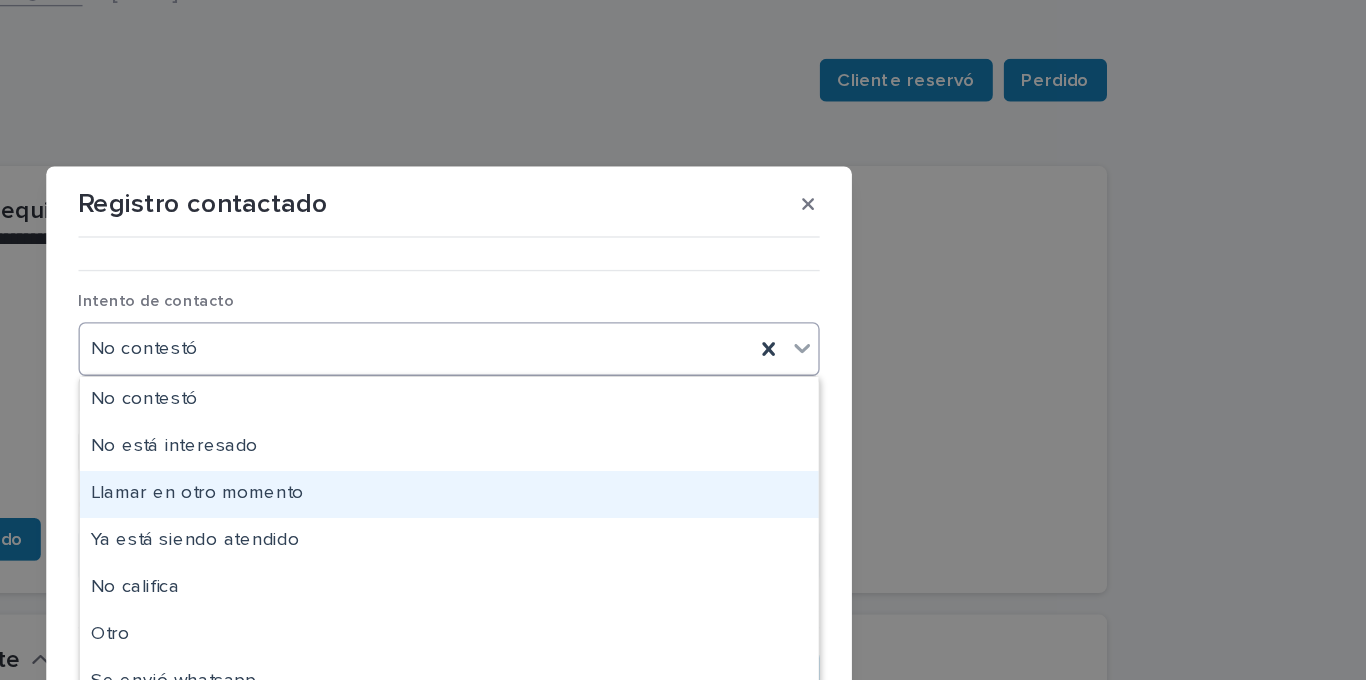 click on "Llamar en otro momento" at bounding box center (683, 376) 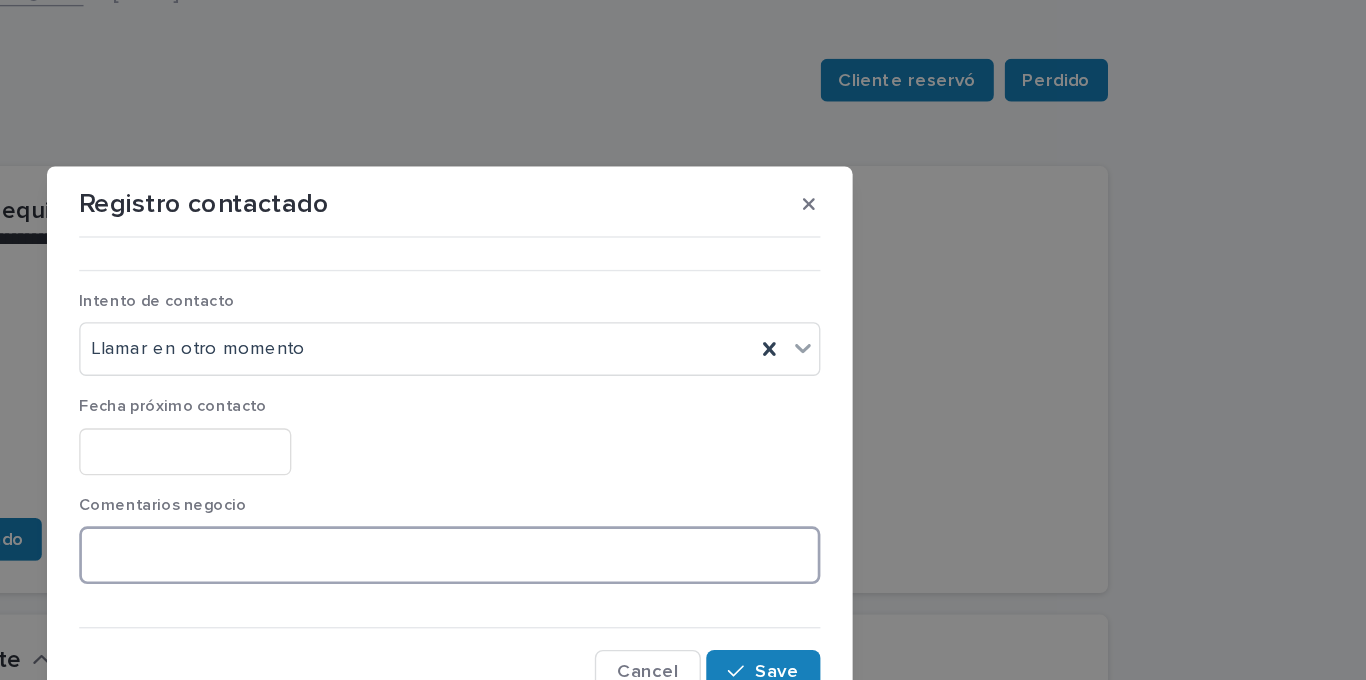 click at bounding box center (683, 421) 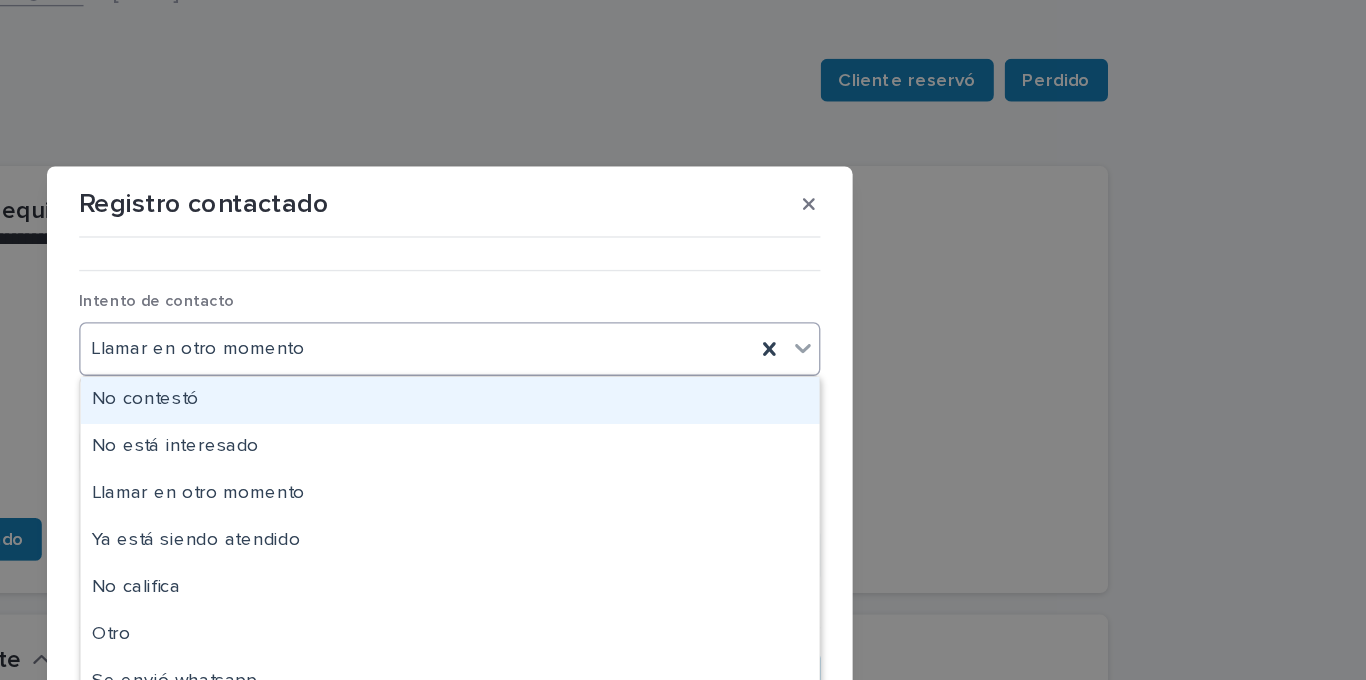 drag, startPoint x: 596, startPoint y: 269, endPoint x: 652, endPoint y: 278, distance: 56.718605 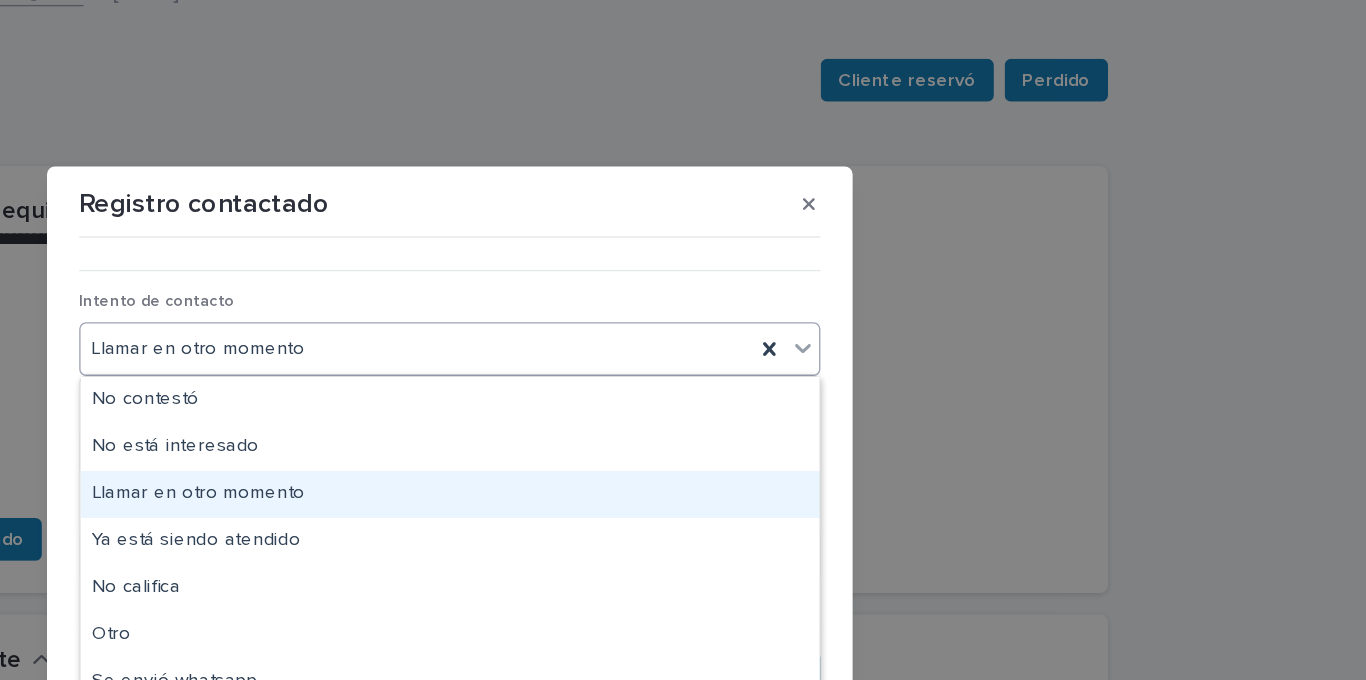 click on "Registro contactado                                         •••                                                                     Intento de contacto   option Llamar en otro momento, selected.    option Llamar en otro momento focused, 3 of 9. 9 results available. Use Up and Down to choose options, press Enter to select the currently focused option, press Escape to exit the menu, press Tab to select the option and exit the menu. Llamar en otro momento Fecha próximo contacto Comentarios negocio Cancel Save" at bounding box center [683, 340] 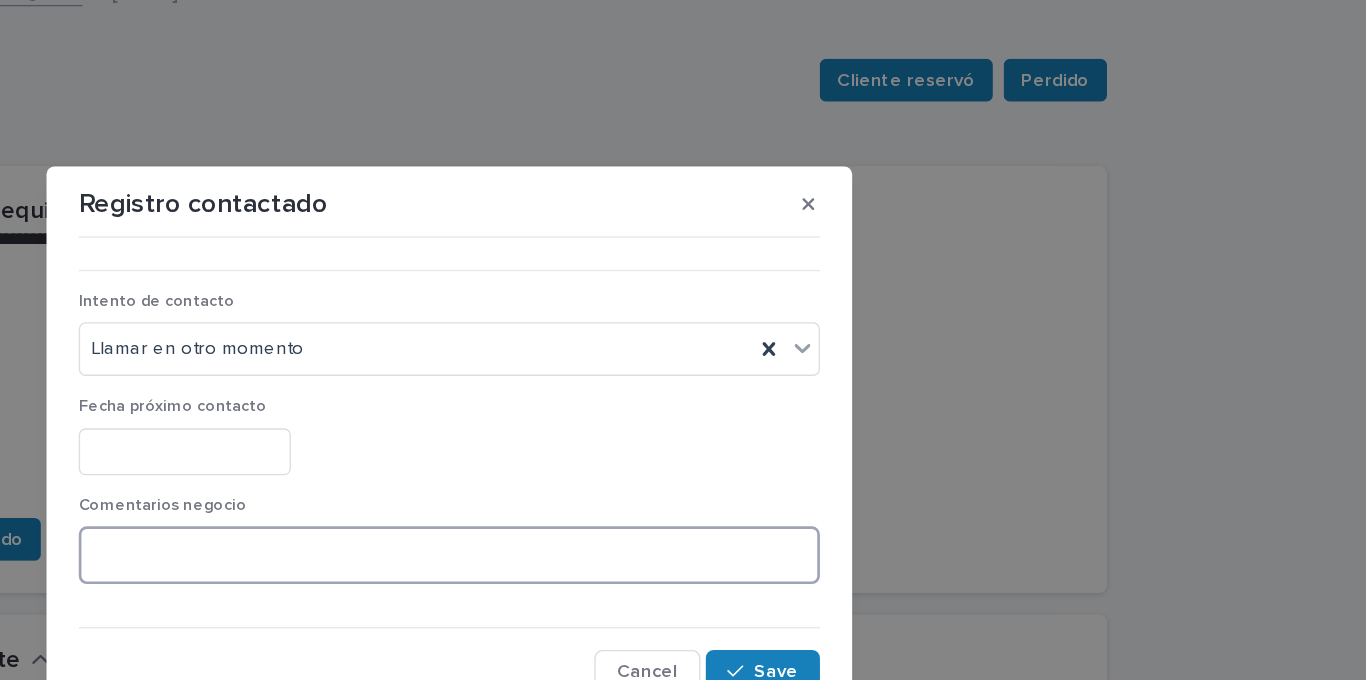 click at bounding box center [683, 421] 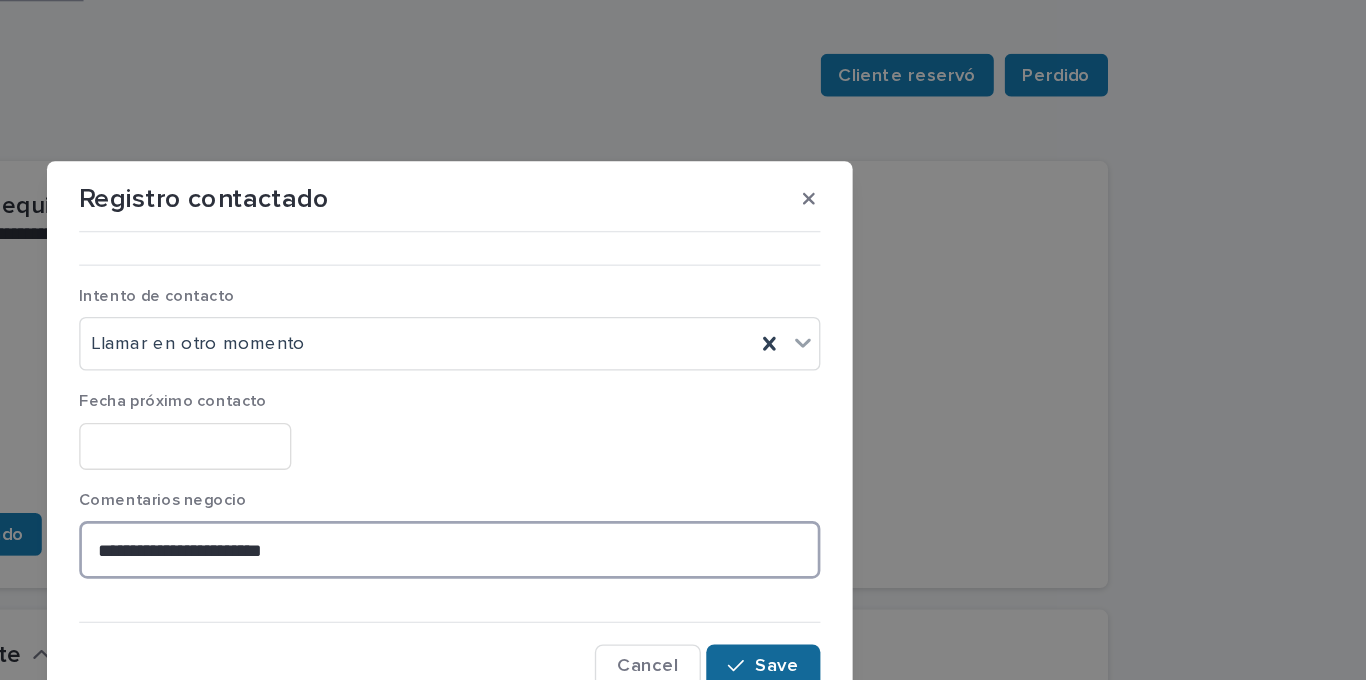 type on "**********" 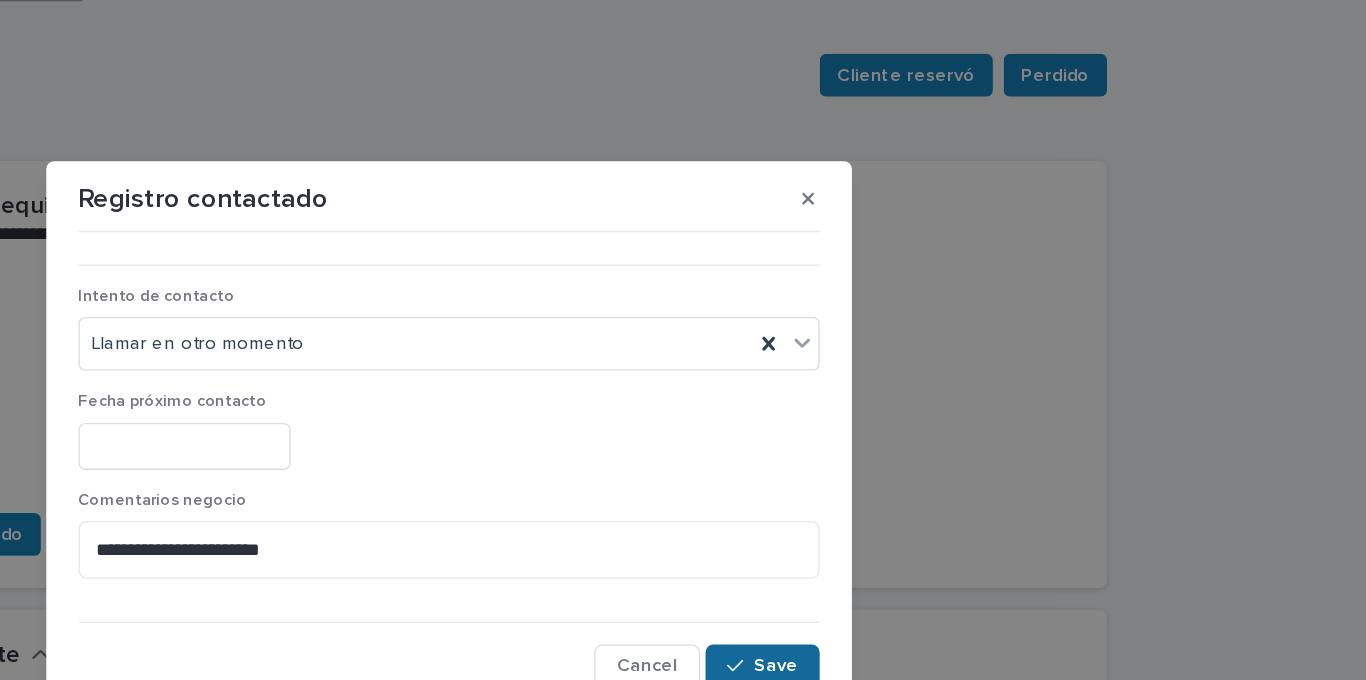 click on "Save" at bounding box center [916, 508] 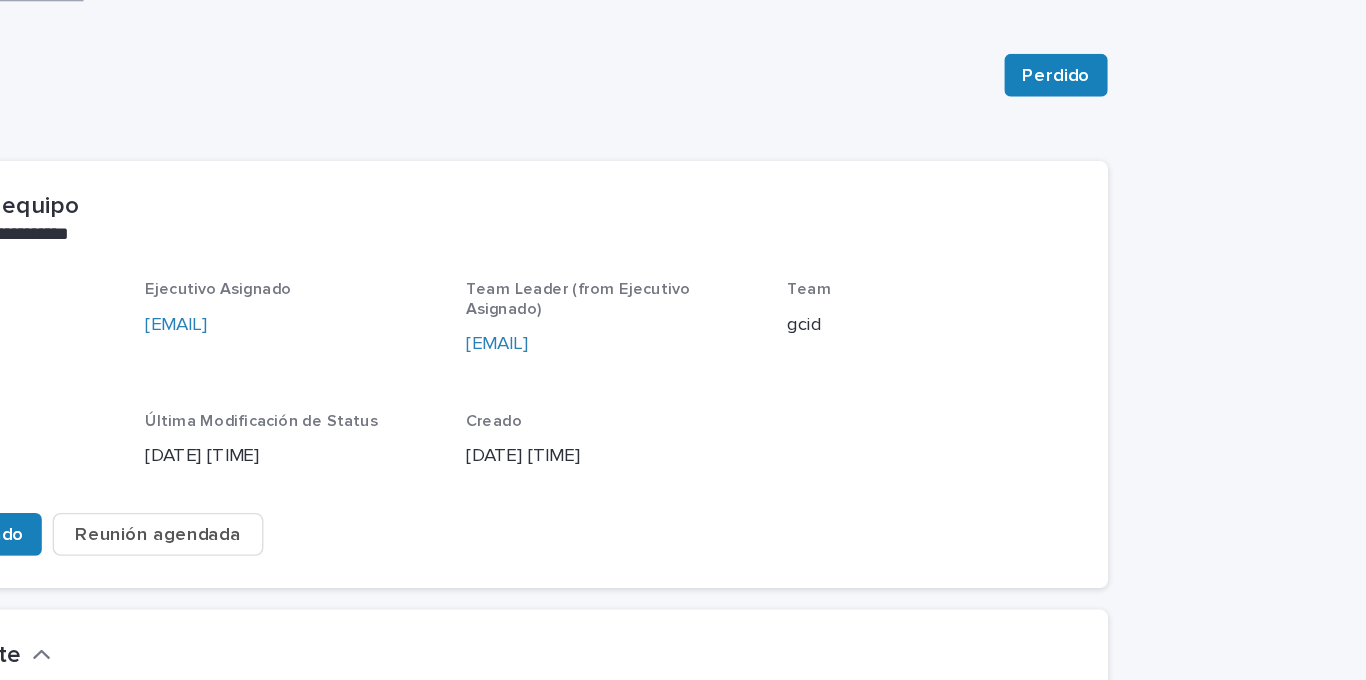 scroll, scrollTop: 0, scrollLeft: 0, axis: both 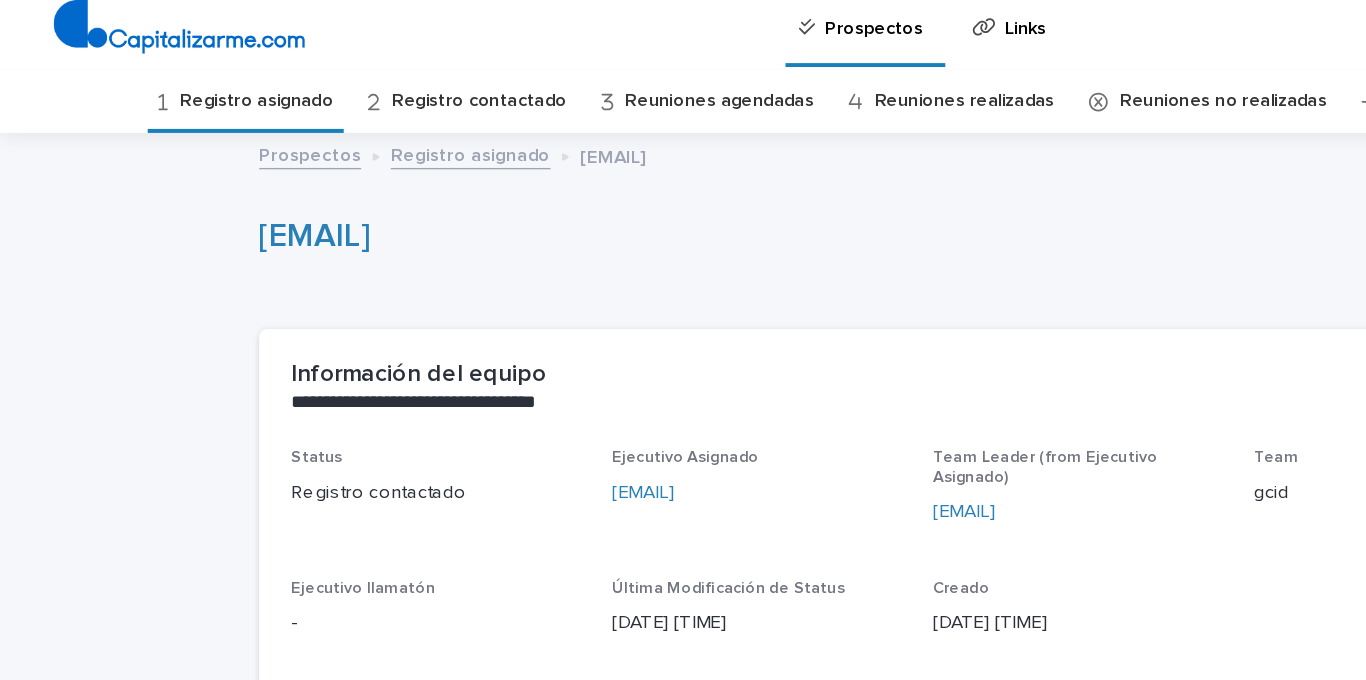 click on "Registro asignado" at bounding box center (191, 87) 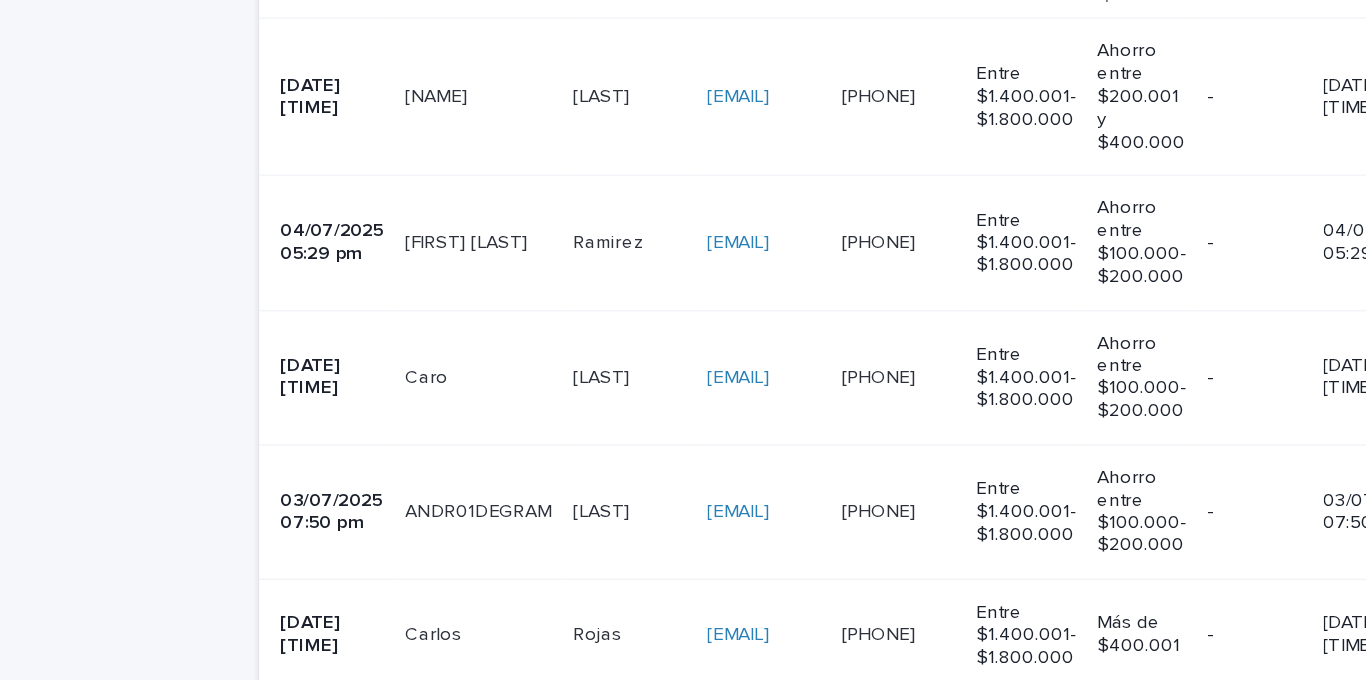 scroll, scrollTop: 639, scrollLeft: 0, axis: vertical 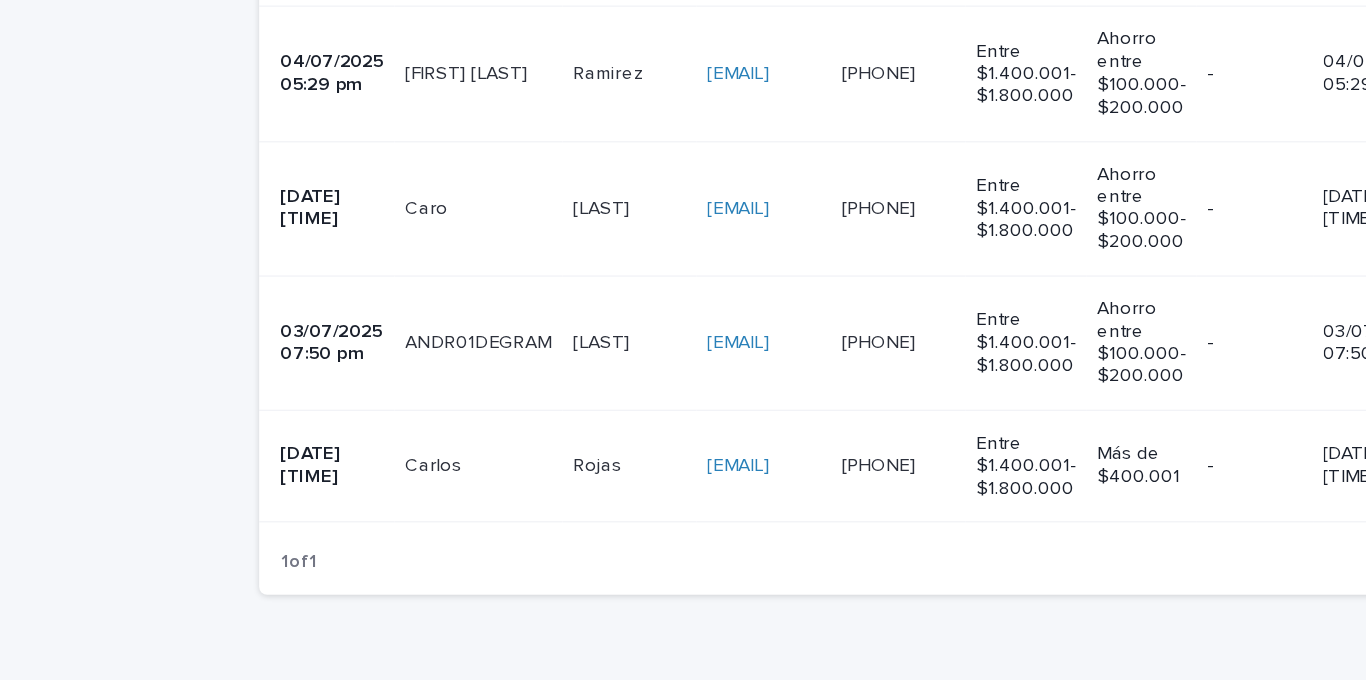 click on "[FIRST] [FIRST]" at bounding box center [356, 411] 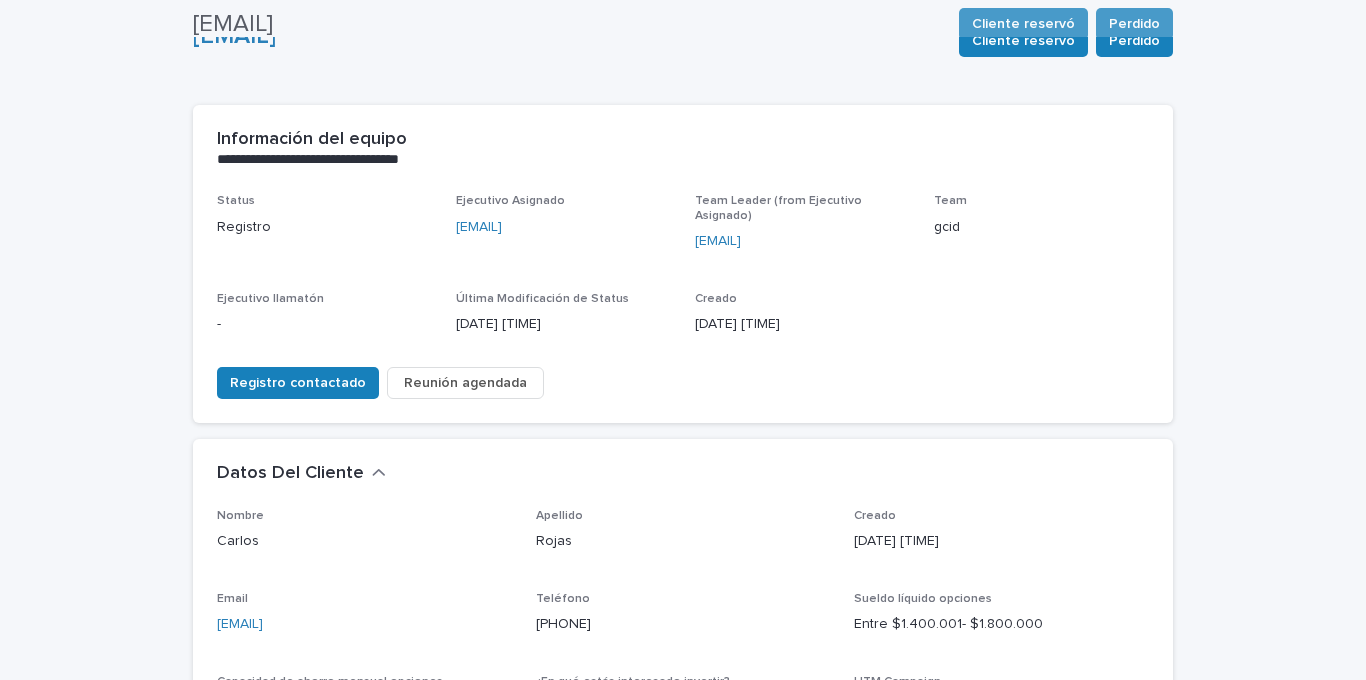 scroll, scrollTop: 78, scrollLeft: 0, axis: vertical 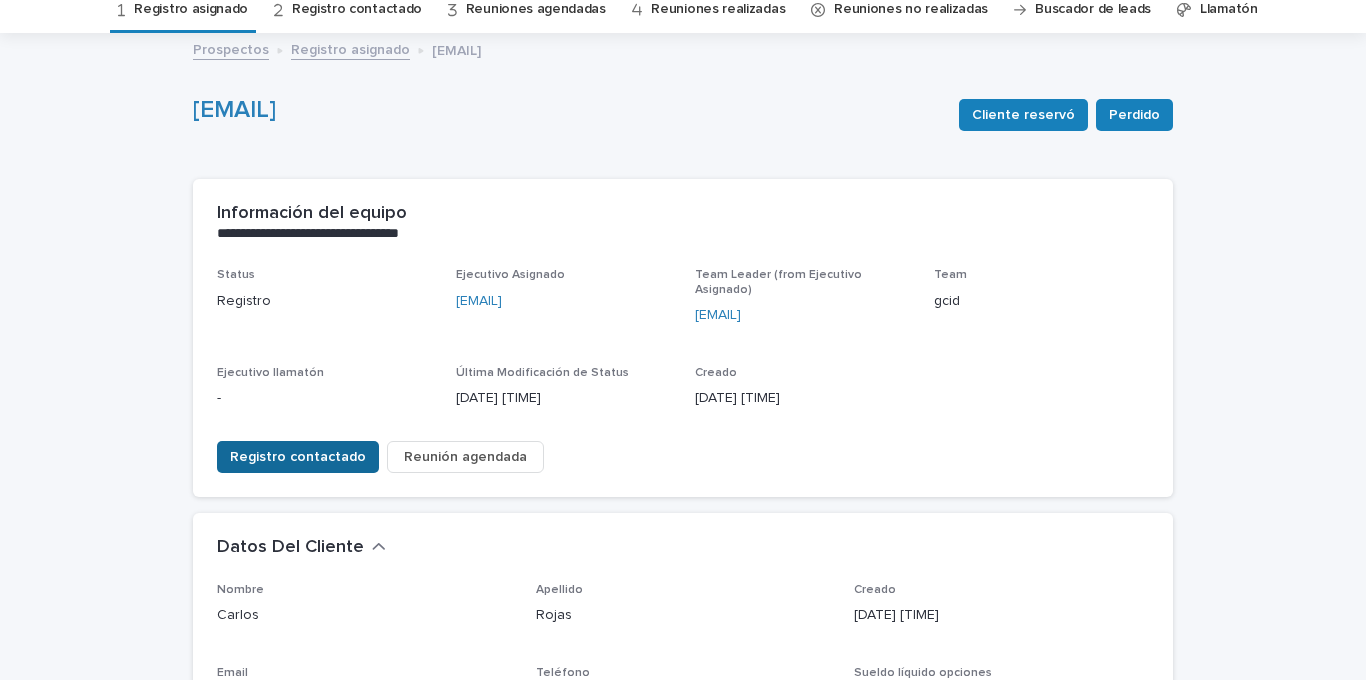click on "Registro contactado" at bounding box center [298, 457] 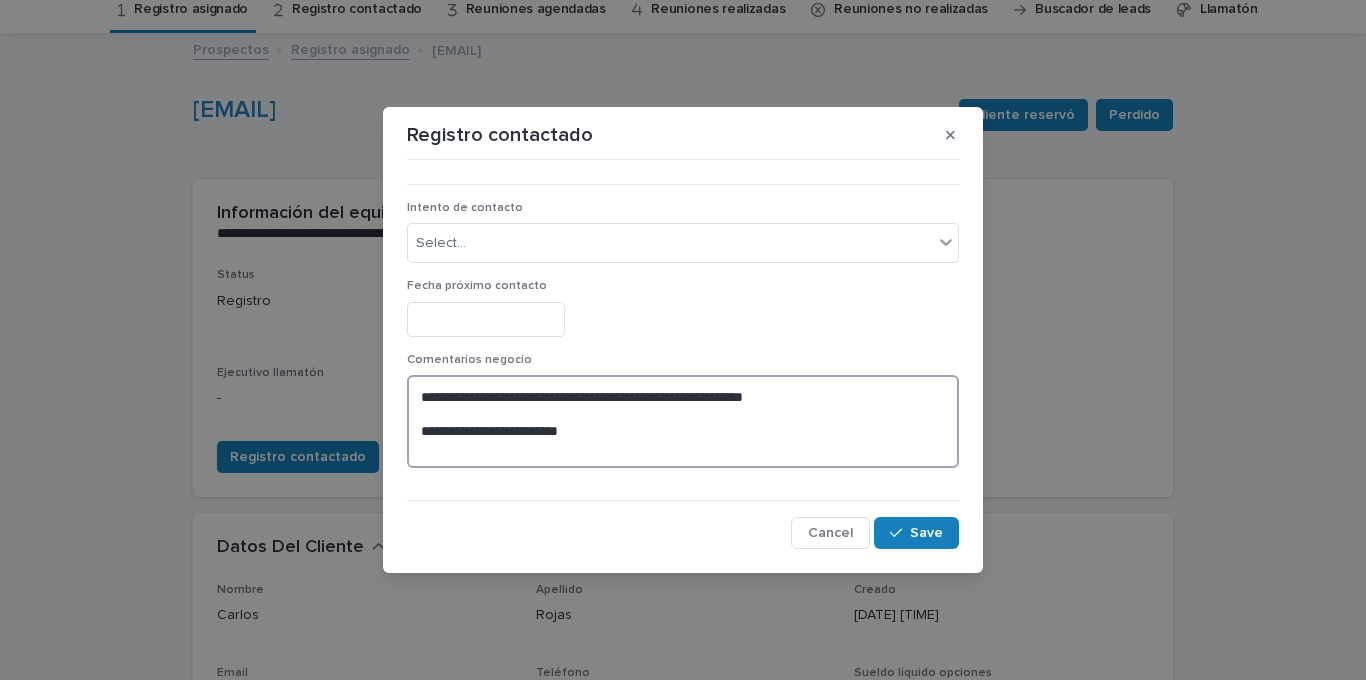 drag, startPoint x: 662, startPoint y: 446, endPoint x: 409, endPoint y: 359, distance: 267.54065 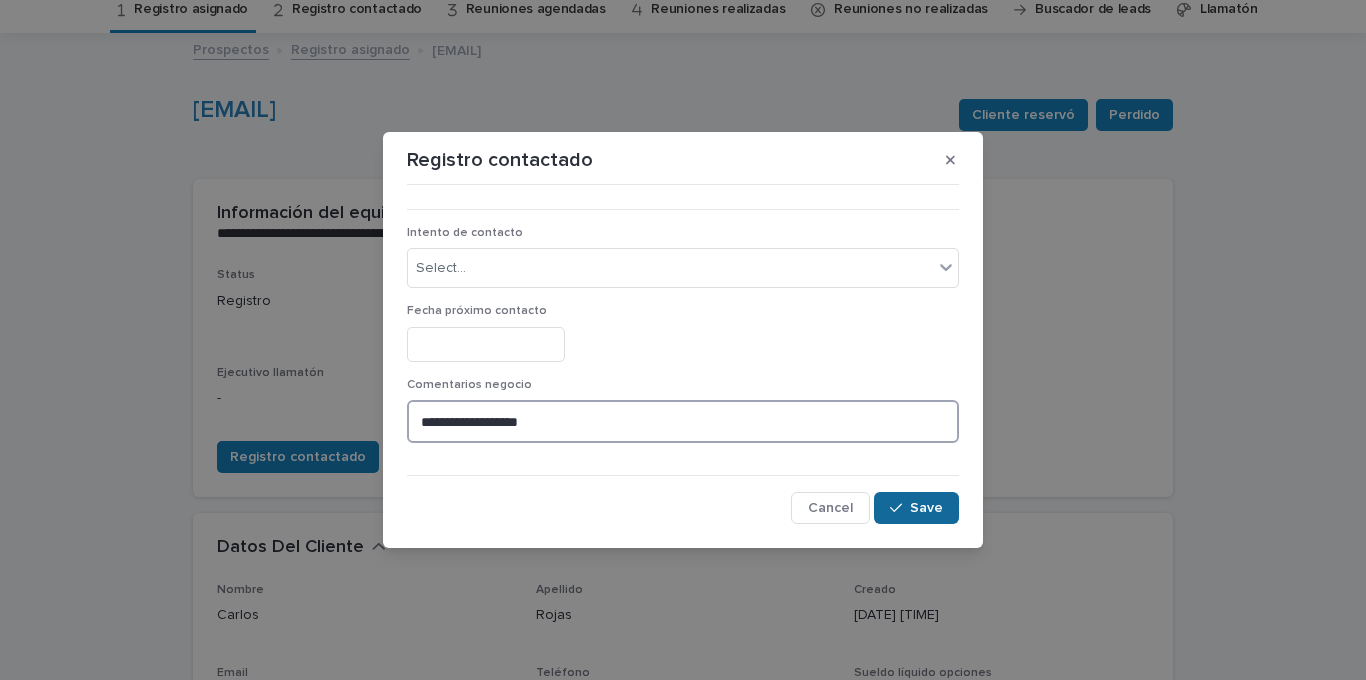 type on "**********" 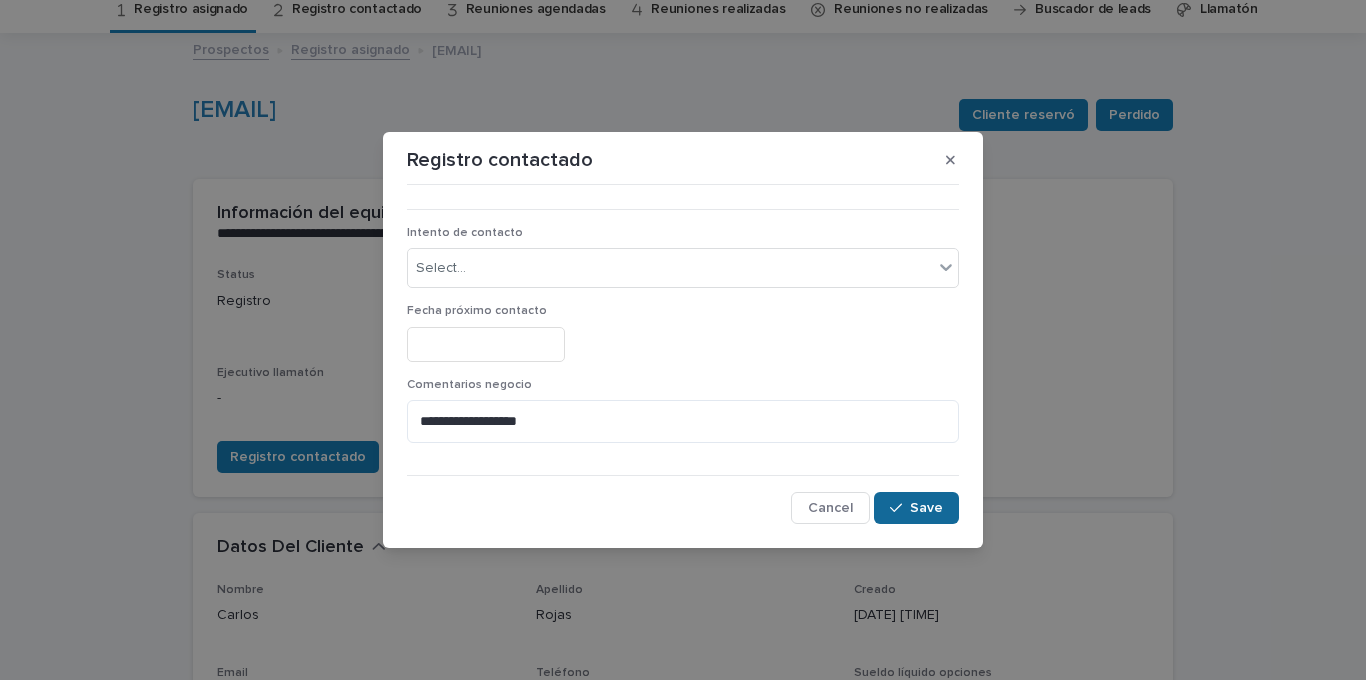 click on "Save" at bounding box center (916, 508) 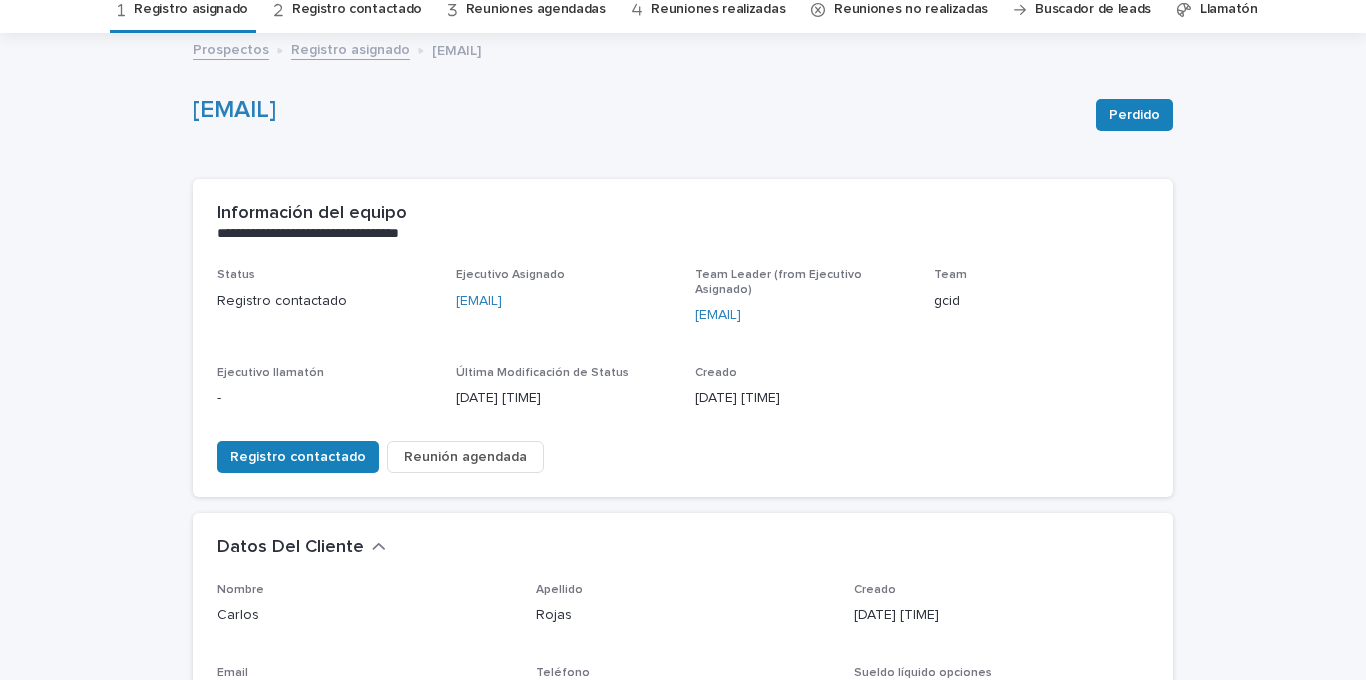 scroll, scrollTop: 838, scrollLeft: 0, axis: vertical 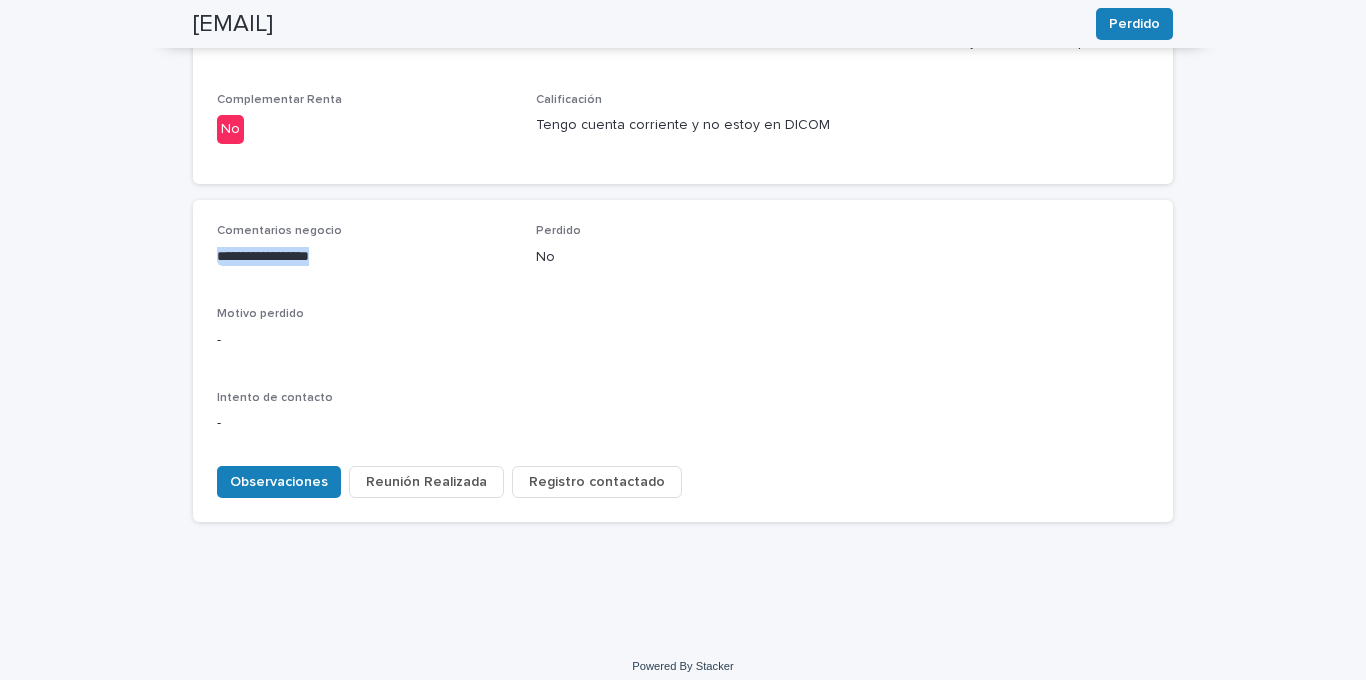 drag, startPoint x: 353, startPoint y: 242, endPoint x: 214, endPoint y: 235, distance: 139.17615 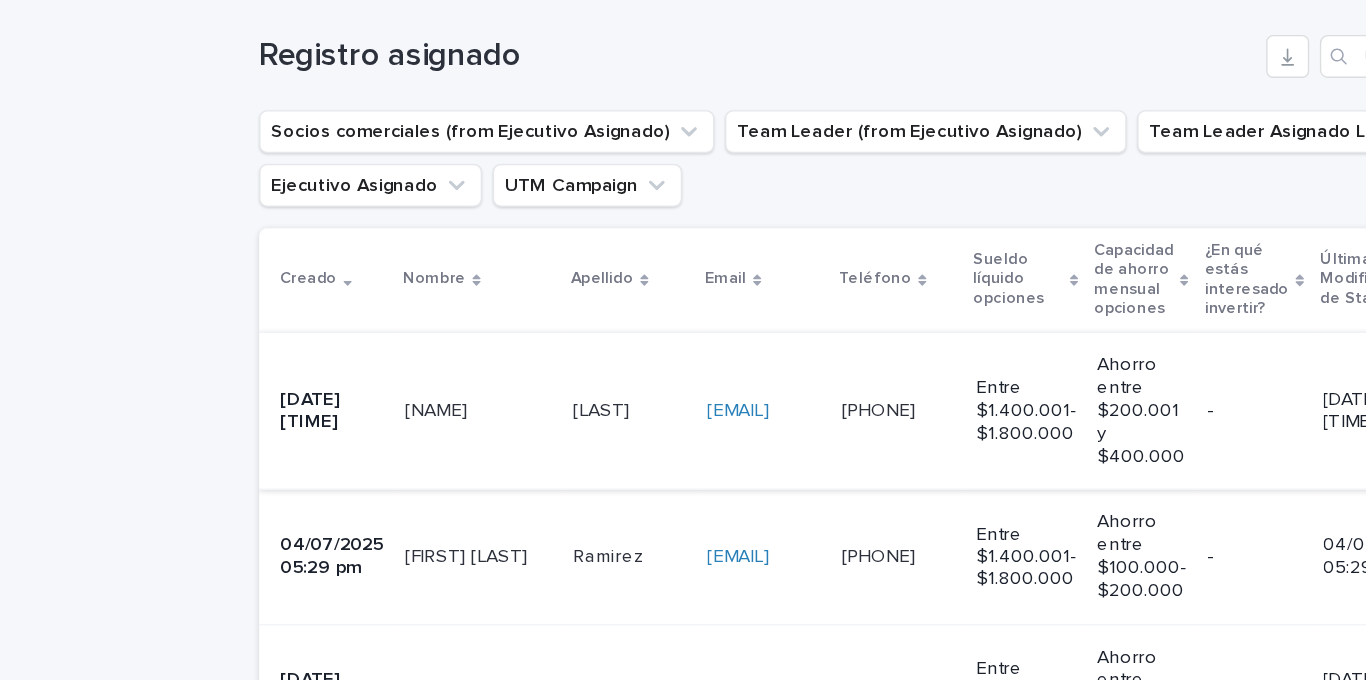 scroll, scrollTop: 284, scrollLeft: 0, axis: vertical 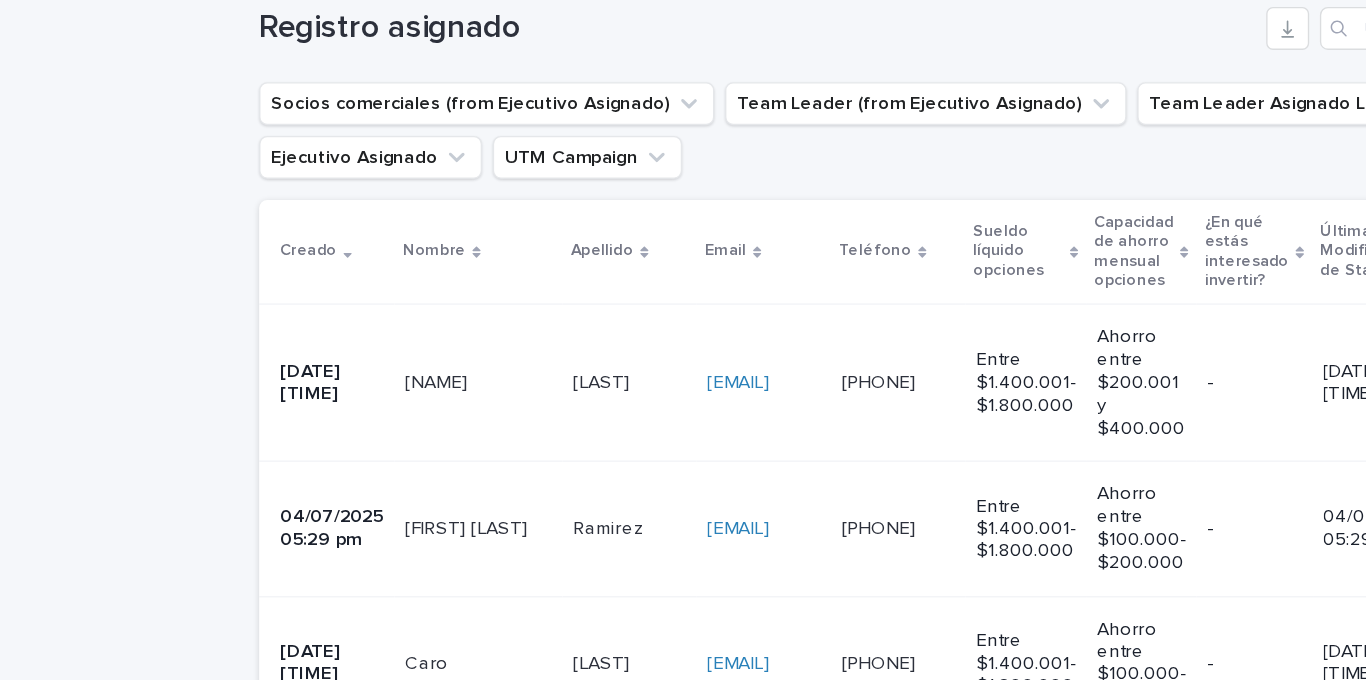 click at bounding box center [356, 349] 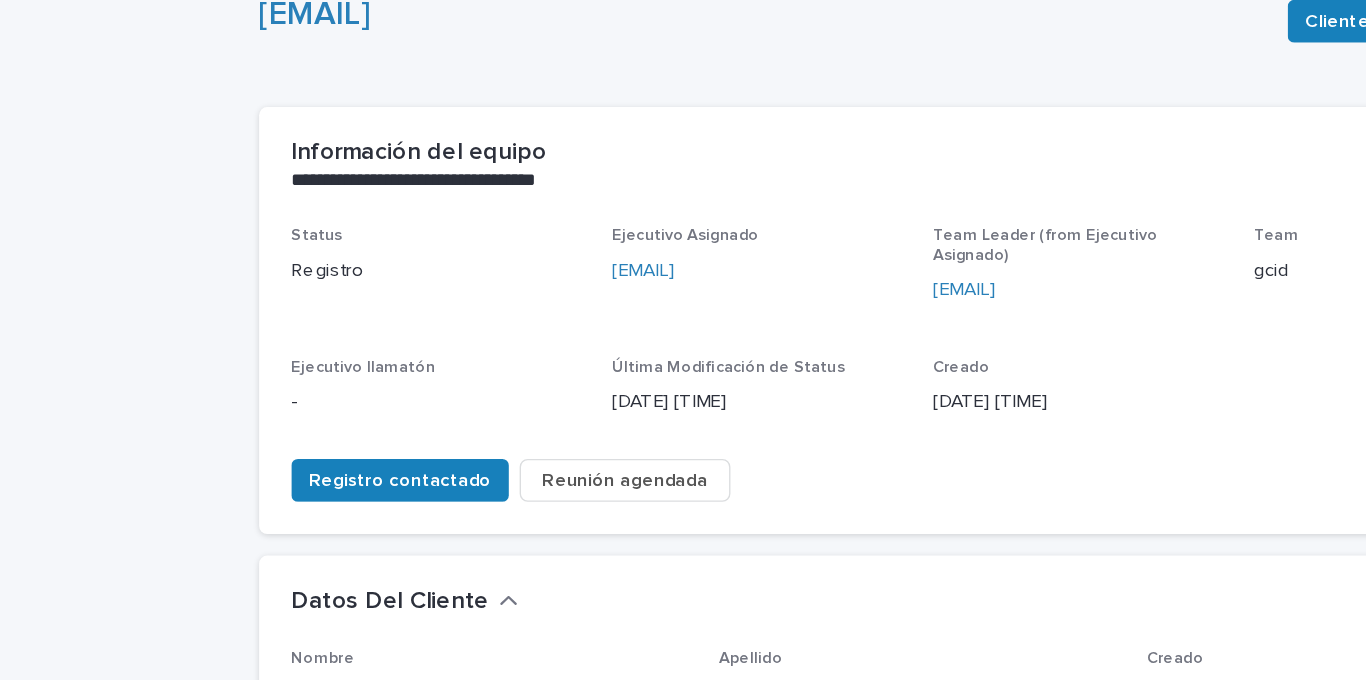 scroll, scrollTop: 203, scrollLeft: 0, axis: vertical 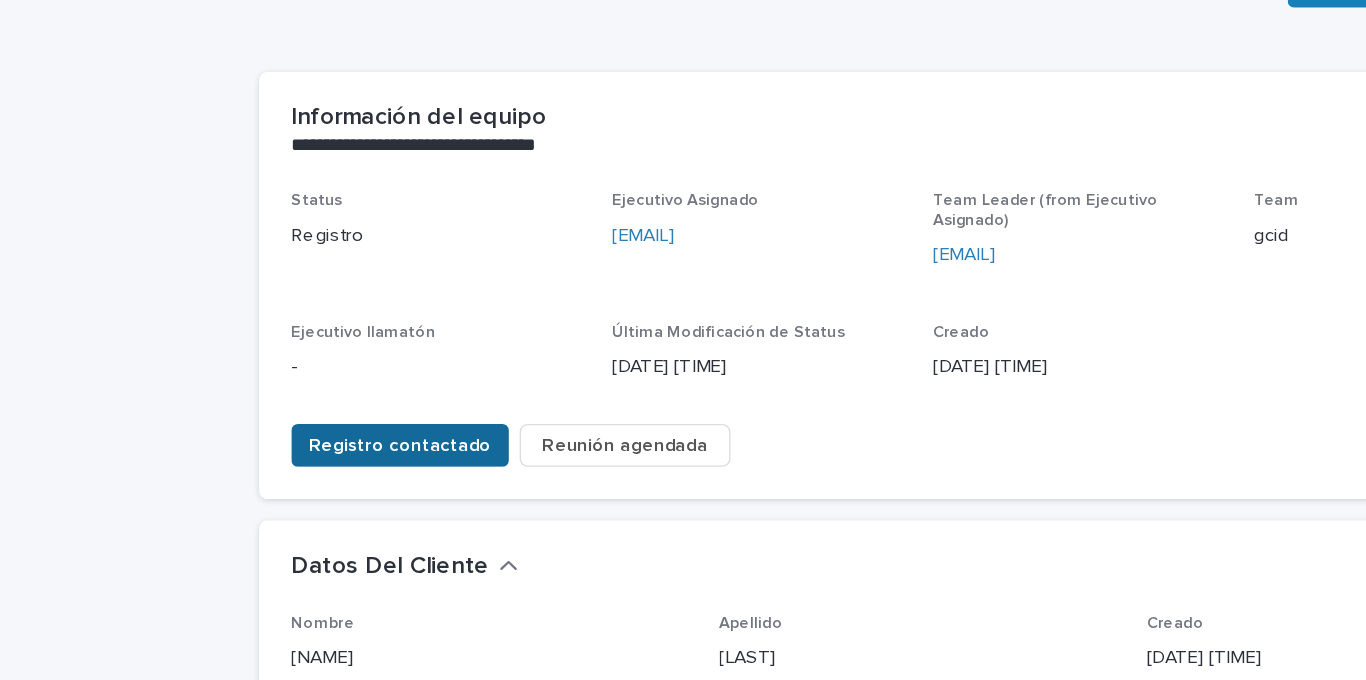 click on "Registro contactado" at bounding box center [298, 332] 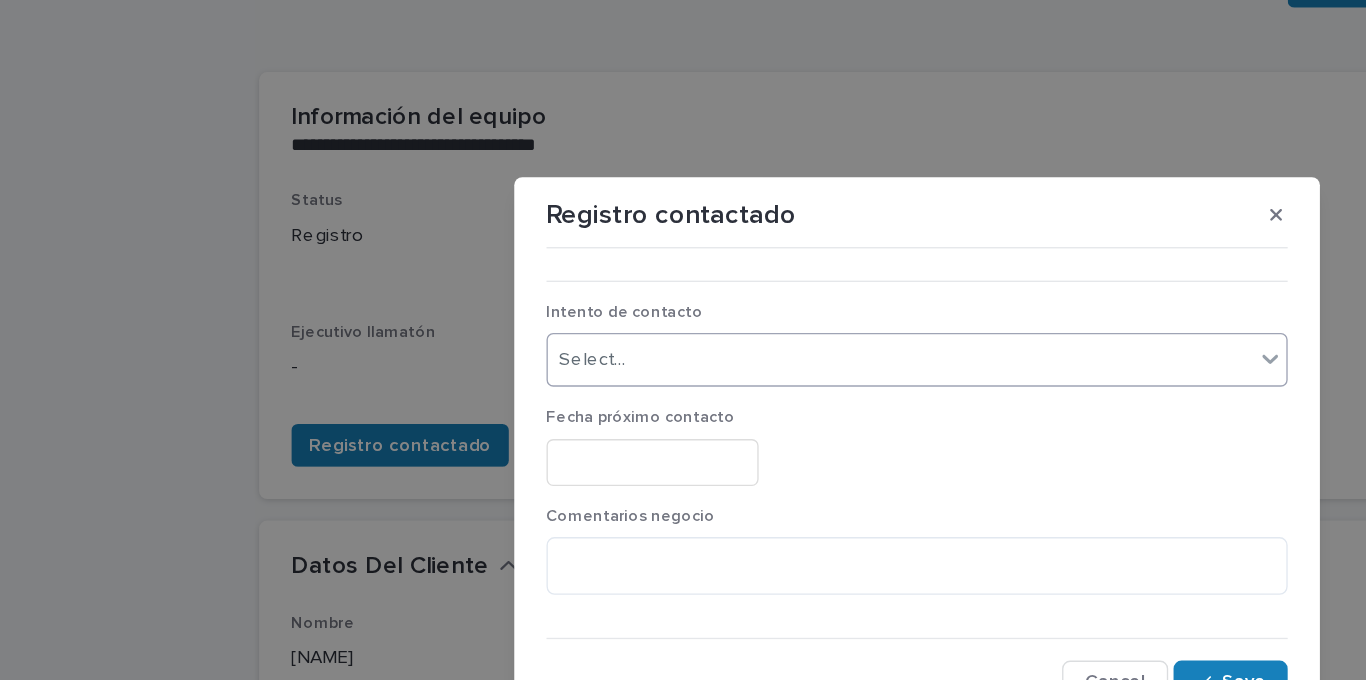 click on "Select..." at bounding box center (670, 268) 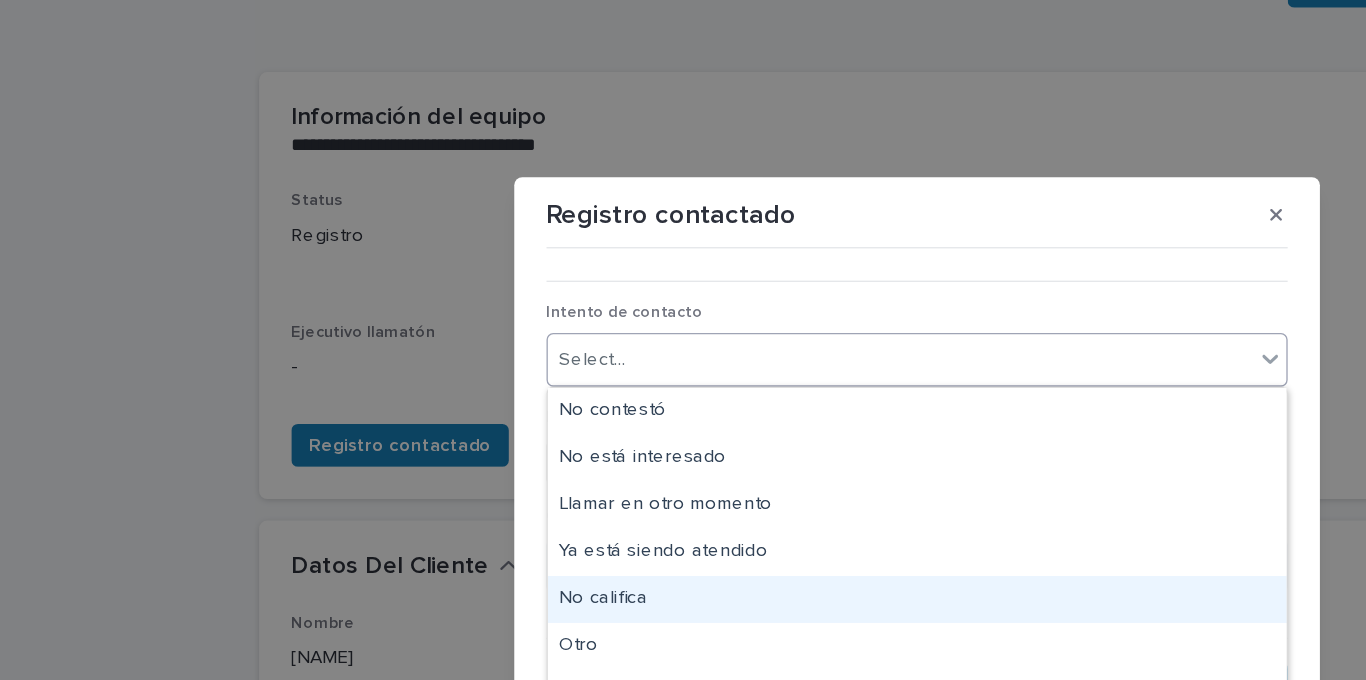 scroll, scrollTop: 15, scrollLeft: 0, axis: vertical 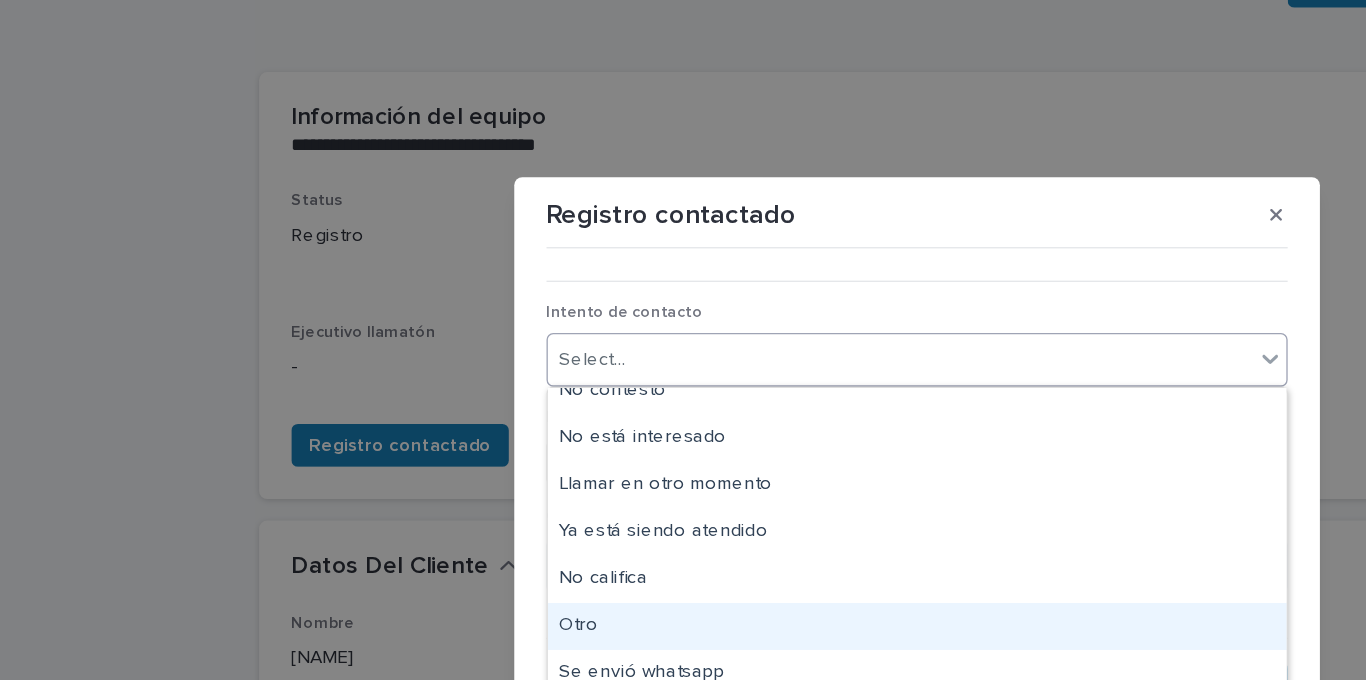 click on "Otro" at bounding box center [683, 466] 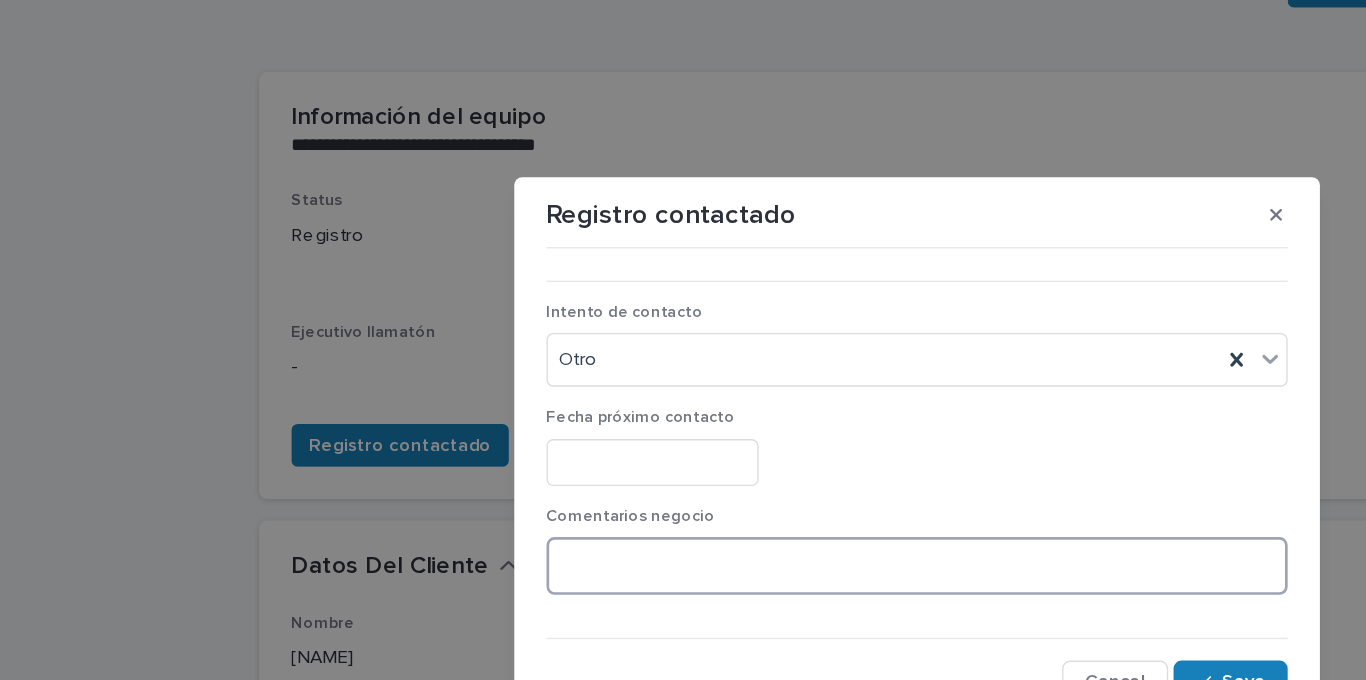 click at bounding box center [683, 421] 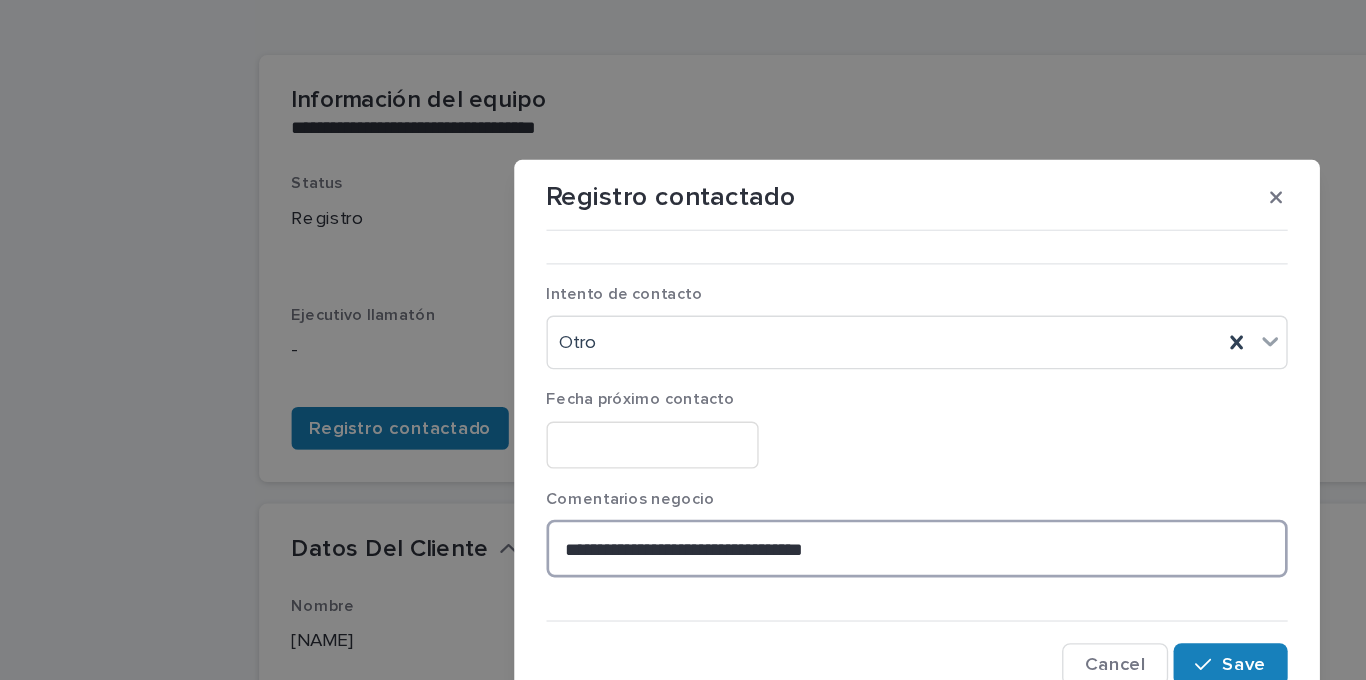 drag, startPoint x: 721, startPoint y: 418, endPoint x: 393, endPoint y: 423, distance: 328.03812 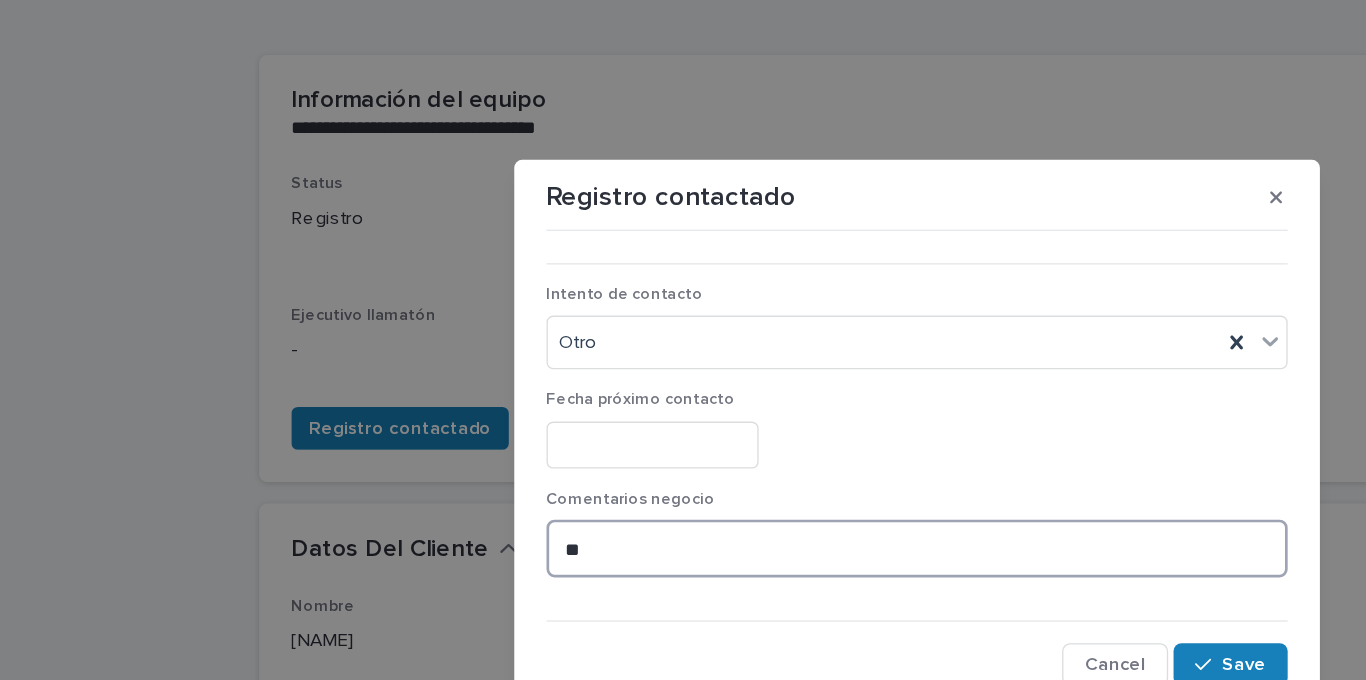 type on "*" 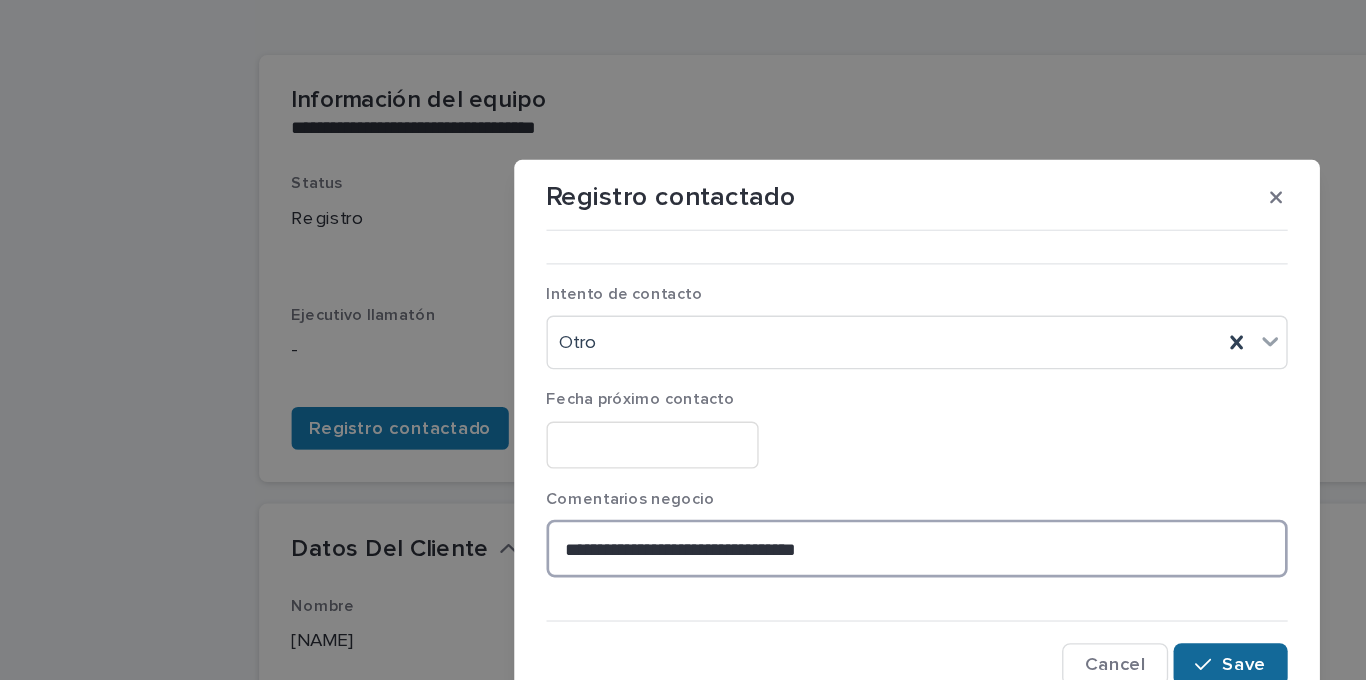type on "**********" 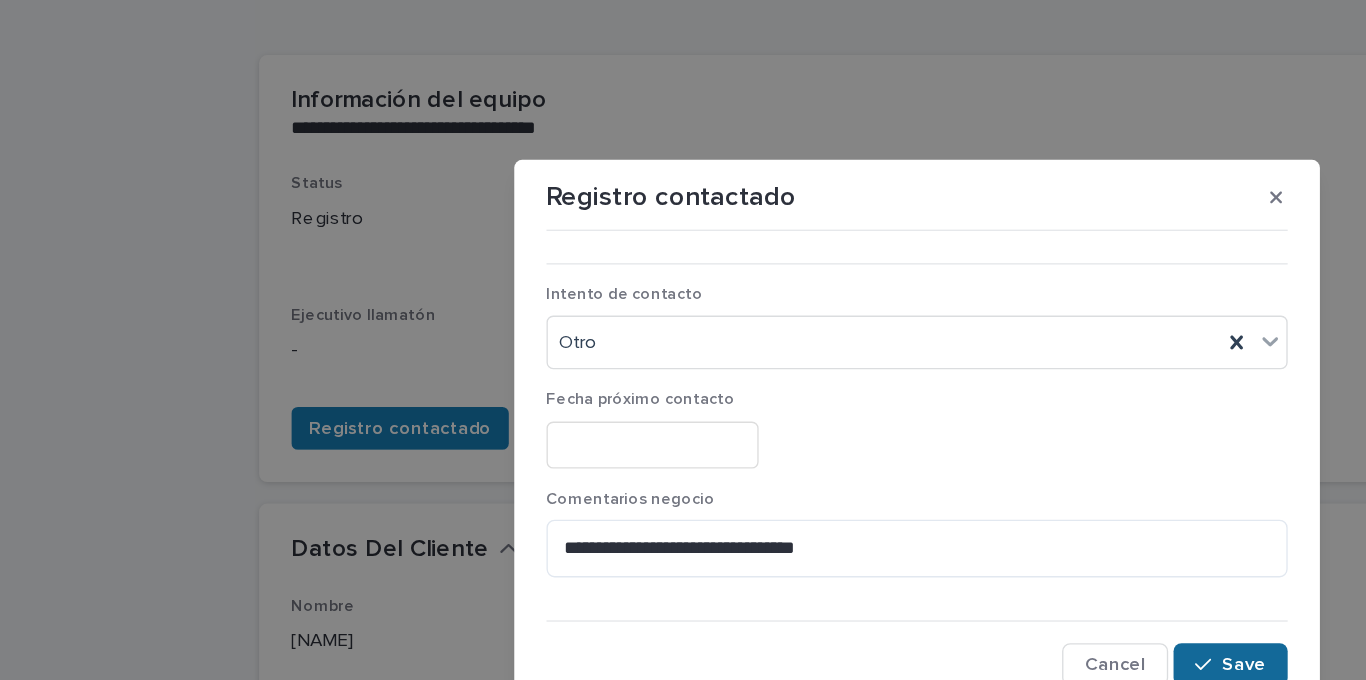 click at bounding box center (900, 508) 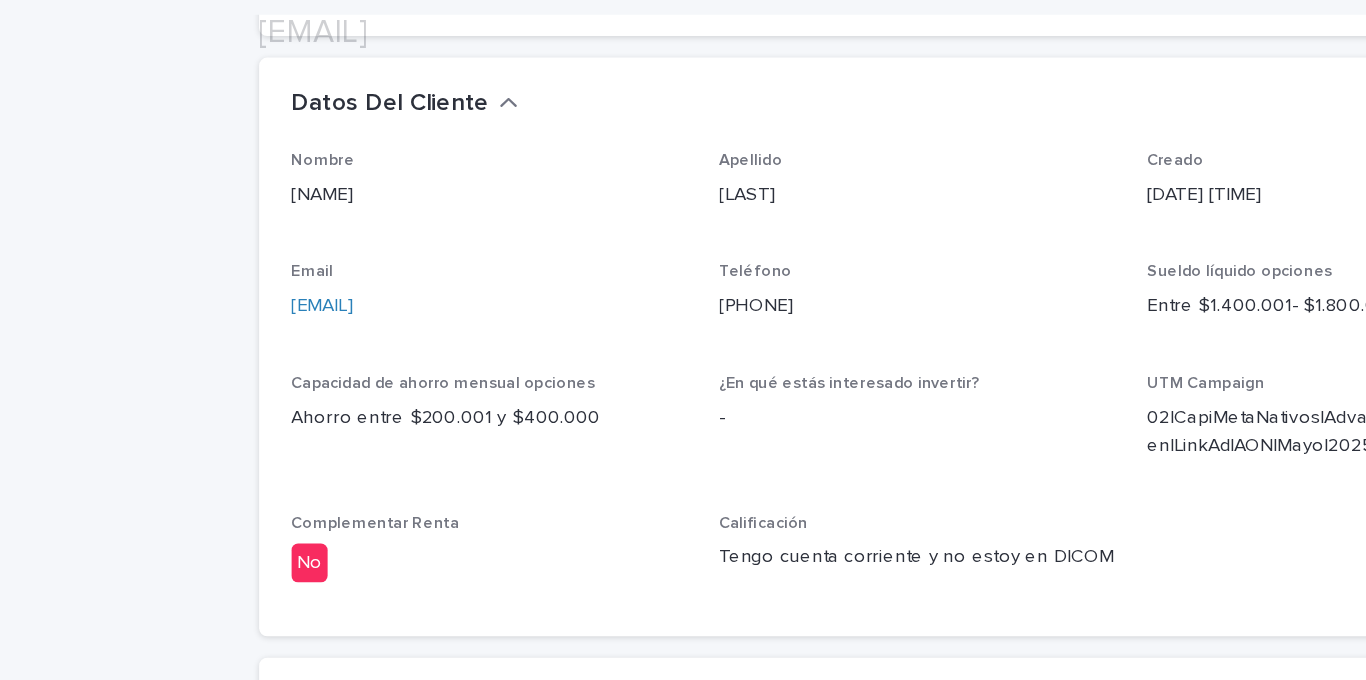 scroll, scrollTop: 838, scrollLeft: 0, axis: vertical 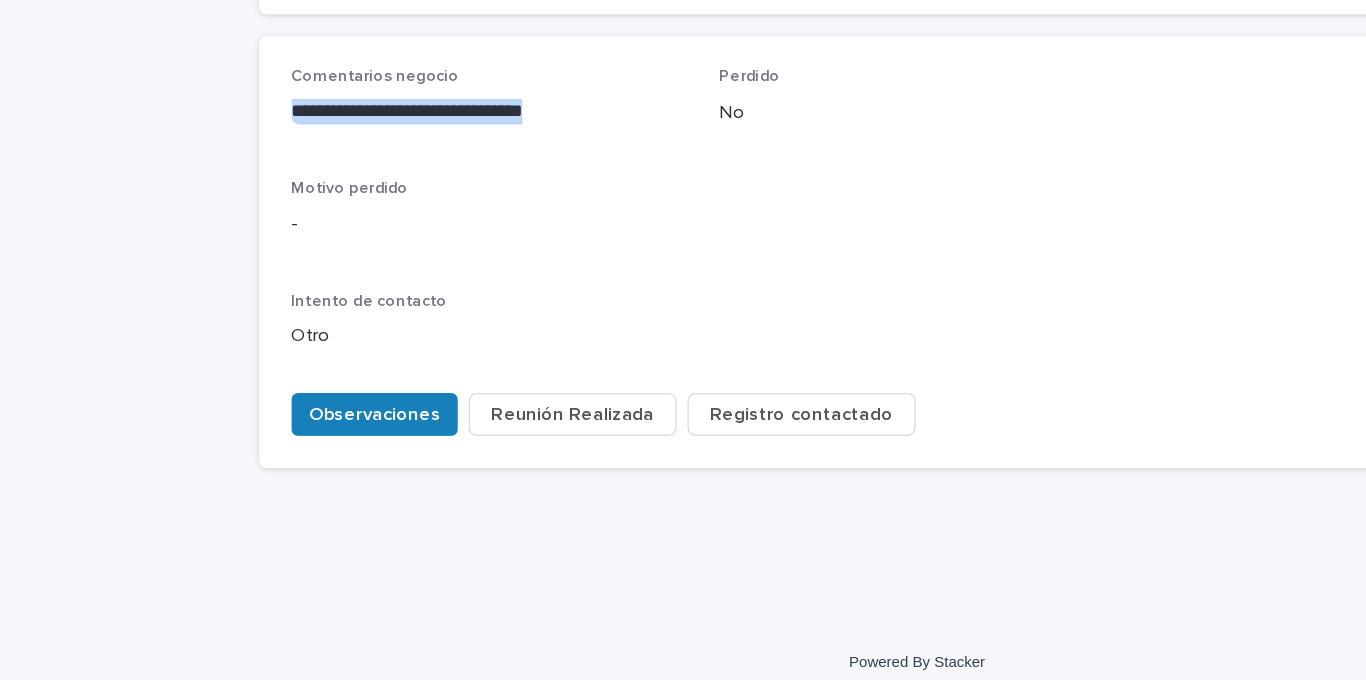 drag, startPoint x: 453, startPoint y: 245, endPoint x: 212, endPoint y: 241, distance: 241.03319 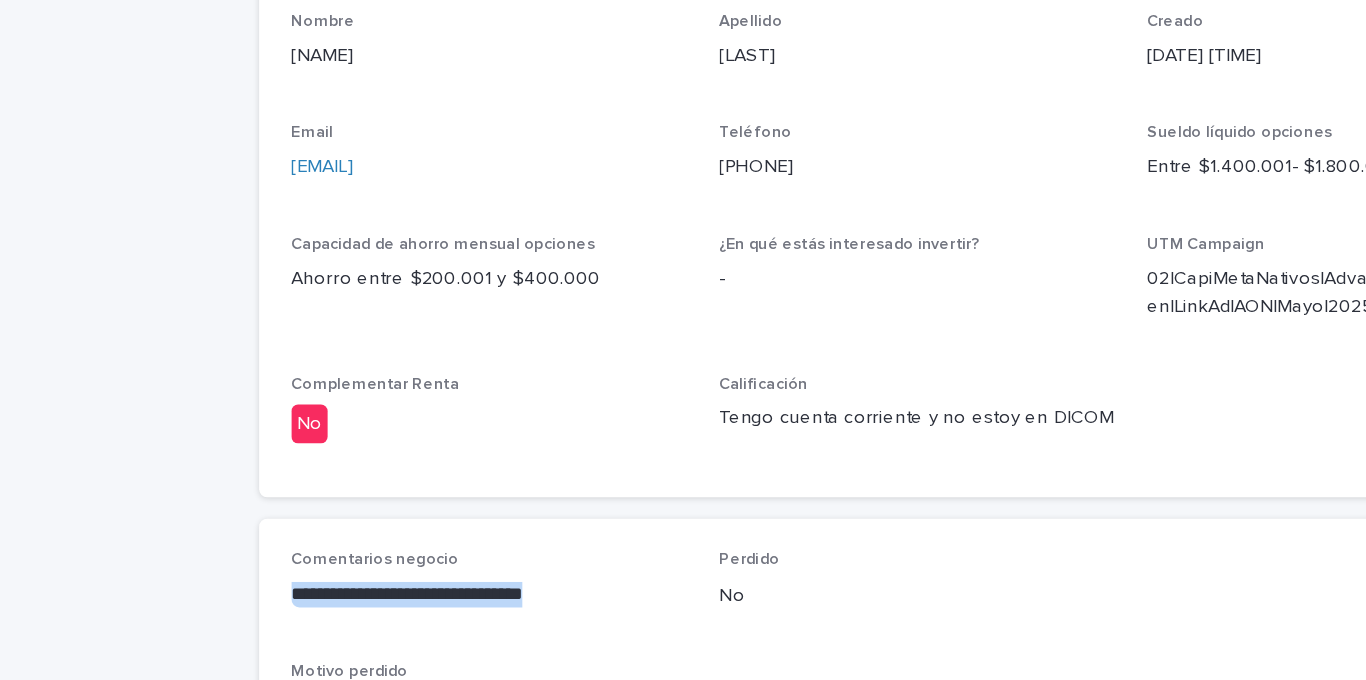 scroll, scrollTop: 0, scrollLeft: 0, axis: both 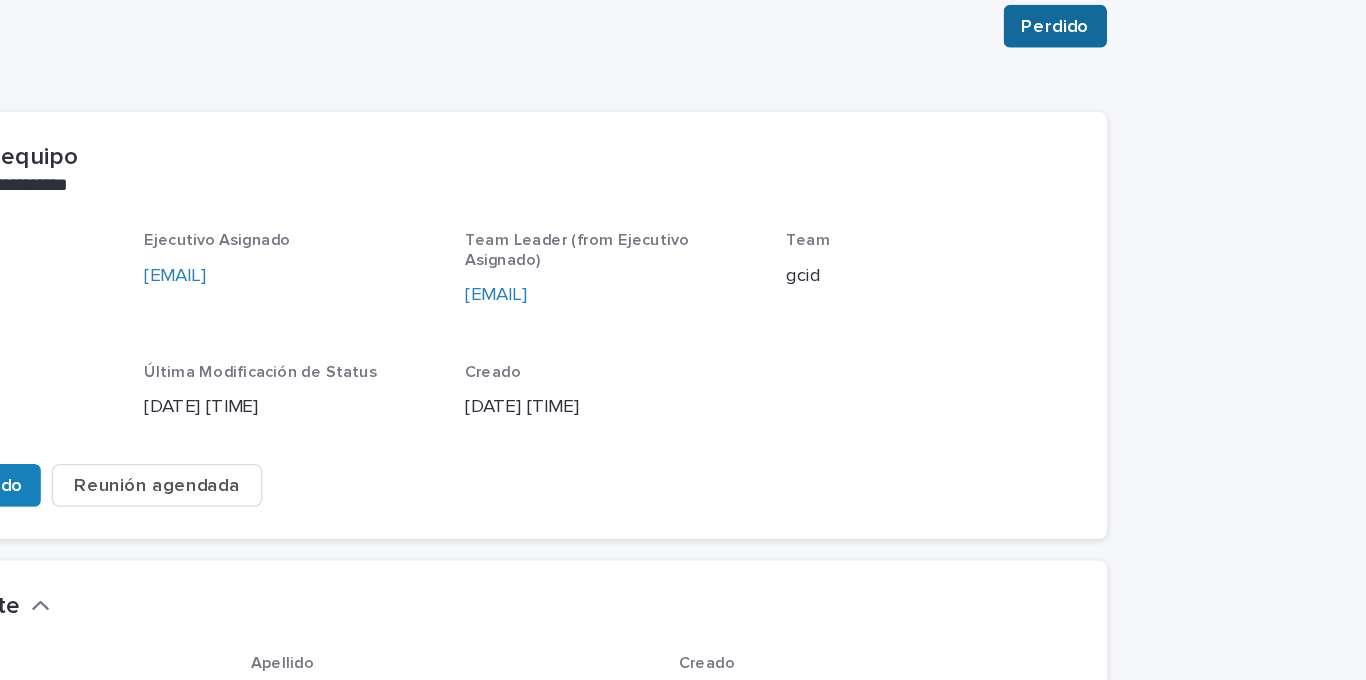 click on "Perdido" at bounding box center (1134, 193) 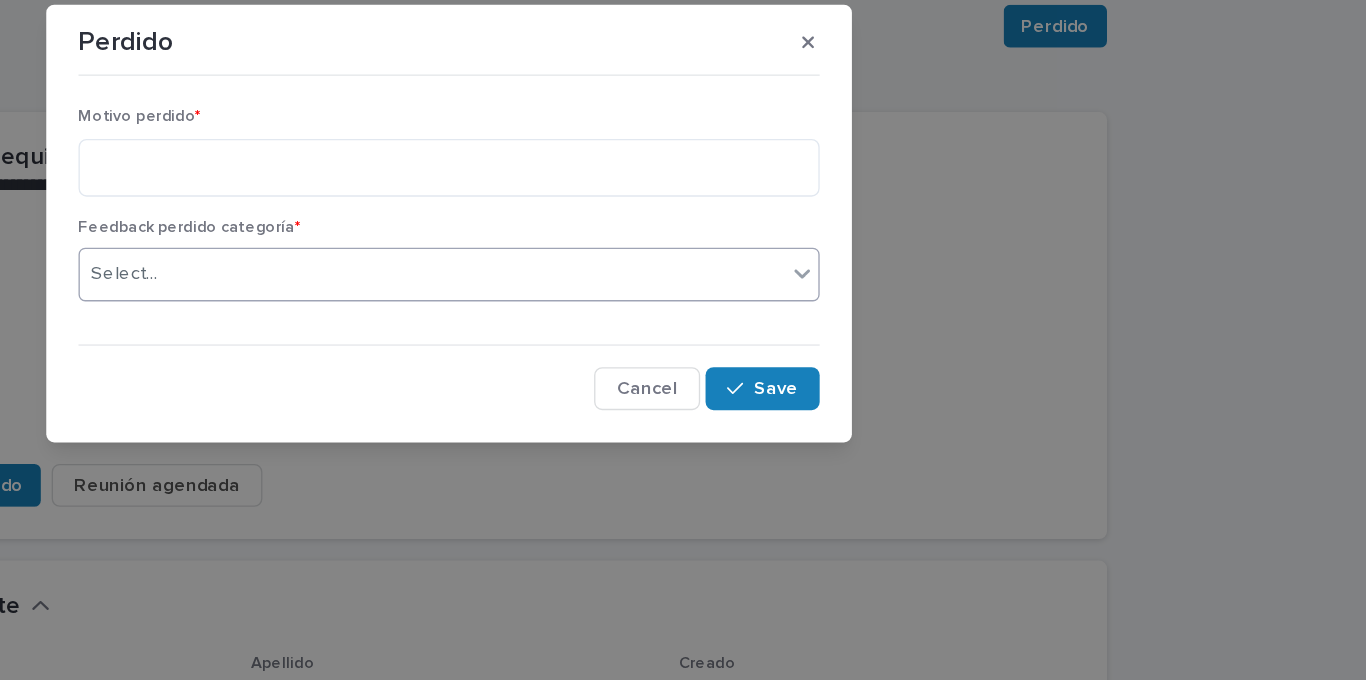 click on "Select..." at bounding box center (670, 377) 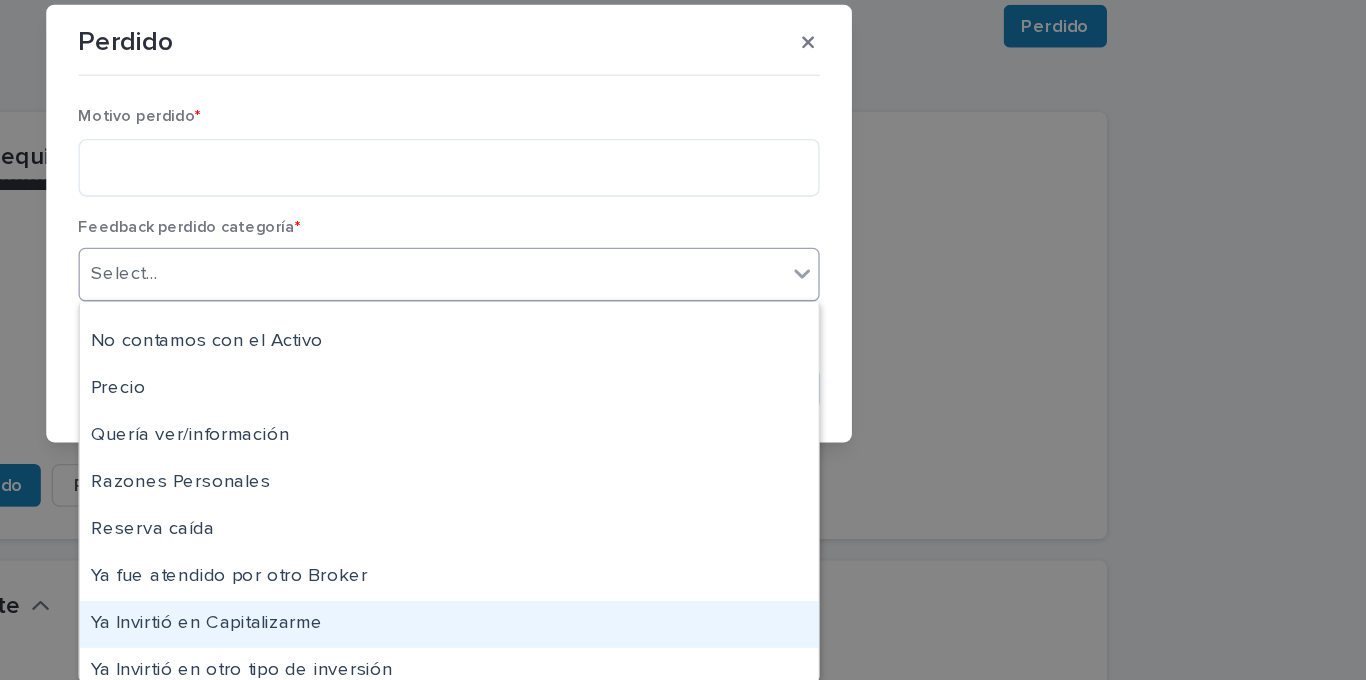 scroll, scrollTop: 301, scrollLeft: 0, axis: vertical 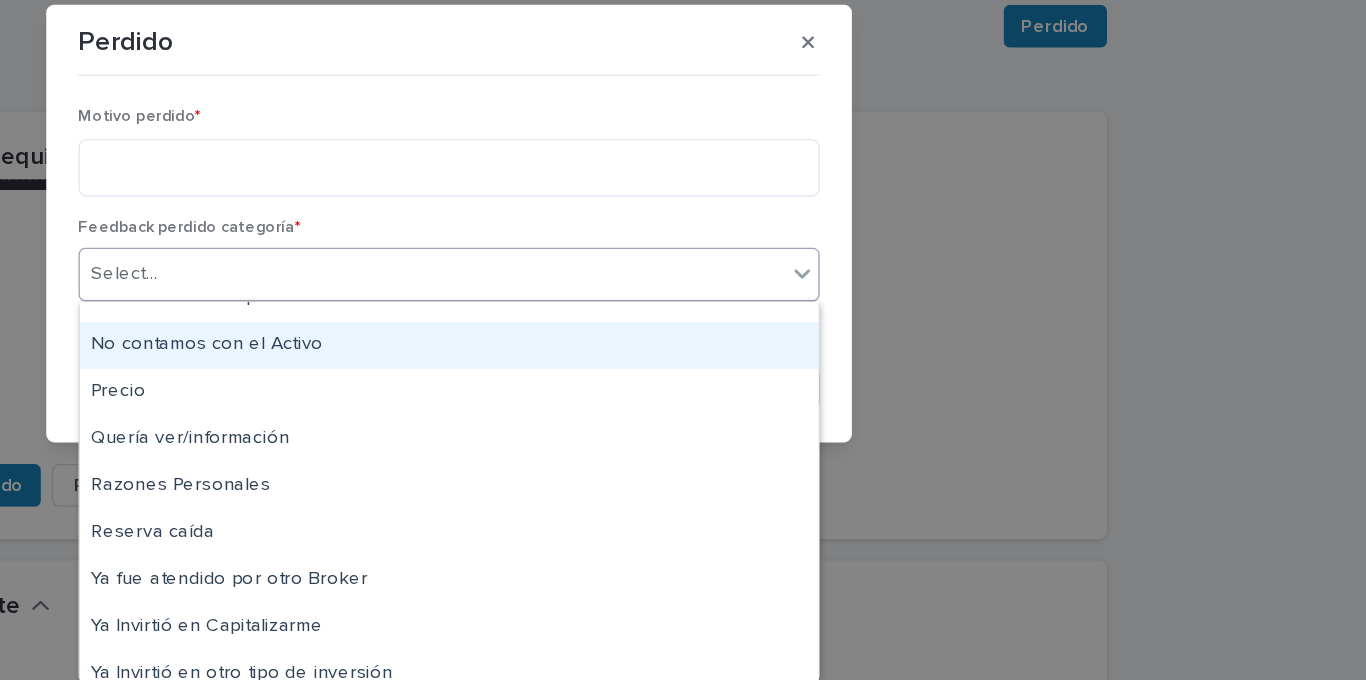 click on "No contamos con el Activo" at bounding box center [683, 430] 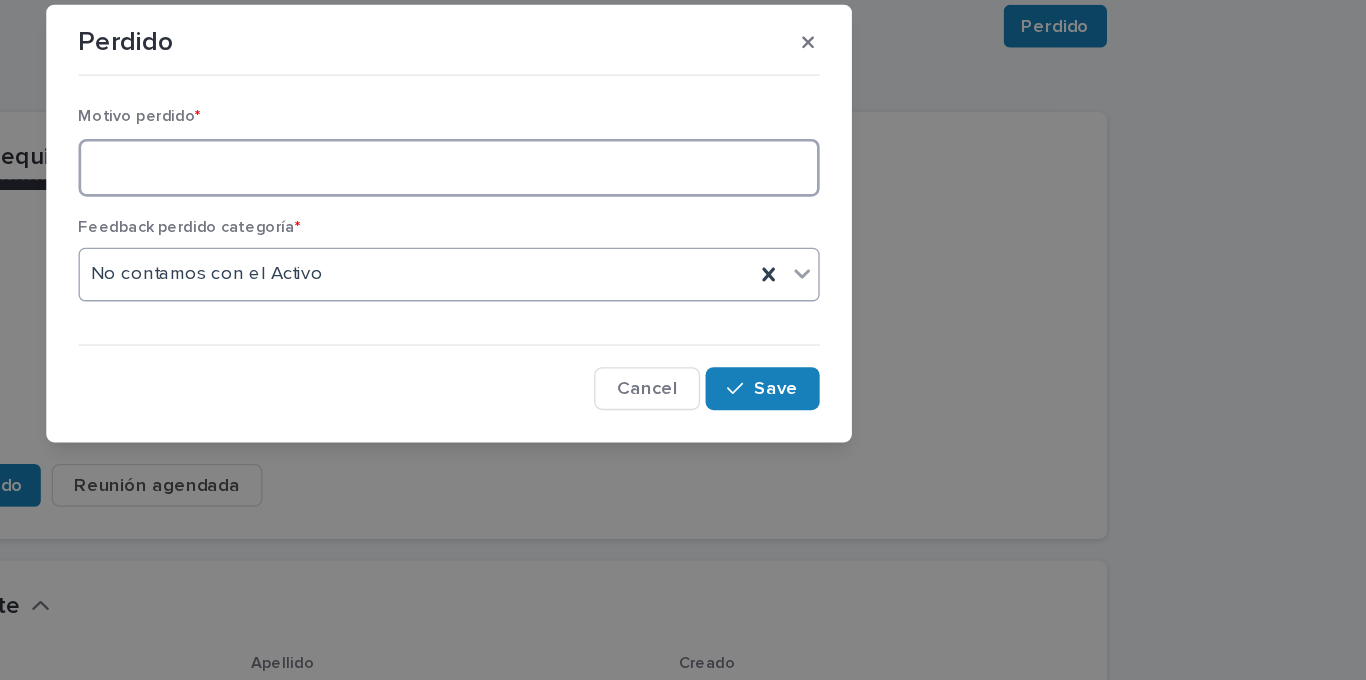 click at bounding box center (683, 298) 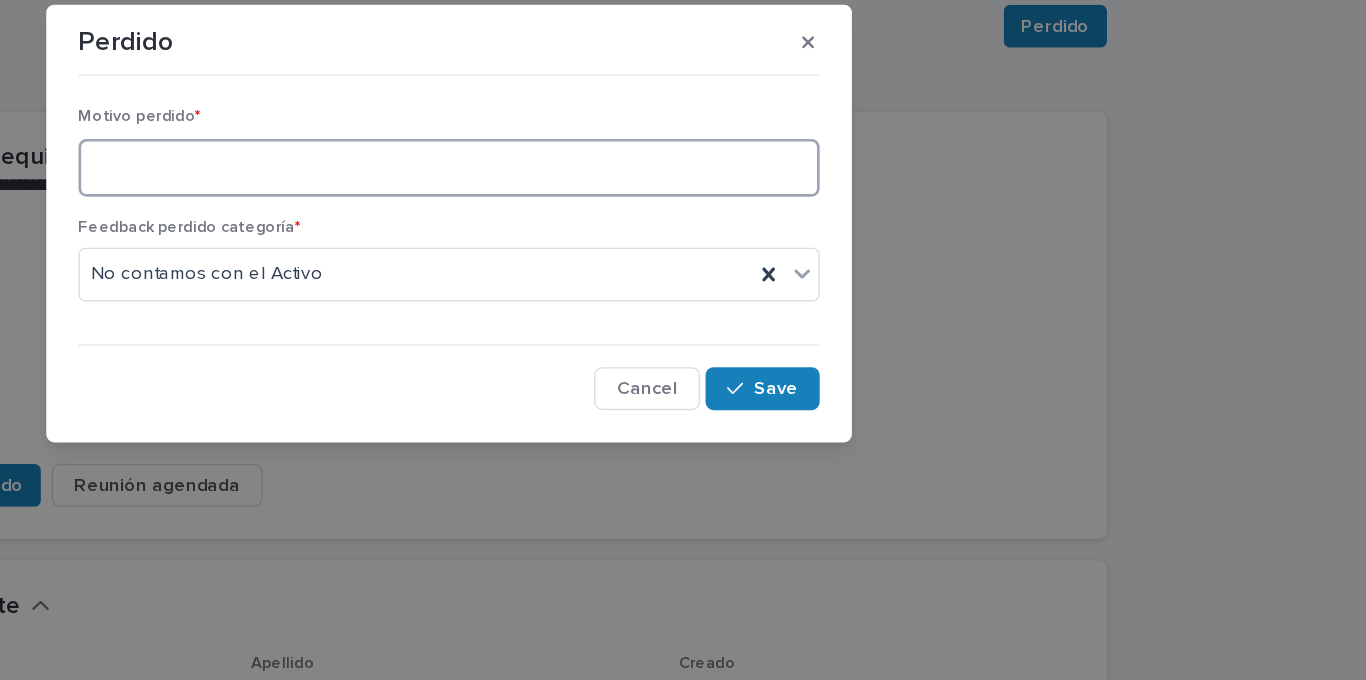 paste on "**********" 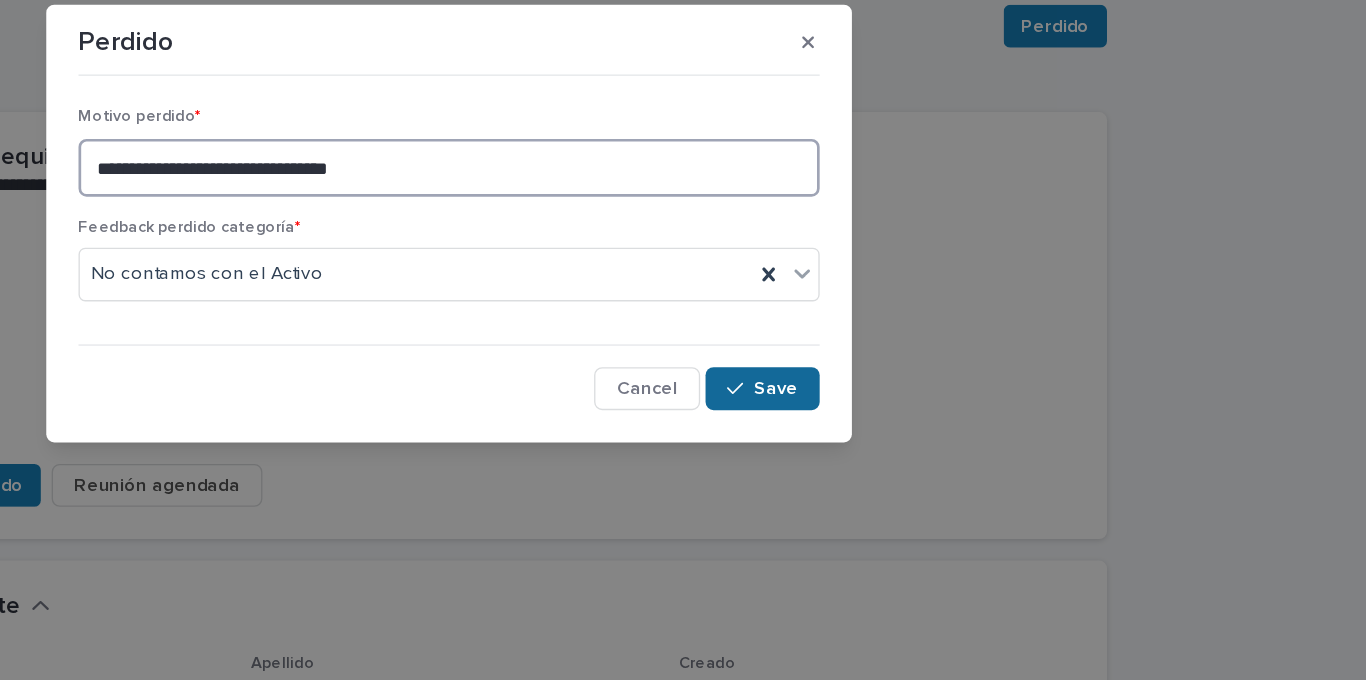 type on "**********" 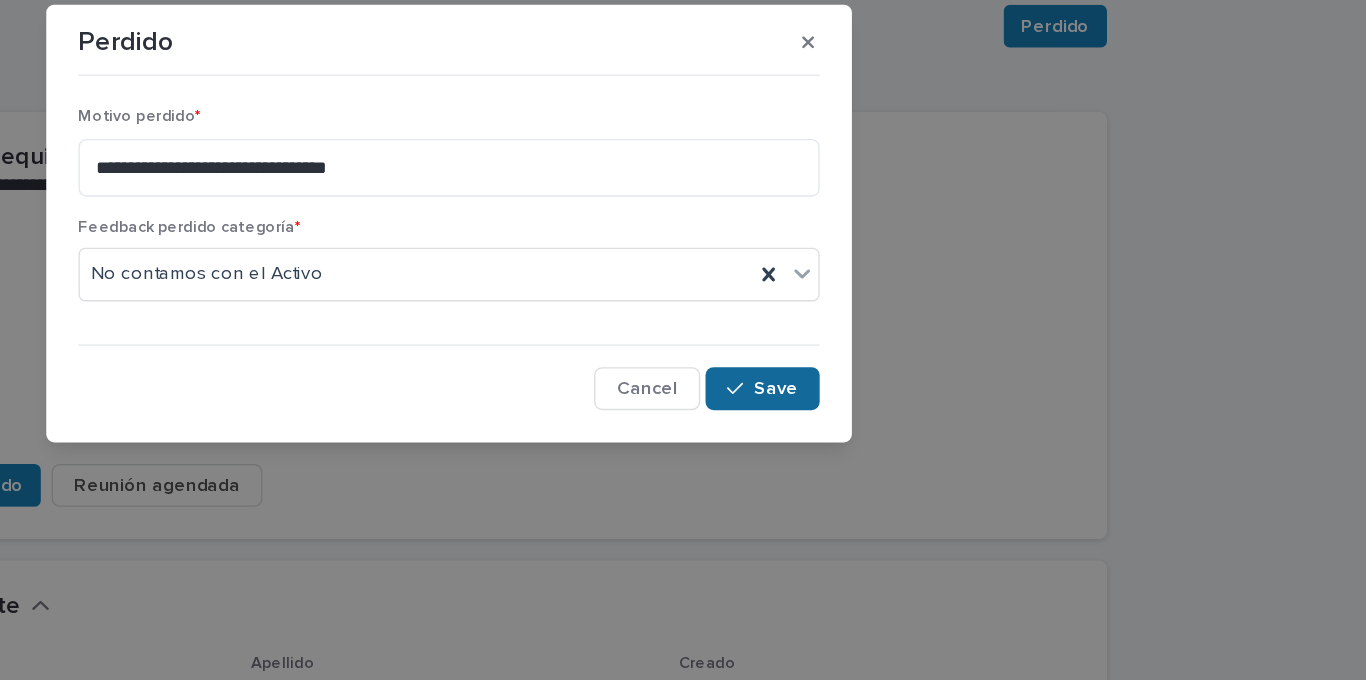 click on "Save" at bounding box center [926, 463] 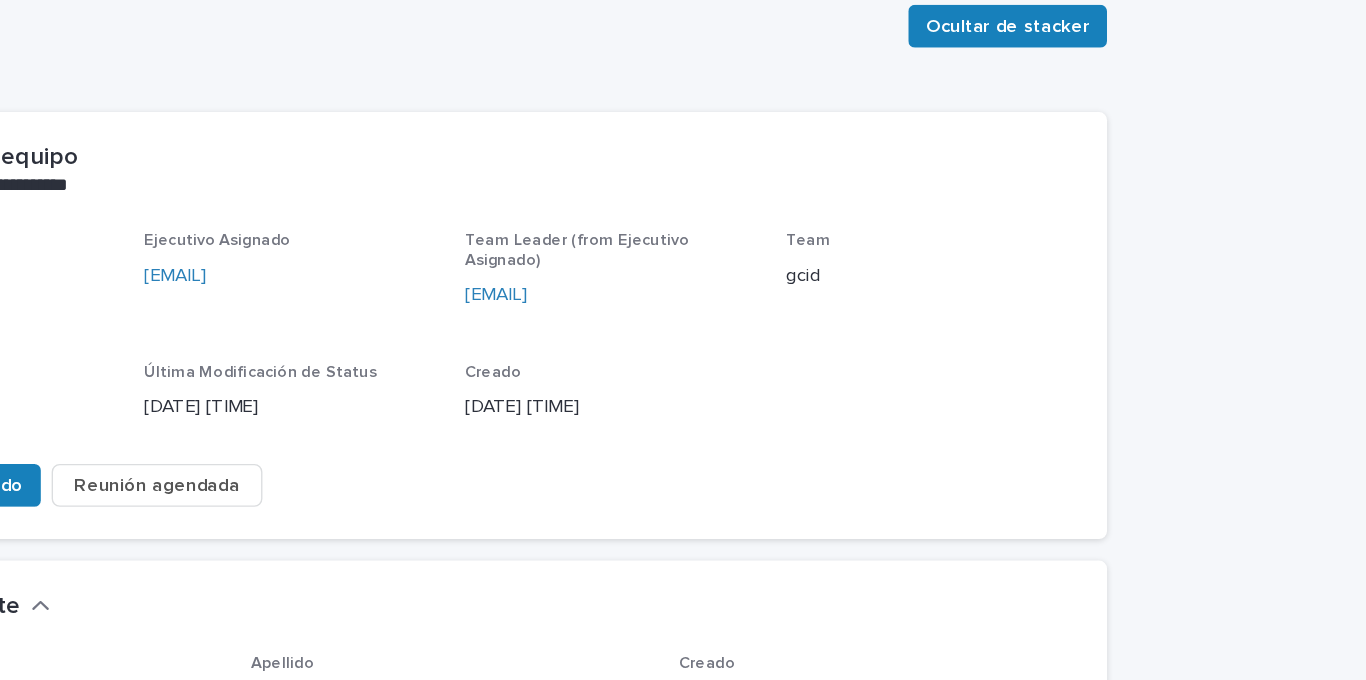 scroll, scrollTop: 0, scrollLeft: 0, axis: both 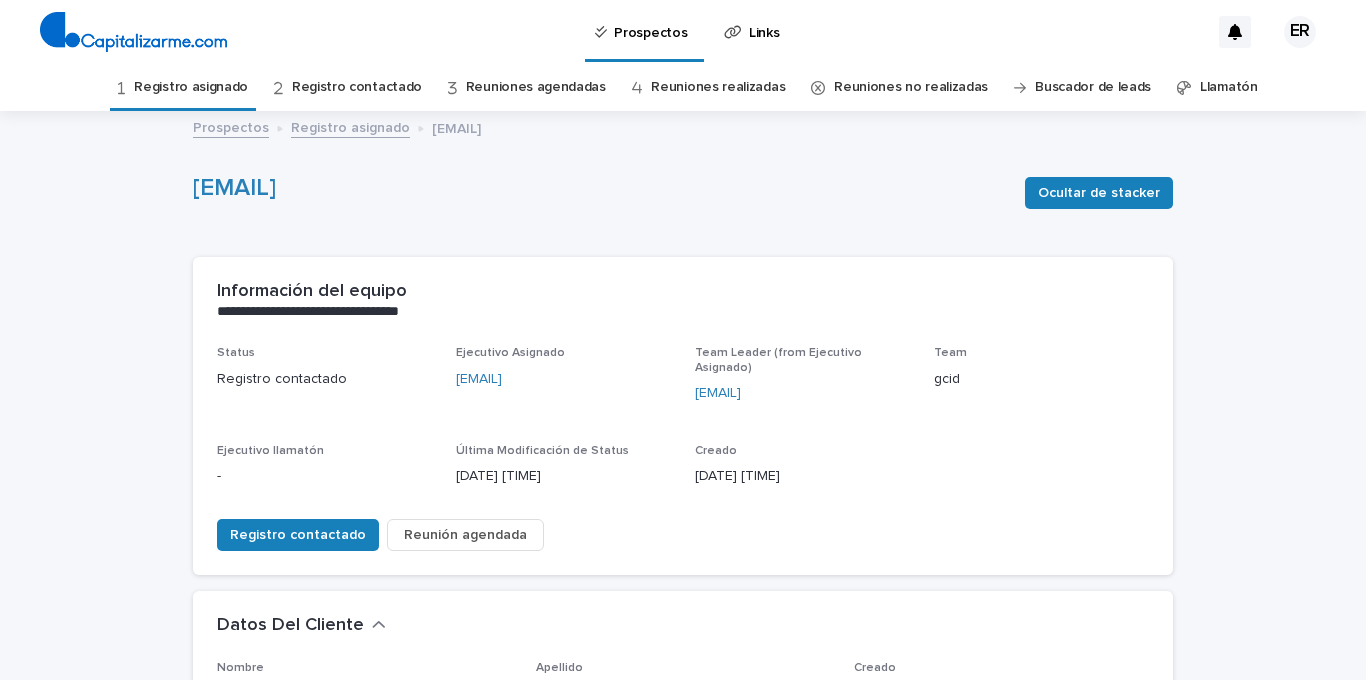 click on "Registro asignado" at bounding box center [191, 87] 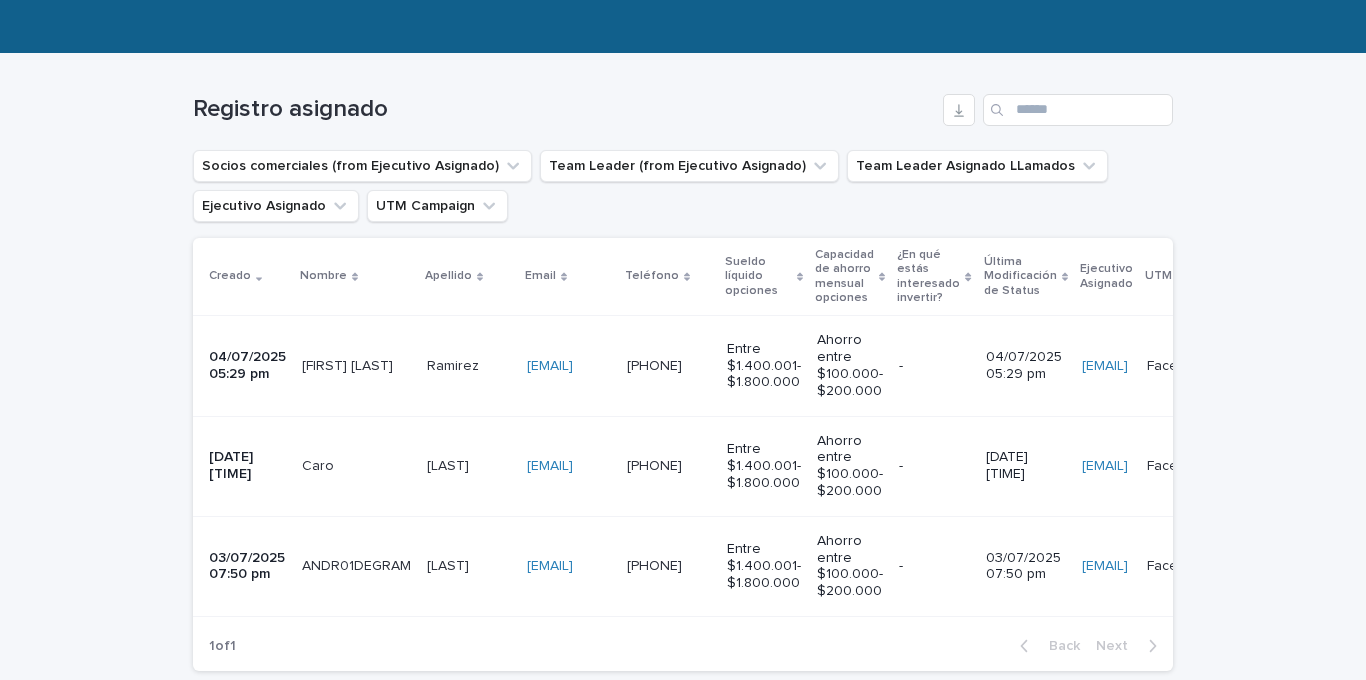 scroll, scrollTop: 414, scrollLeft: 0, axis: vertical 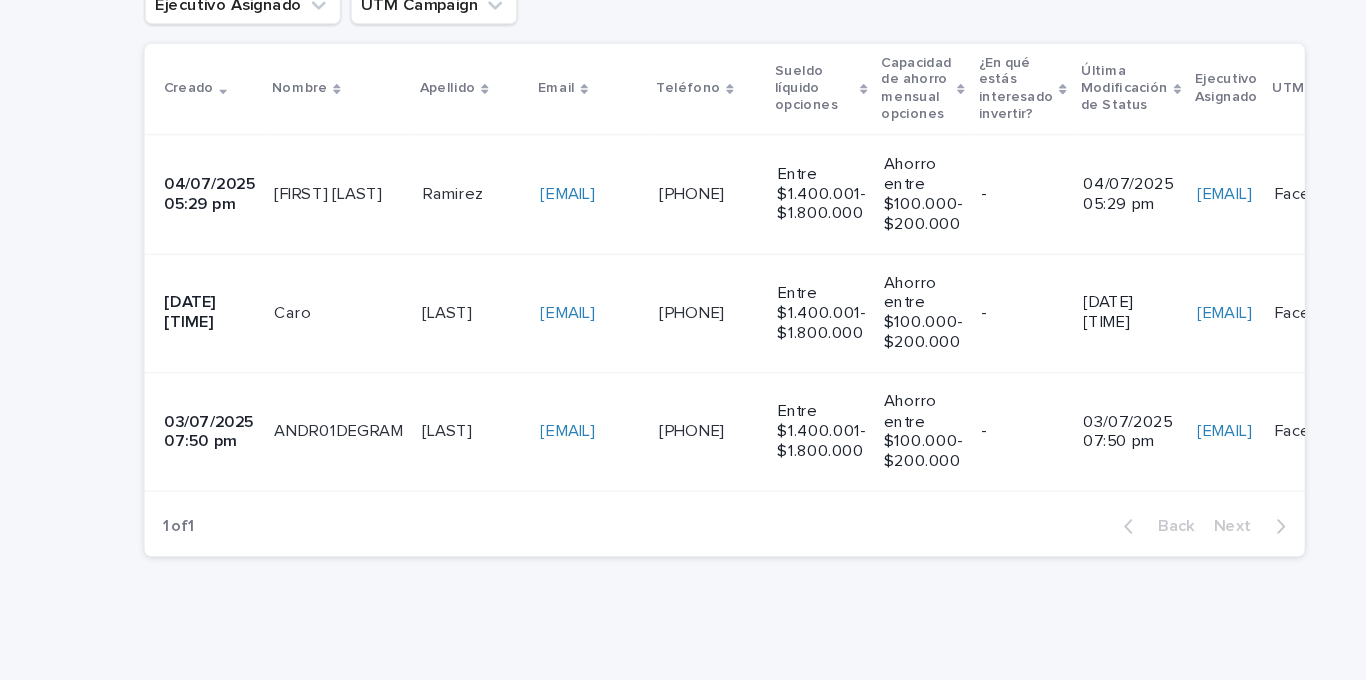 click on "[LAST] [LAST]" at bounding box center [469, 211] 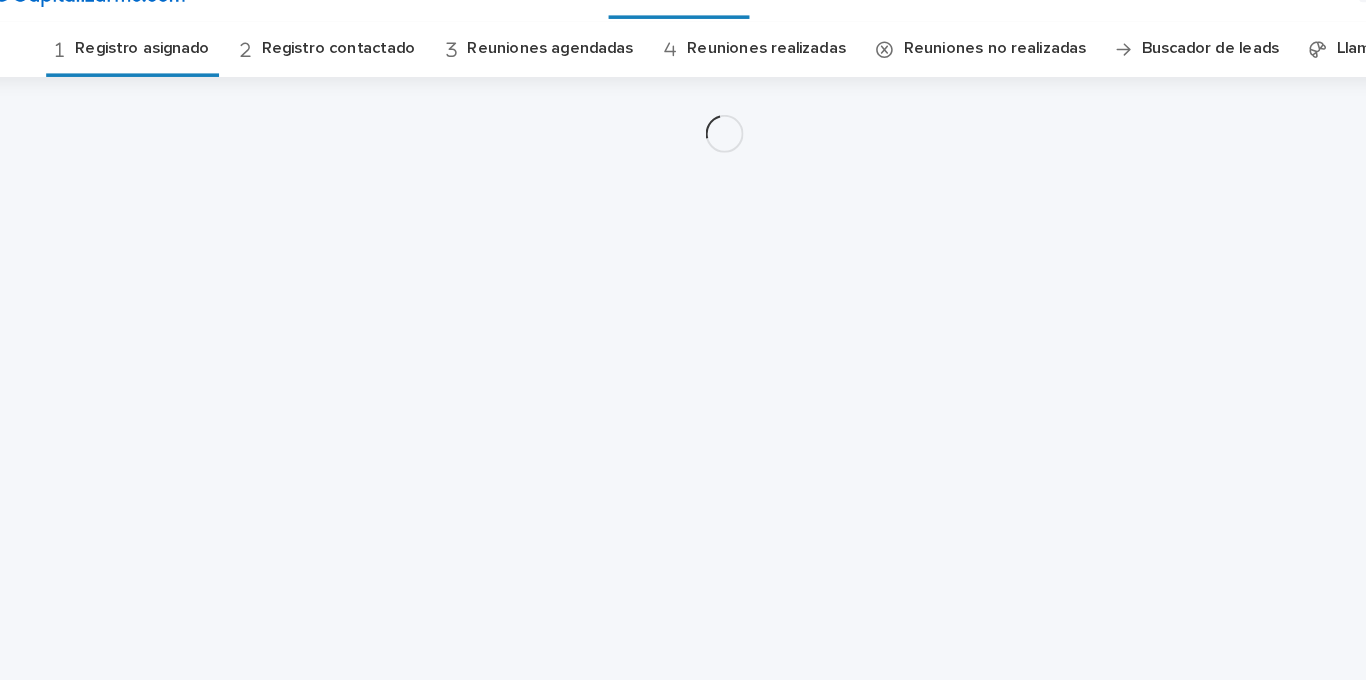 scroll, scrollTop: 0, scrollLeft: 0, axis: both 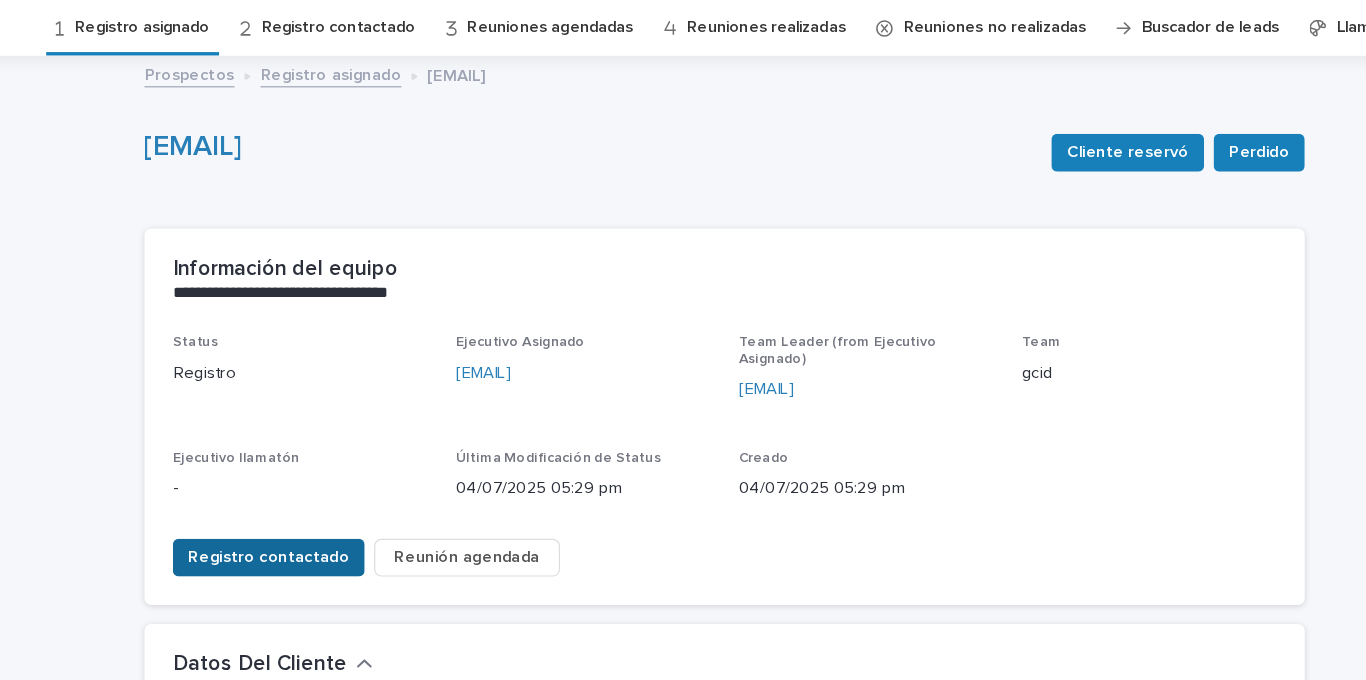 click on "Registro contactado" at bounding box center (298, 535) 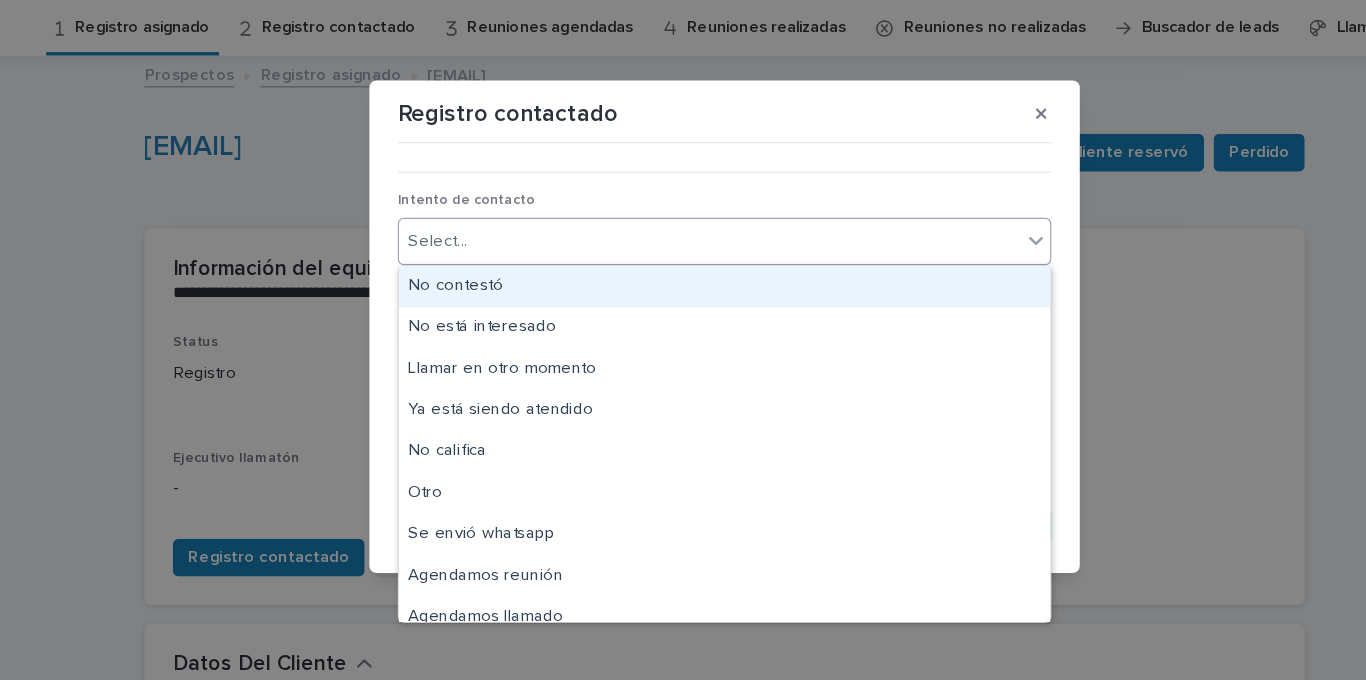 click on "Select..." at bounding box center (670, 268) 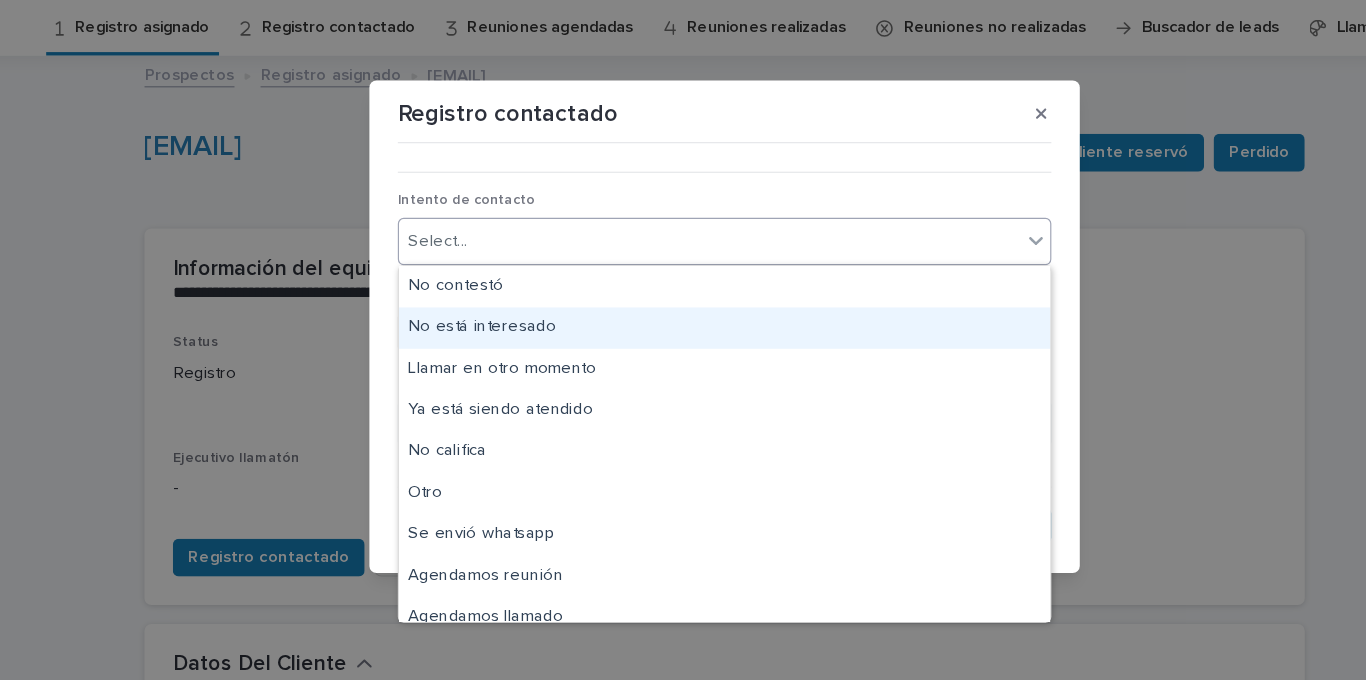 click on "No está interesado" at bounding box center (683, 341) 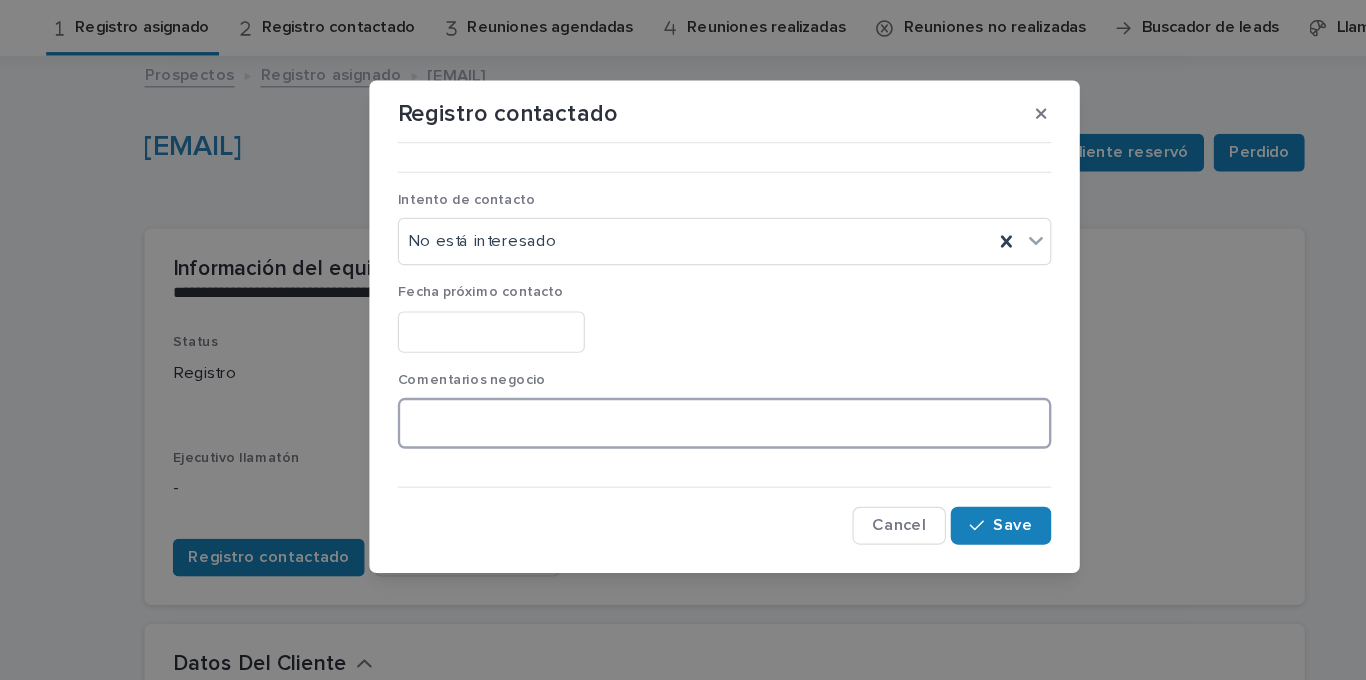 click at bounding box center (683, 421) 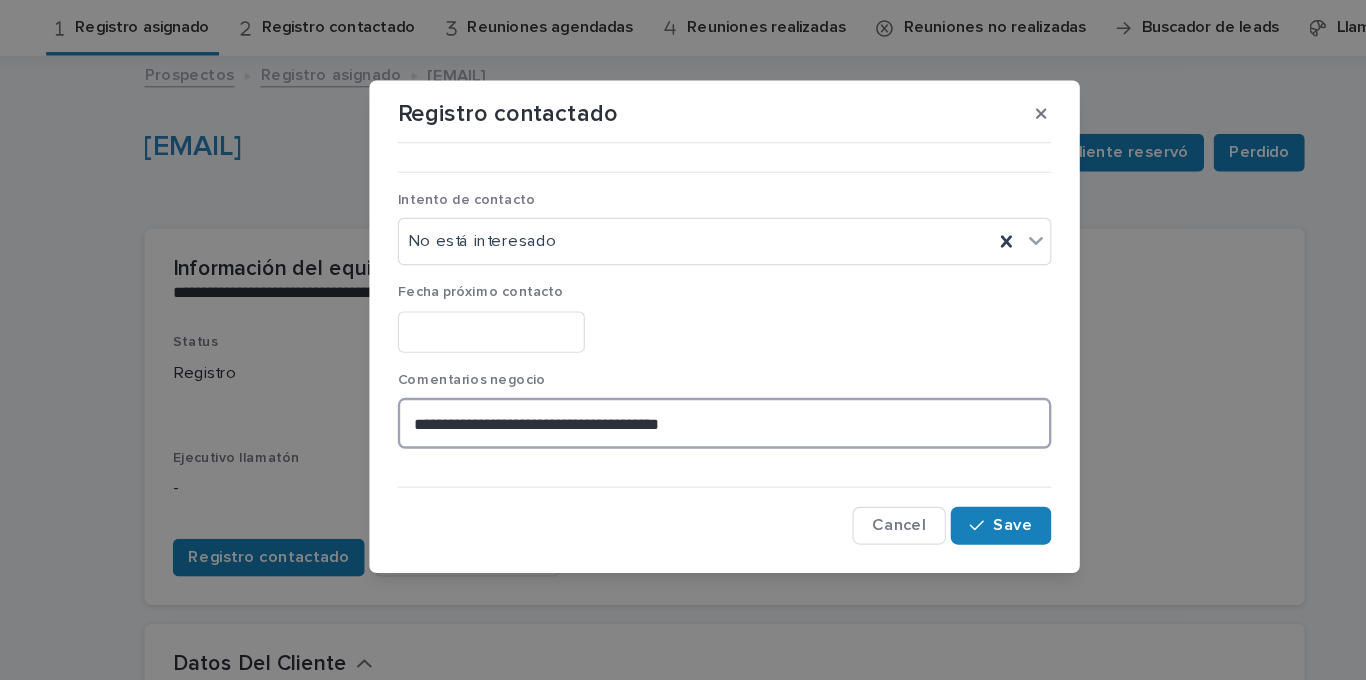 click on "**********" at bounding box center [683, 421] 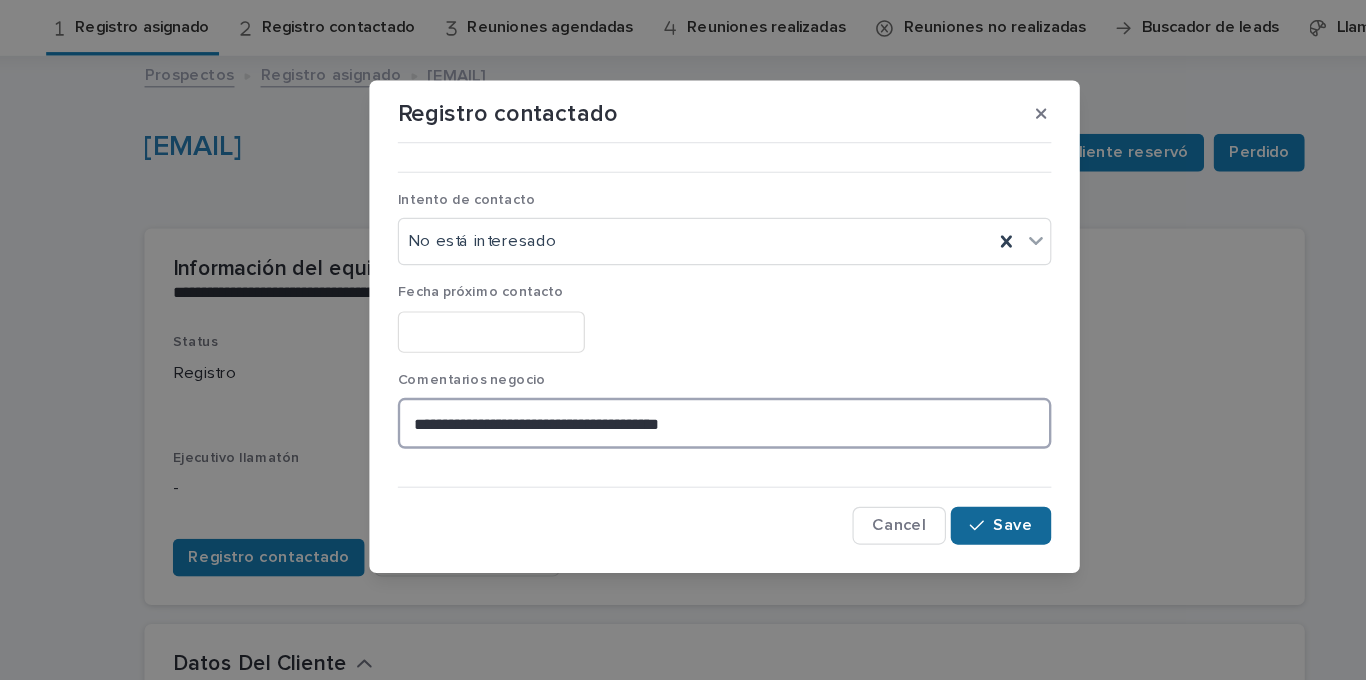 type on "**********" 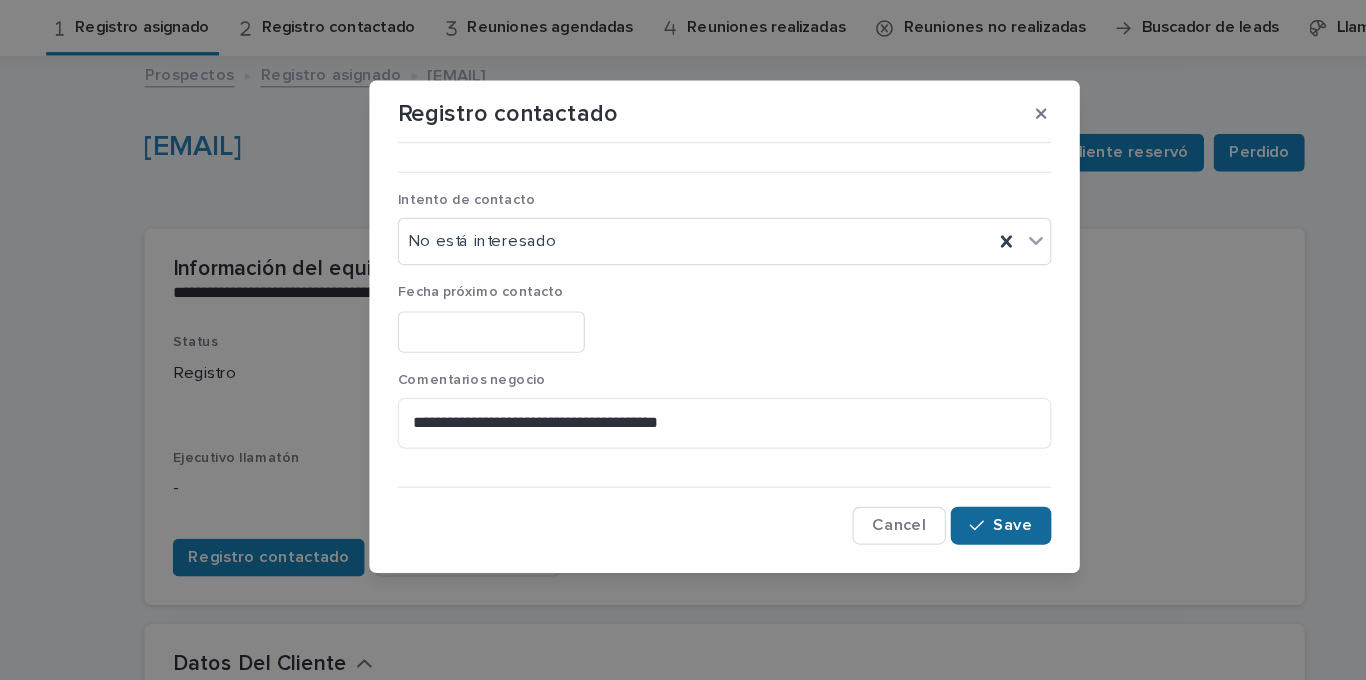 click on "Save" at bounding box center (926, 508) 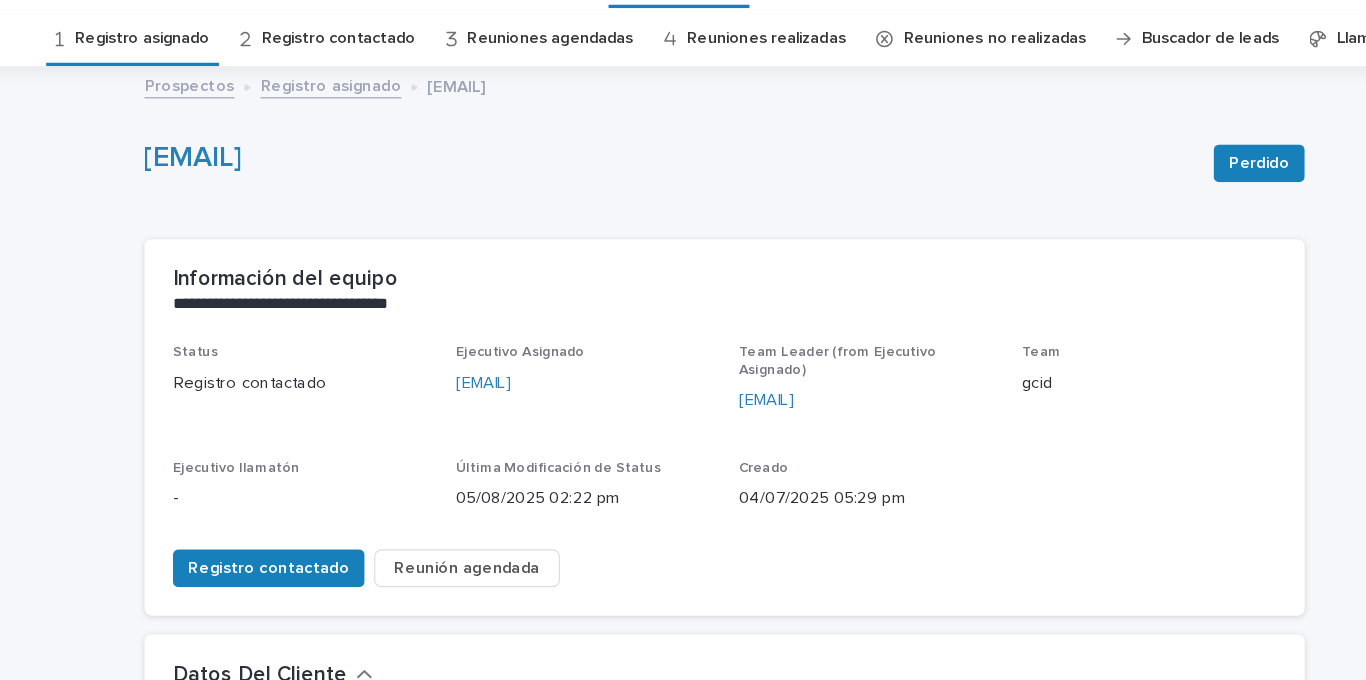 click on "Registro asignado" at bounding box center [191, 87] 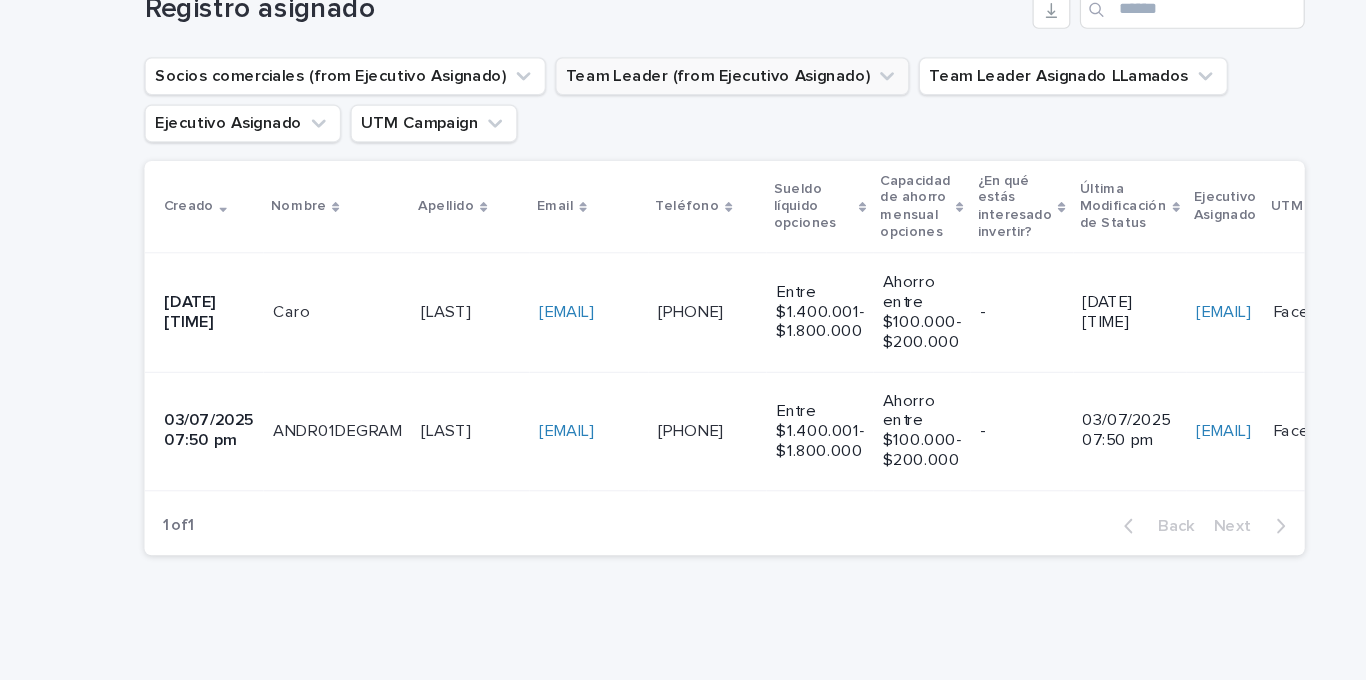 scroll, scrollTop: 339, scrollLeft: 0, axis: vertical 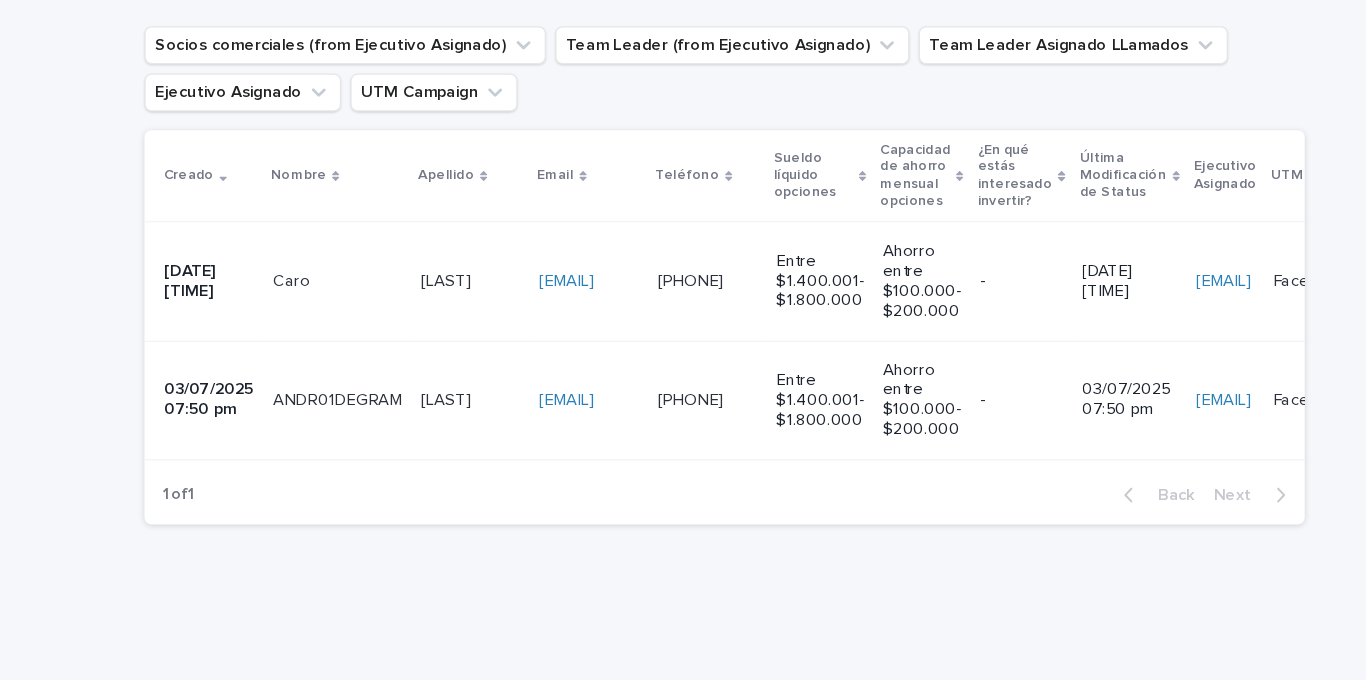 click on "[EMAIL] [EMAIL]" at bounding box center (568, 302) 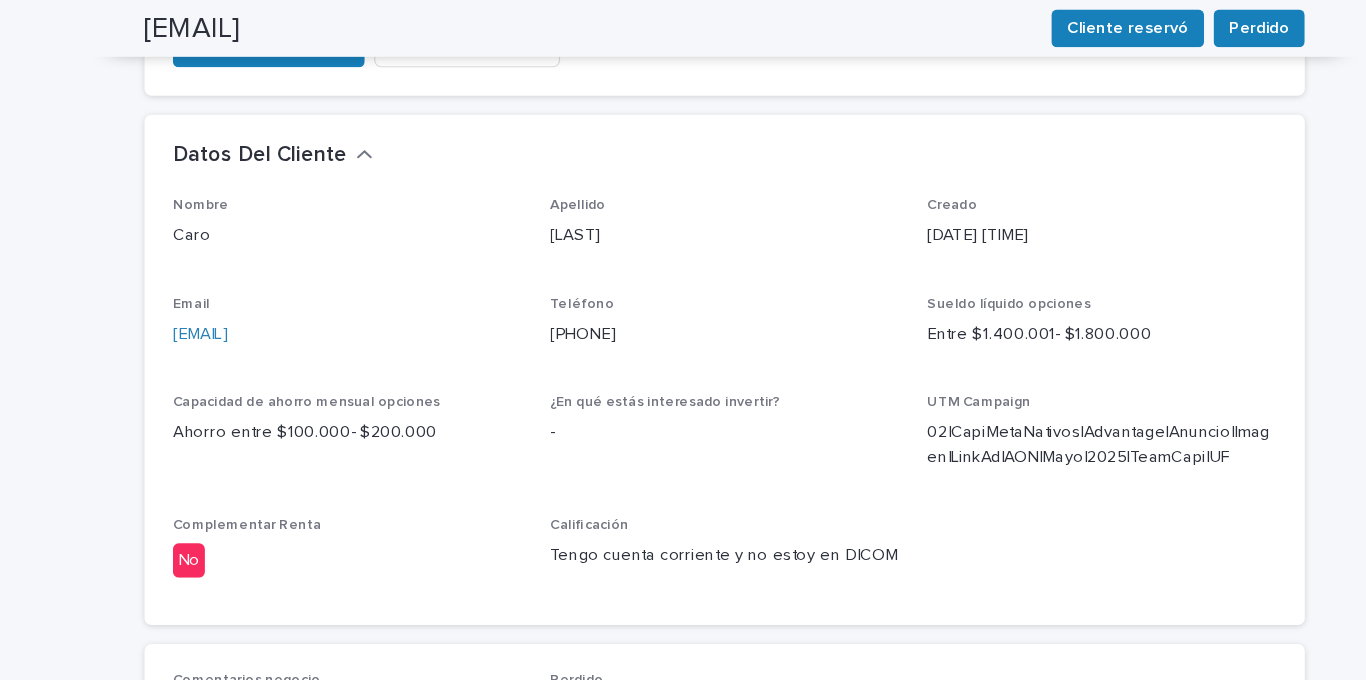 scroll, scrollTop: 495, scrollLeft: 0, axis: vertical 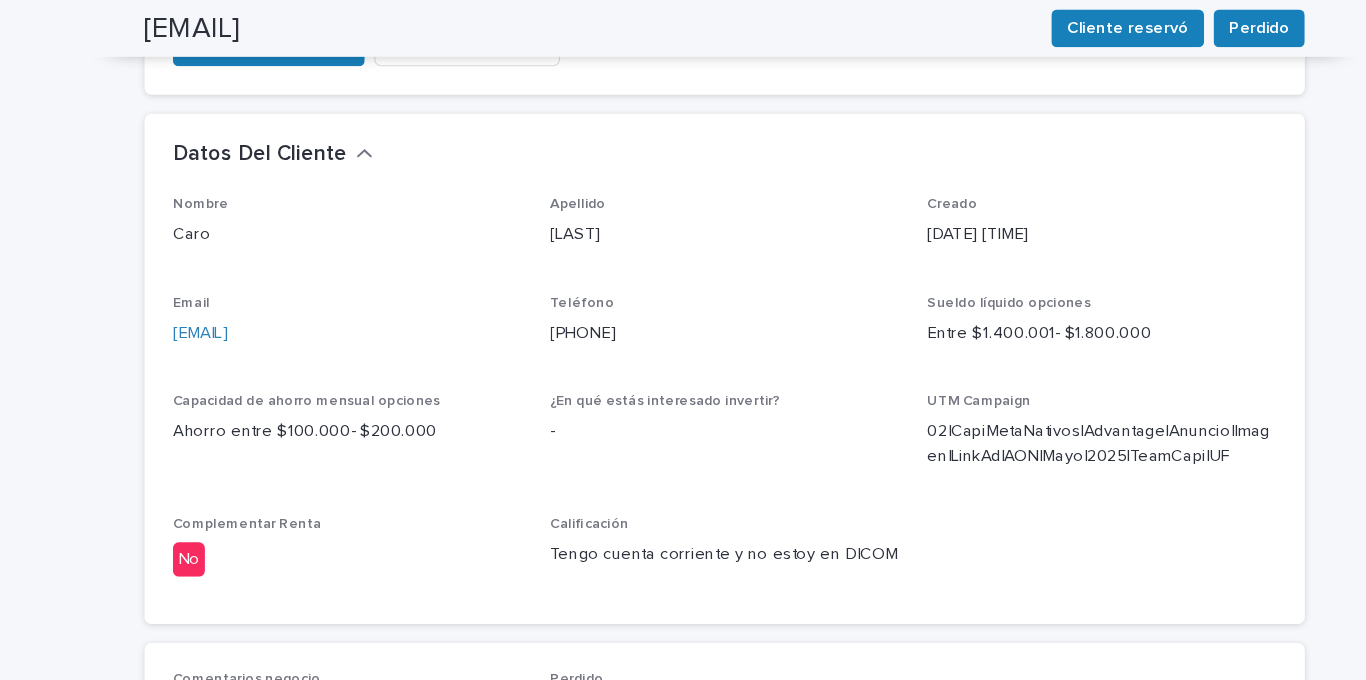 drag, startPoint x: 398, startPoint y: 271, endPoint x: 192, endPoint y: 260, distance: 206.29349 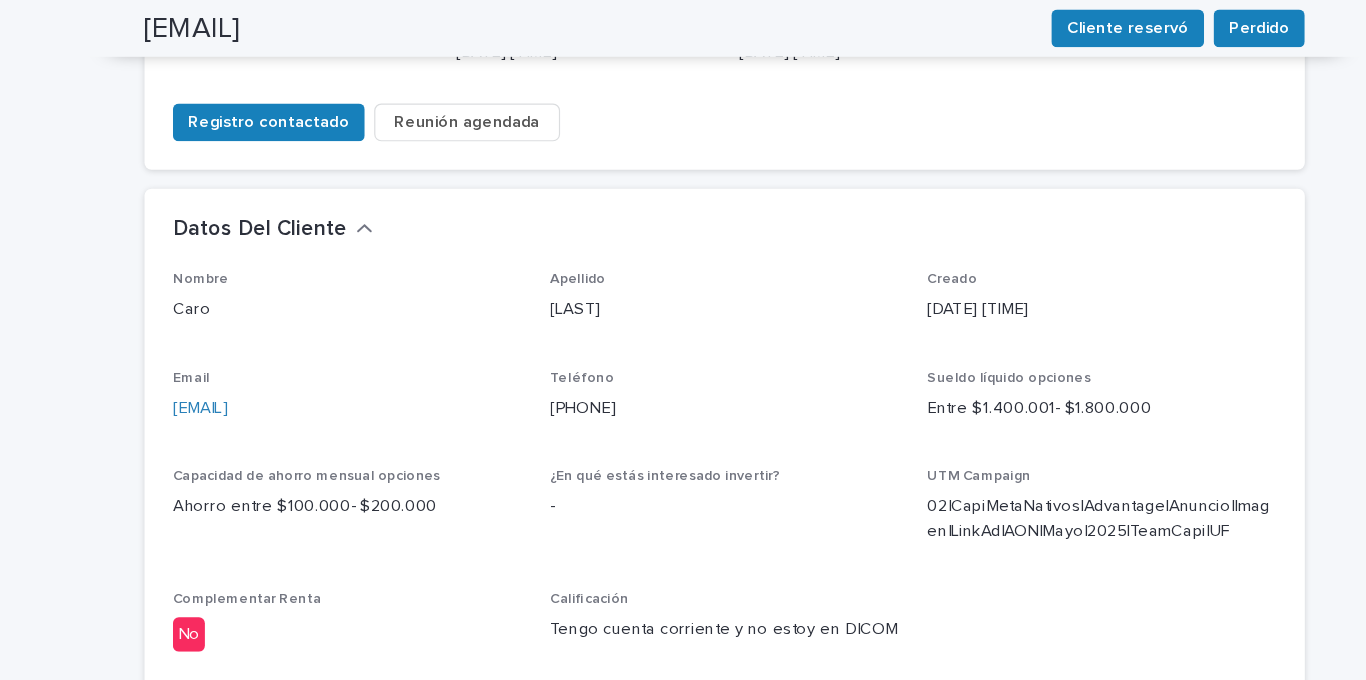 scroll, scrollTop: 430, scrollLeft: 0, axis: vertical 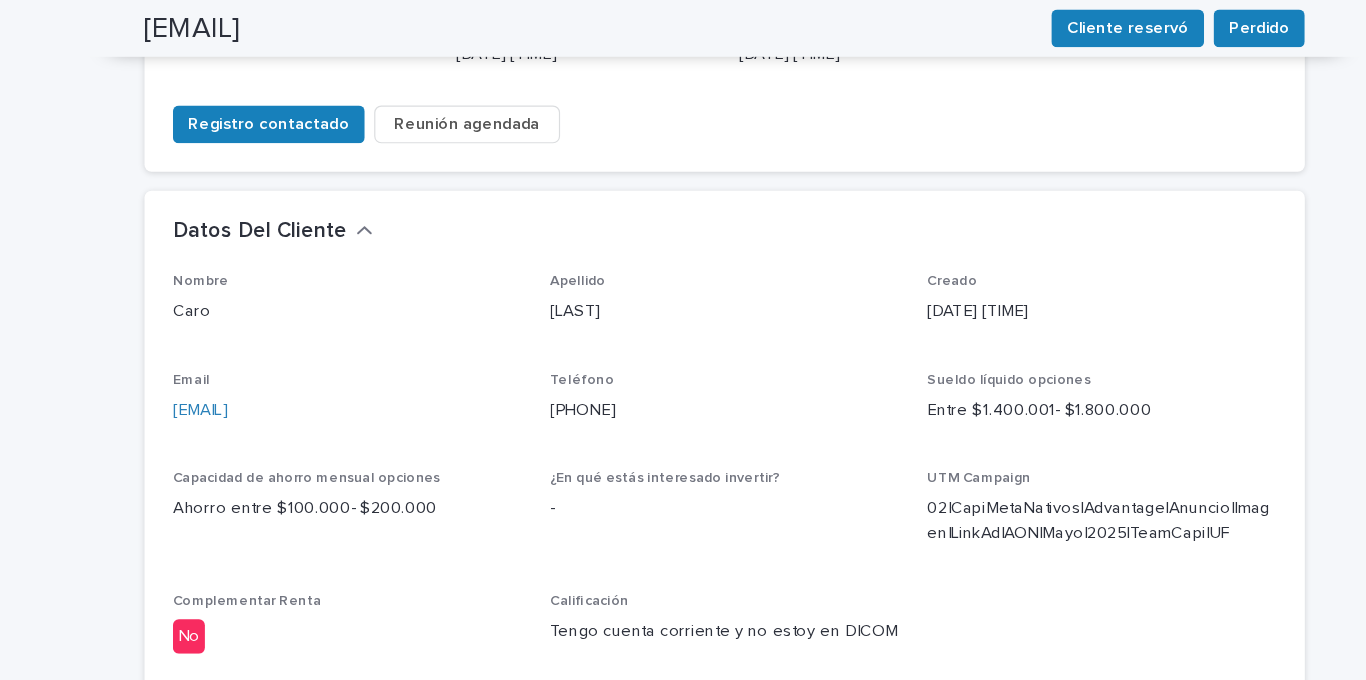click on "Reunión agendada" at bounding box center [465, 105] 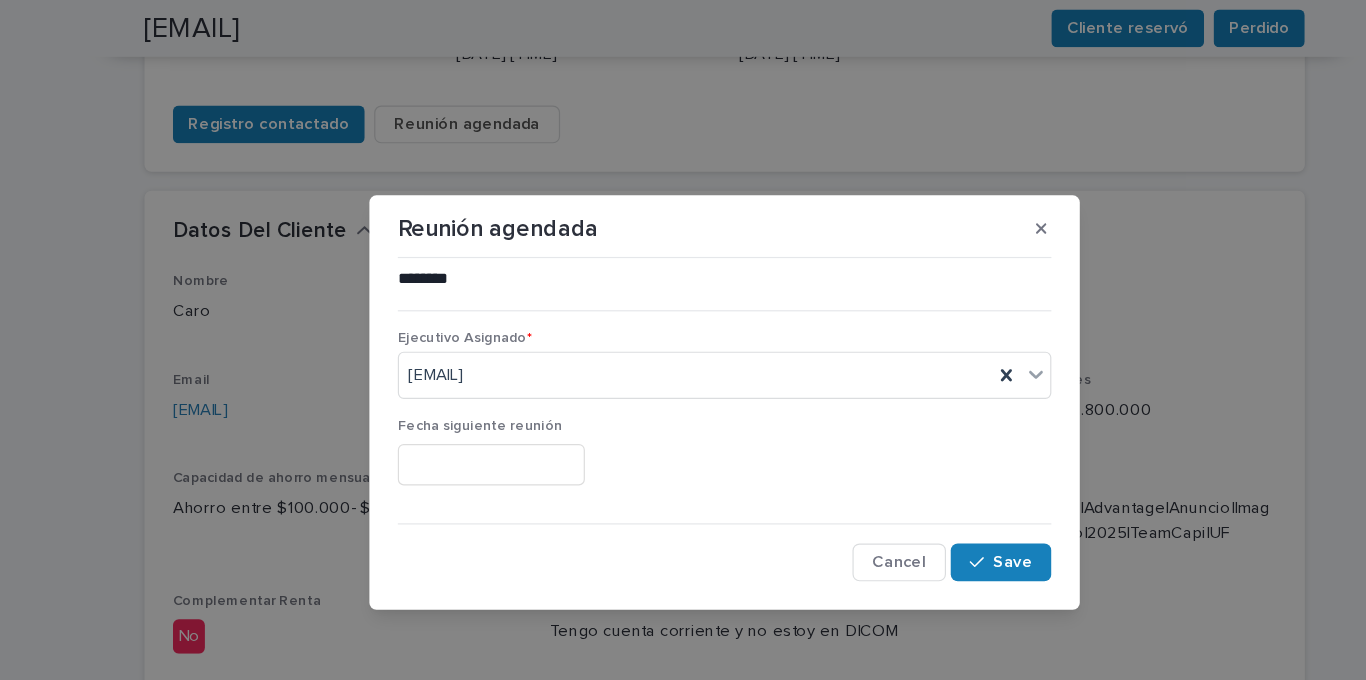 click at bounding box center [486, 392] 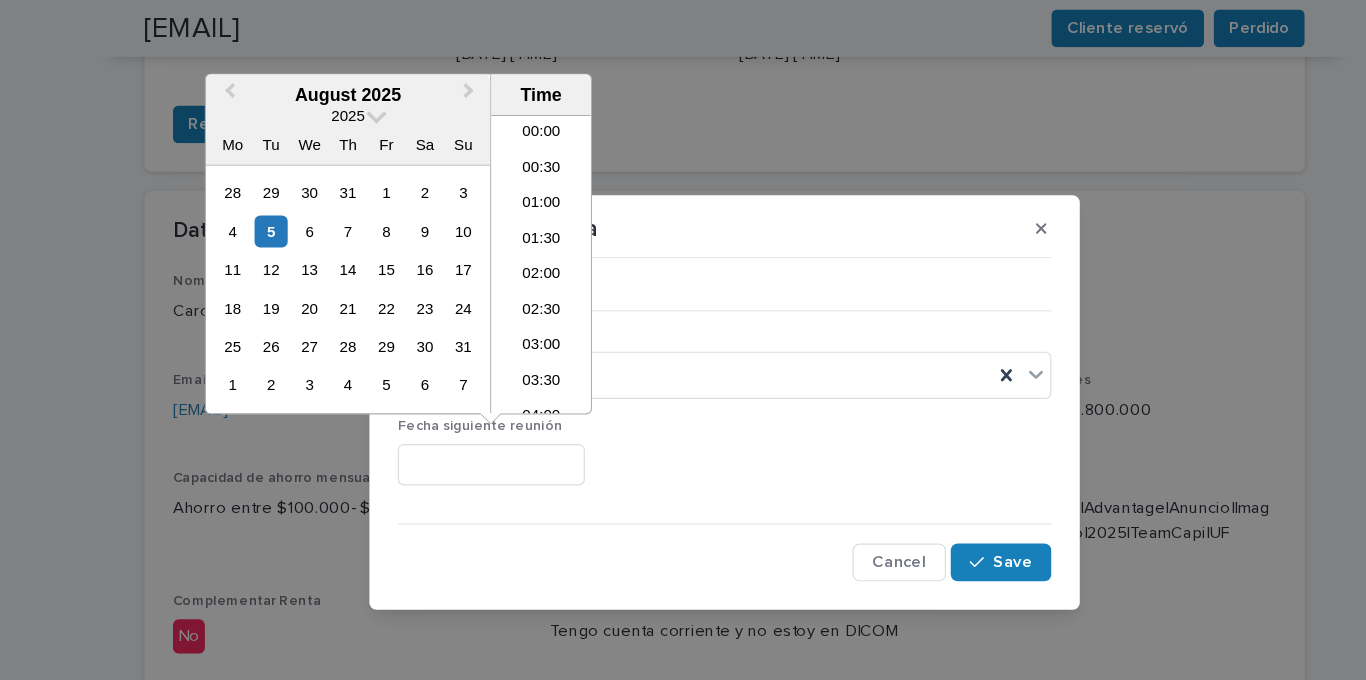 scroll, scrollTop: 760, scrollLeft: 0, axis: vertical 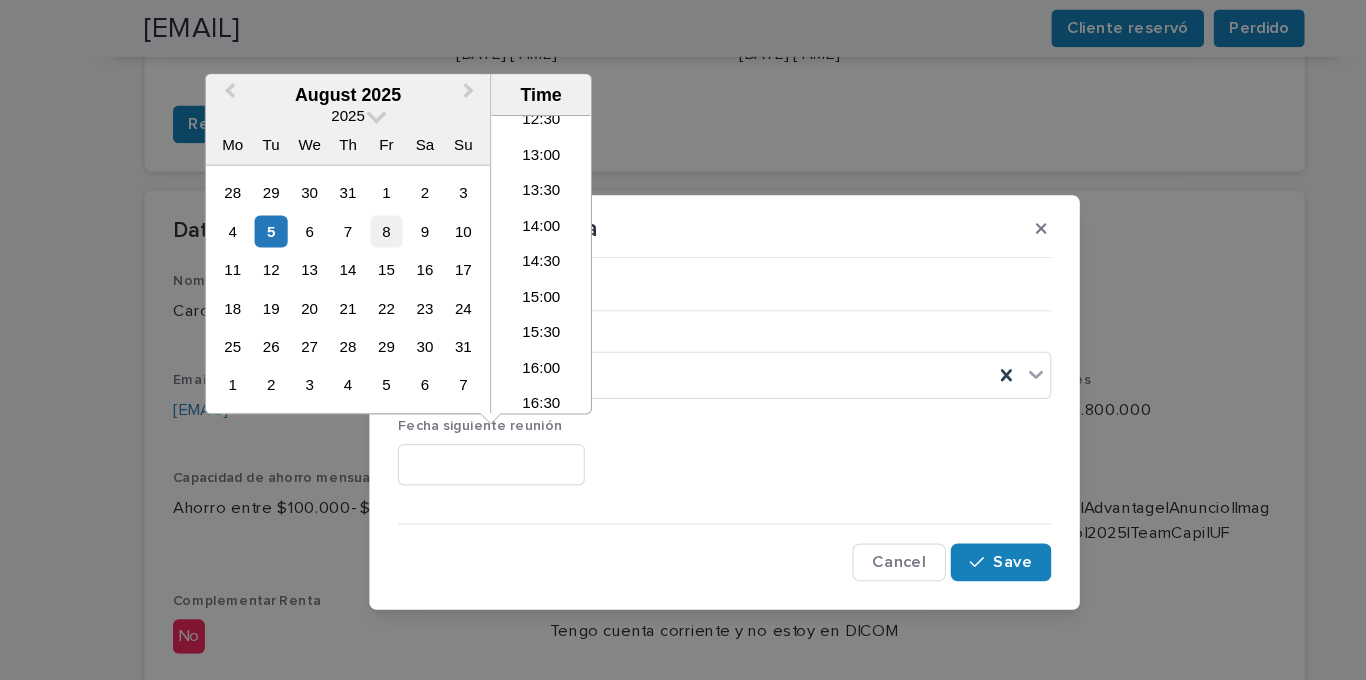 click on "8" at bounding box center [397, 195] 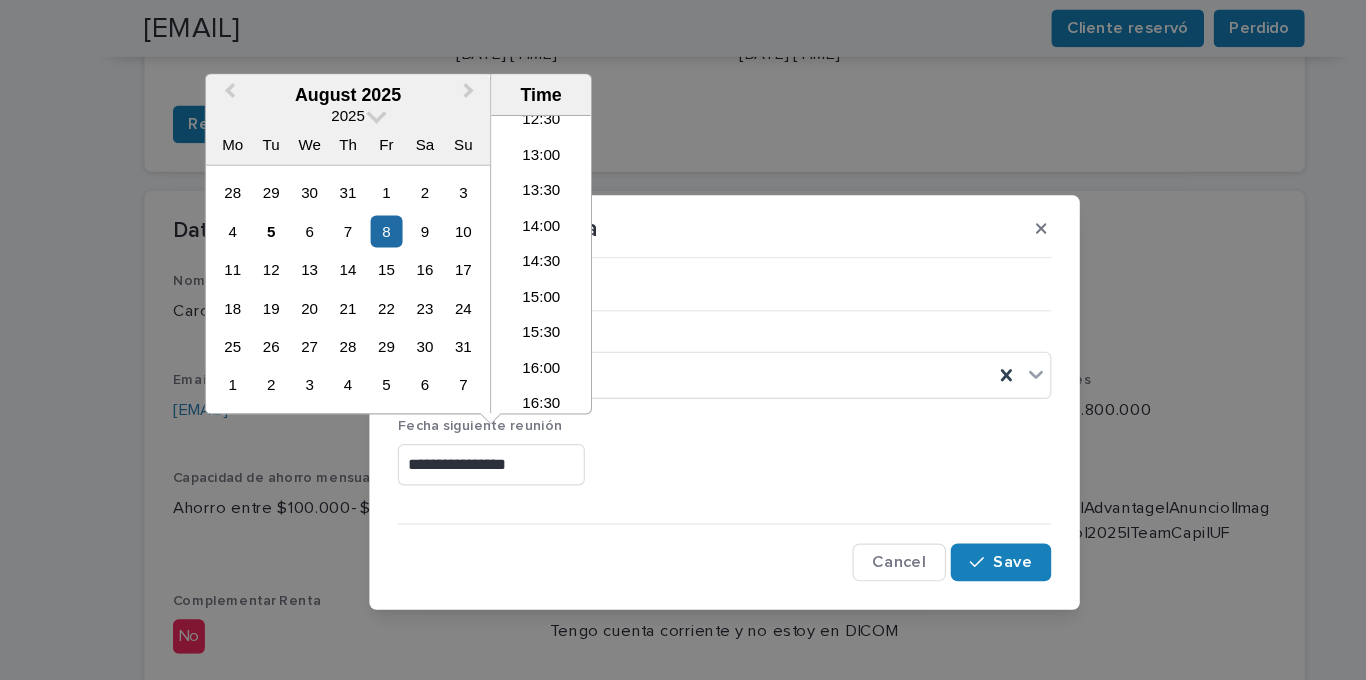 click on "**********" at bounding box center [486, 392] 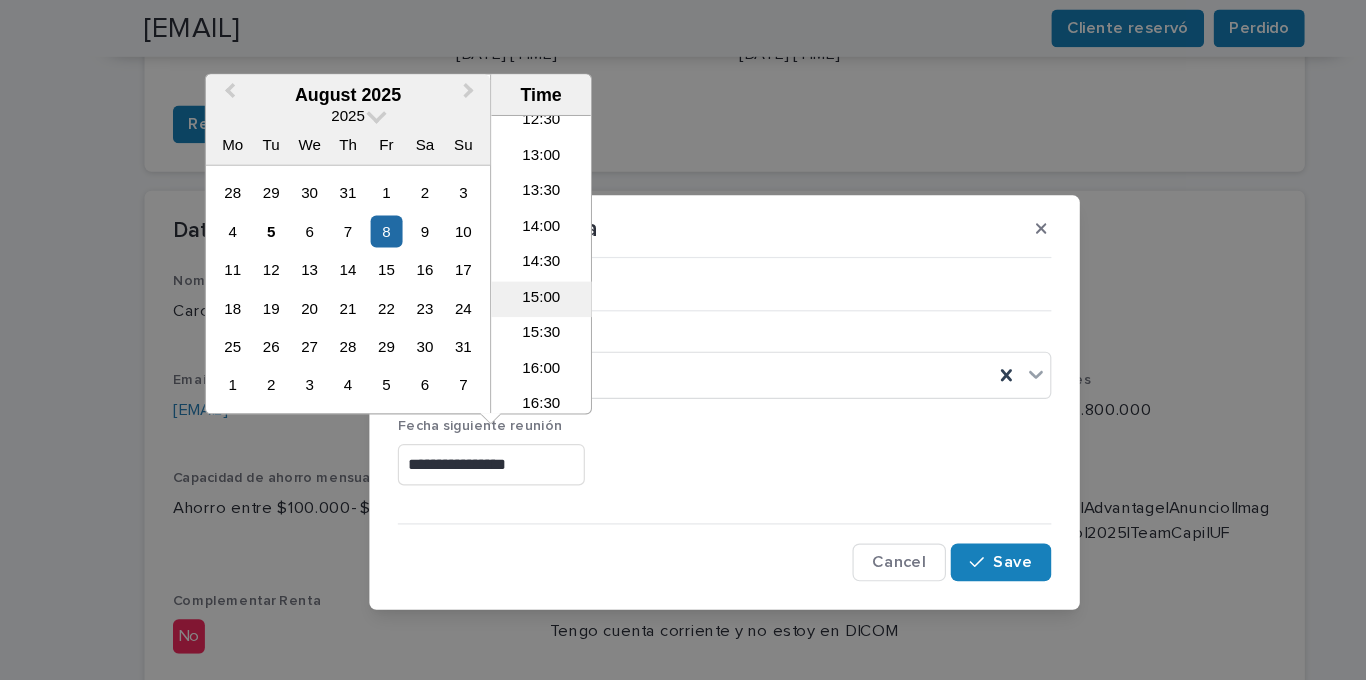 click on "15:00" at bounding box center [528, 253] 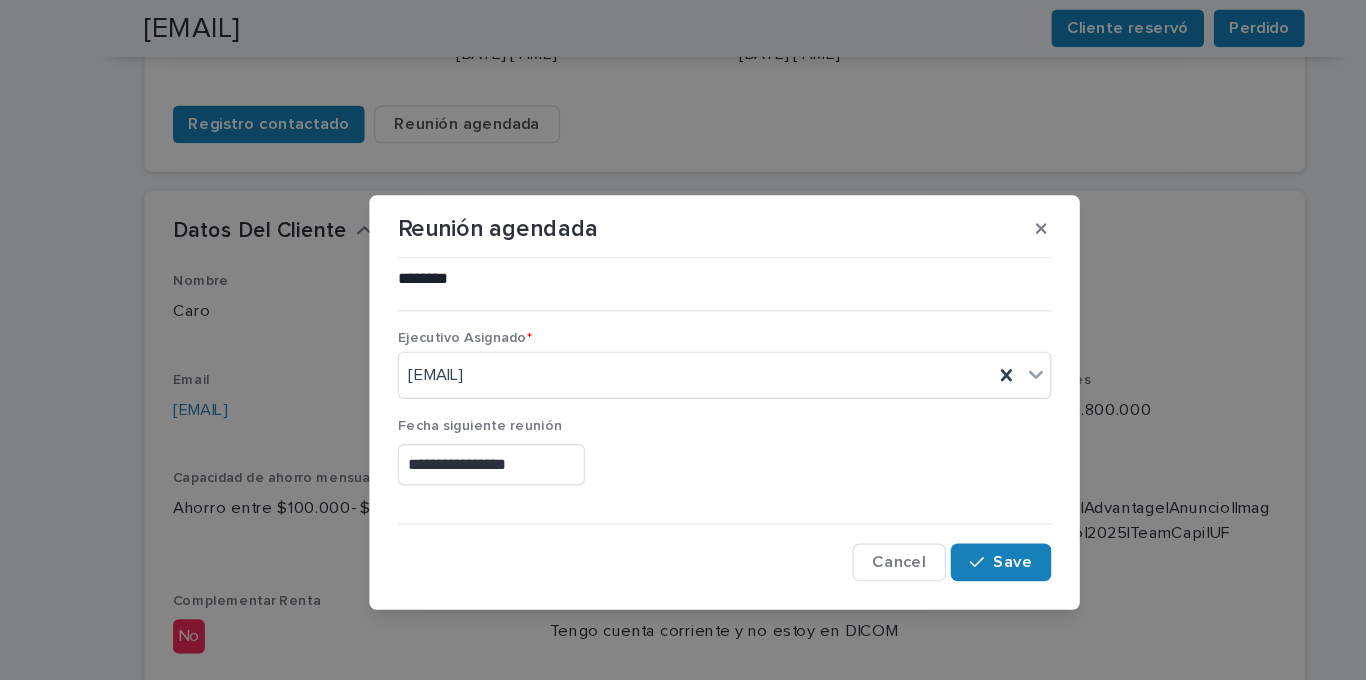 type on "**********" 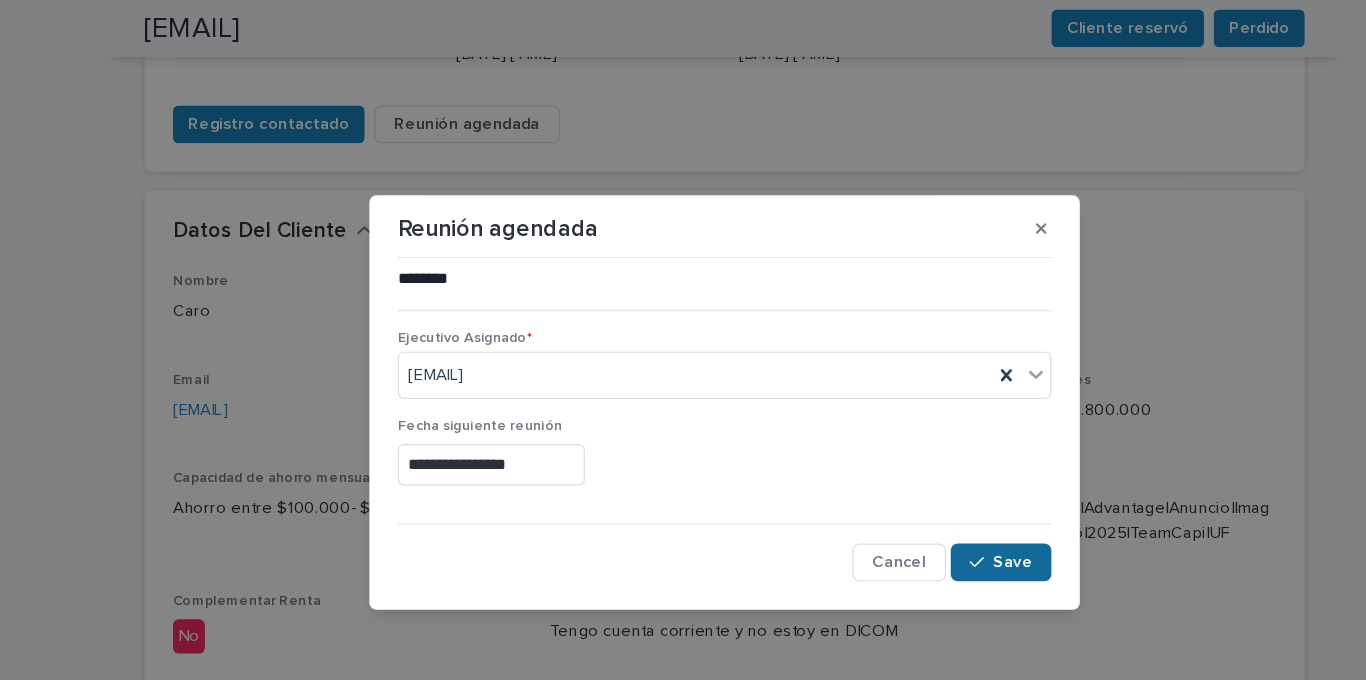 click on "Save" at bounding box center (926, 475) 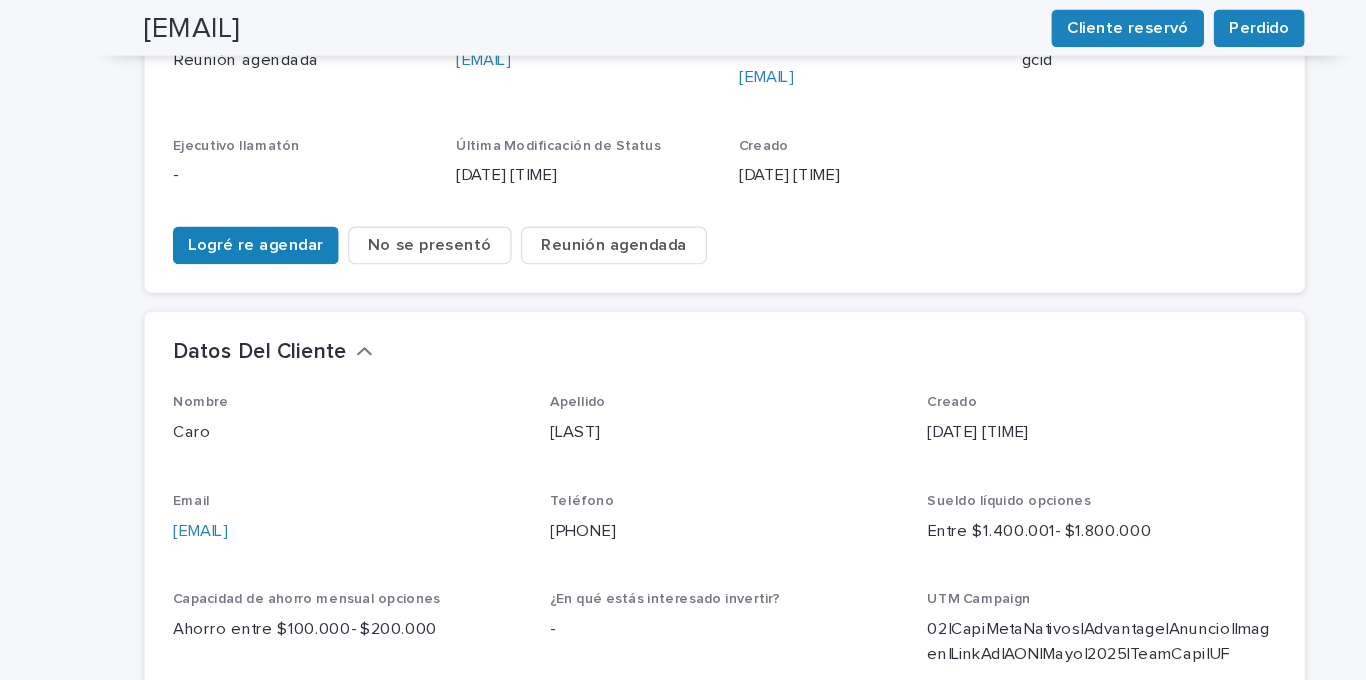 scroll, scrollTop: 0, scrollLeft: 0, axis: both 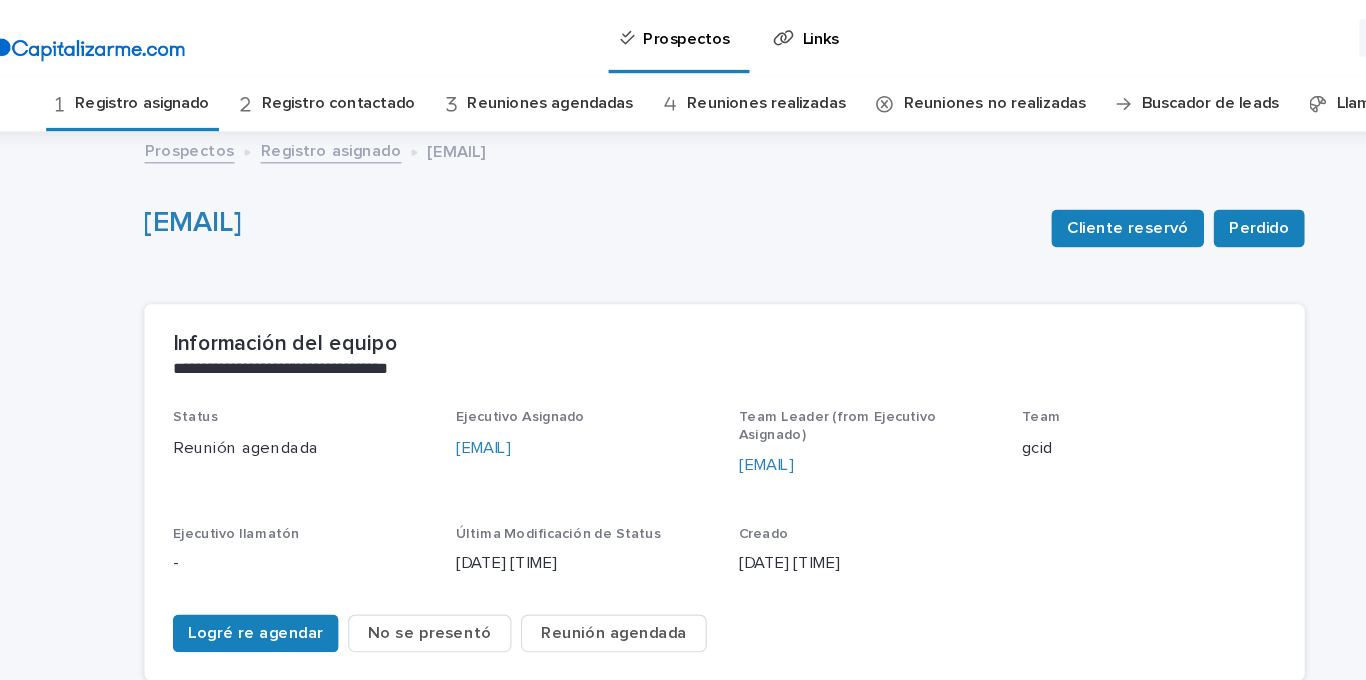 click on "Registro asignado" at bounding box center [191, 87] 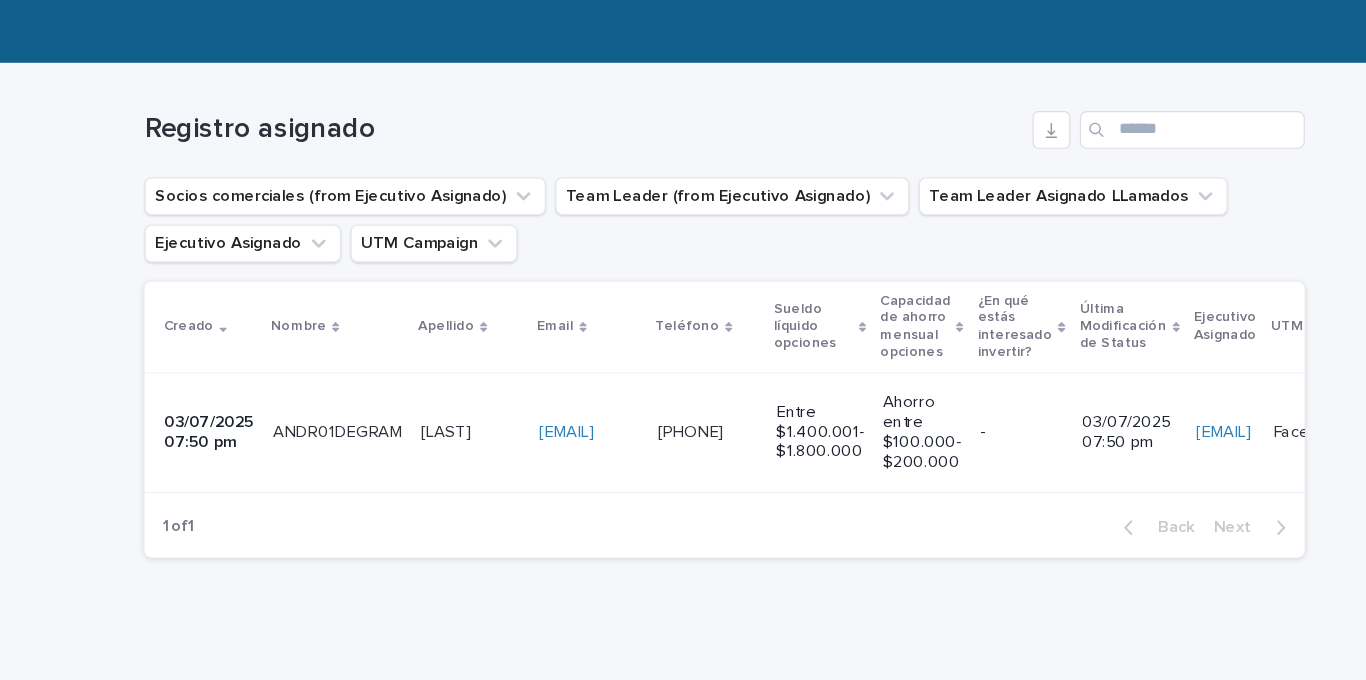 scroll, scrollTop: 238, scrollLeft: 0, axis: vertical 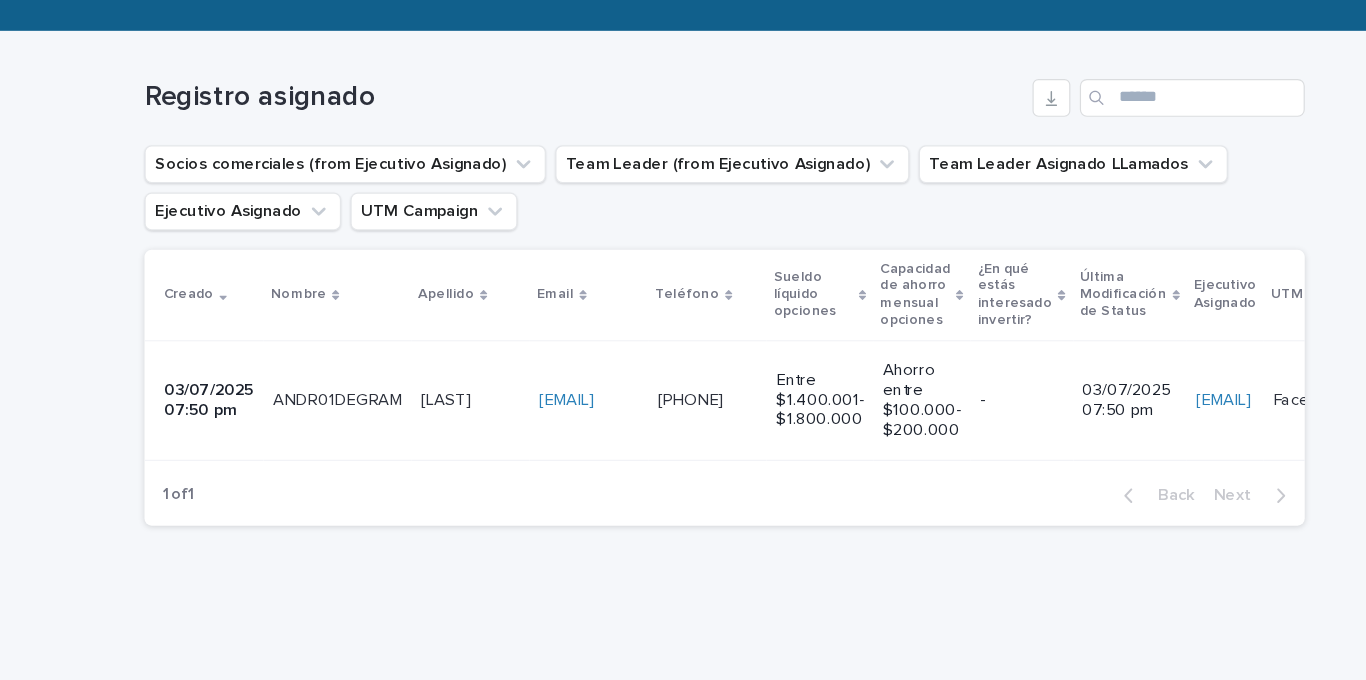 click on "[LAST] [LAST]" at bounding box center [468, 403] 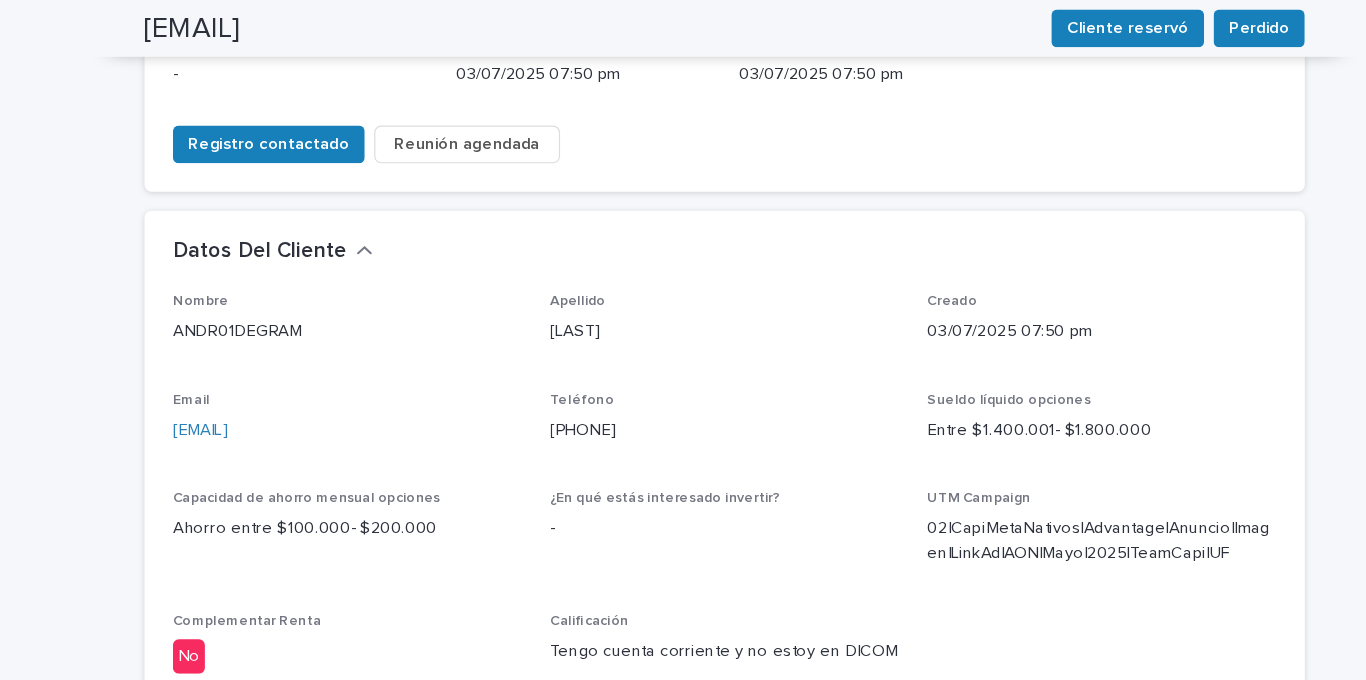 scroll, scrollTop: 416, scrollLeft: 0, axis: vertical 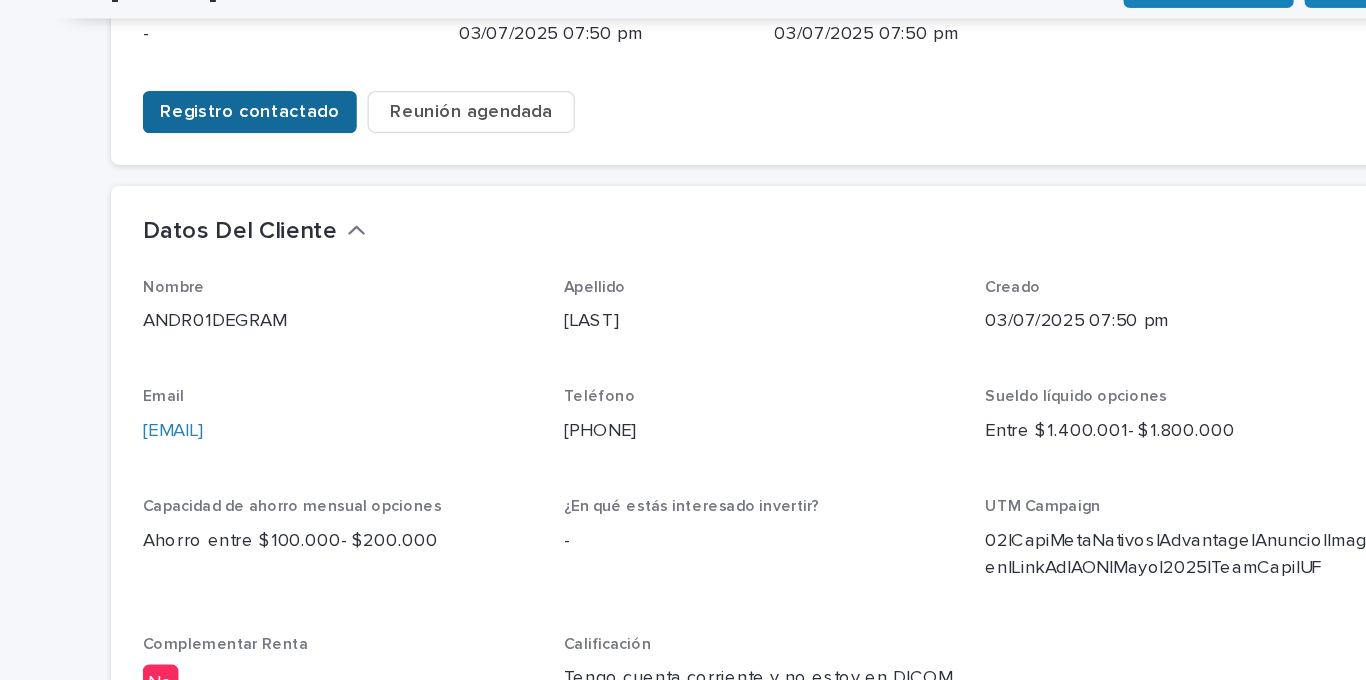click on "Registro contactado" at bounding box center (298, 119) 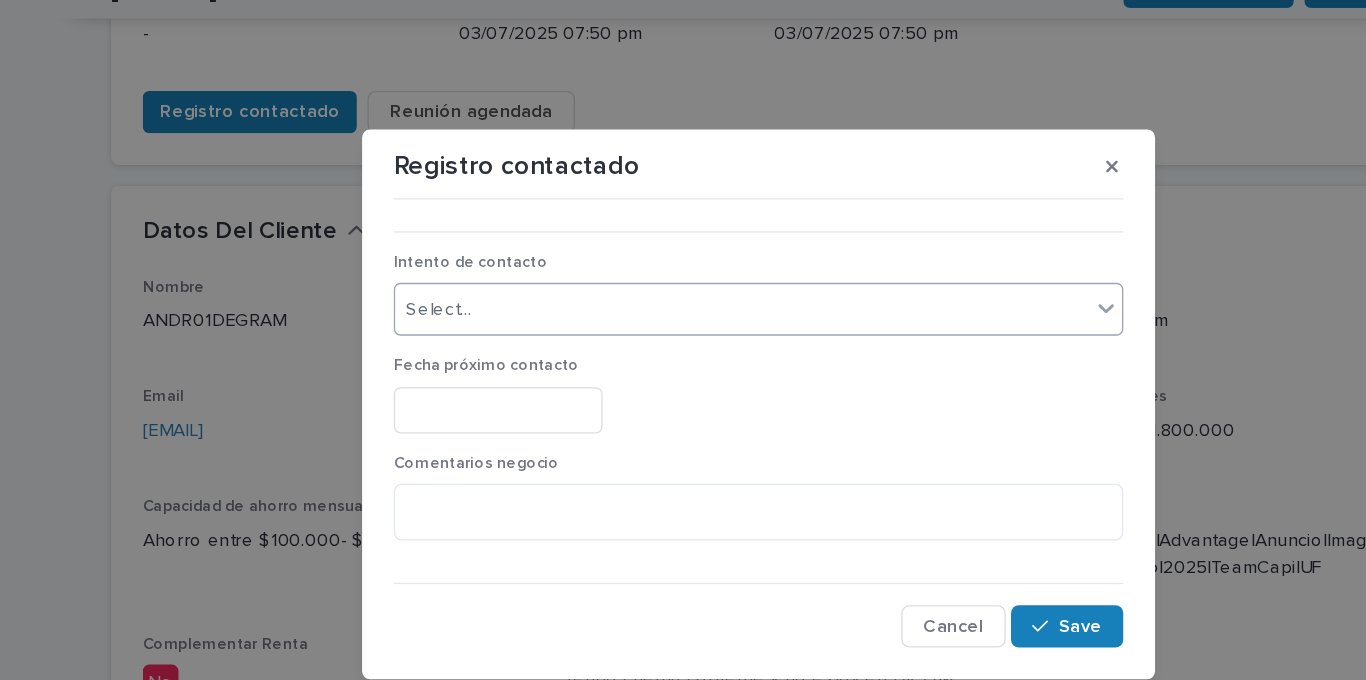 click on "Select..." at bounding box center (670, 268) 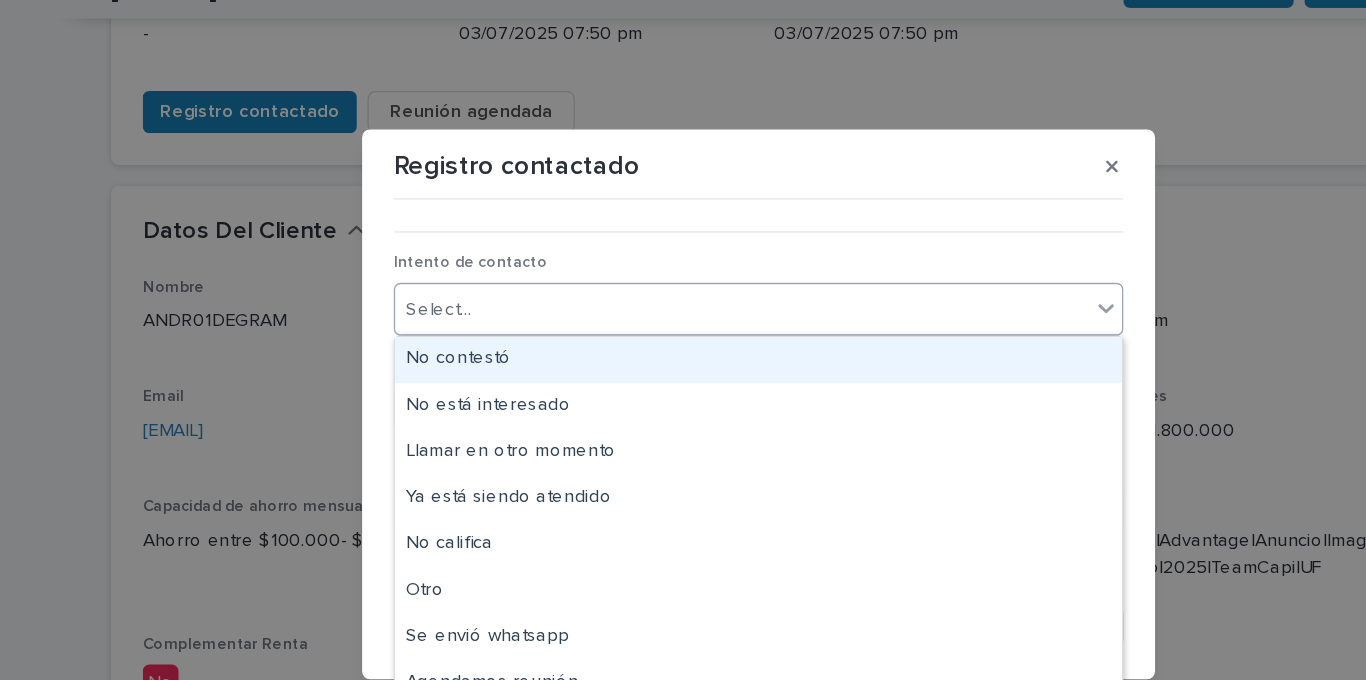 click on "No contestó" at bounding box center (683, 306) 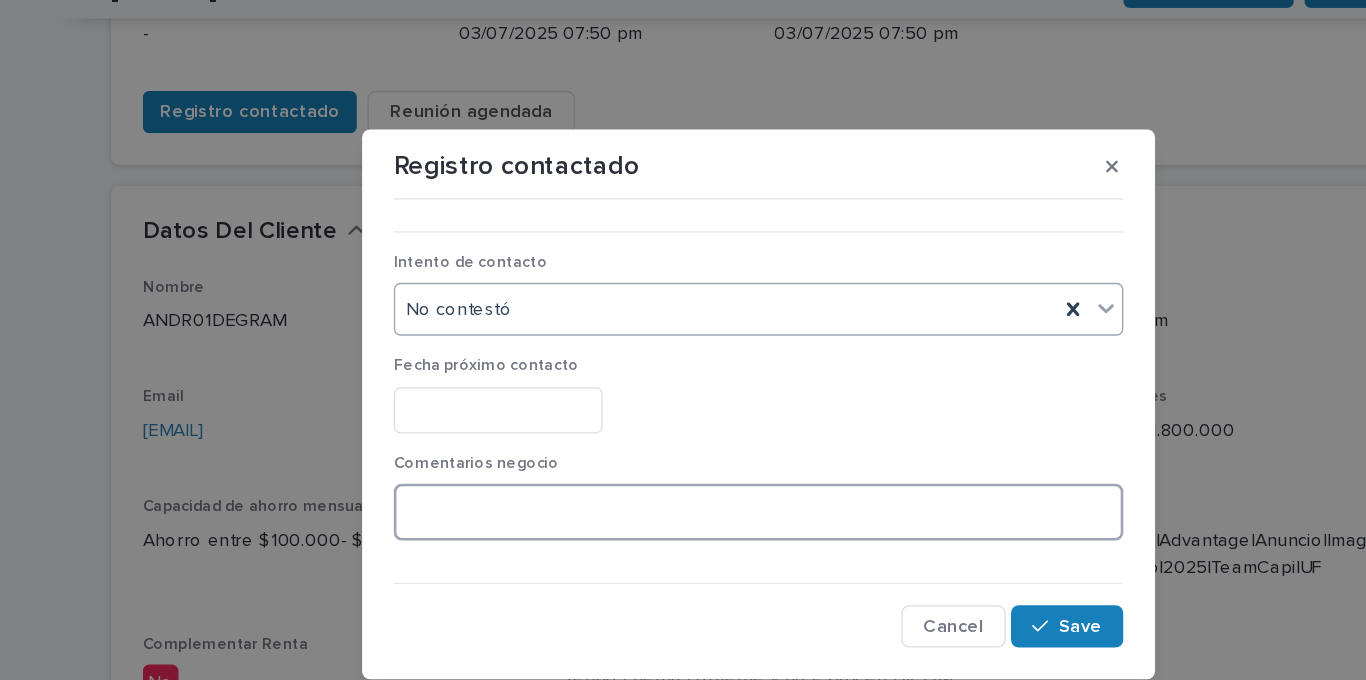 click at bounding box center (683, 421) 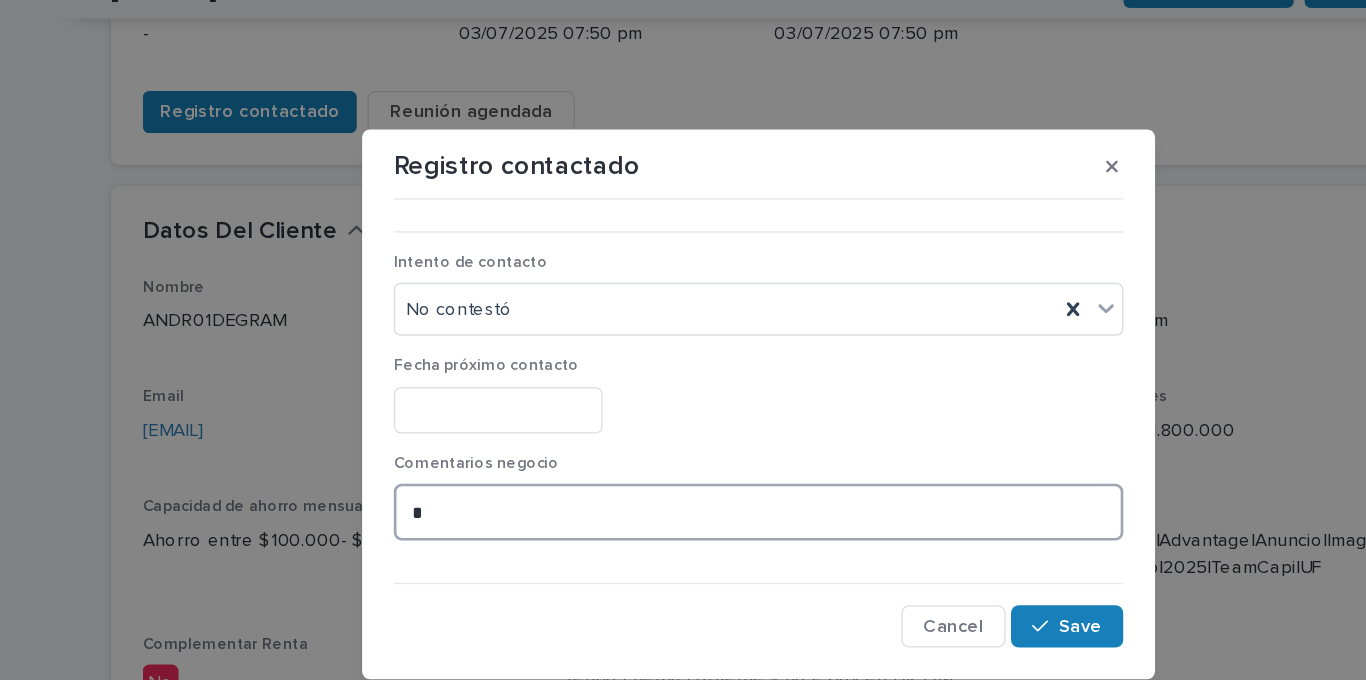 type on "*" 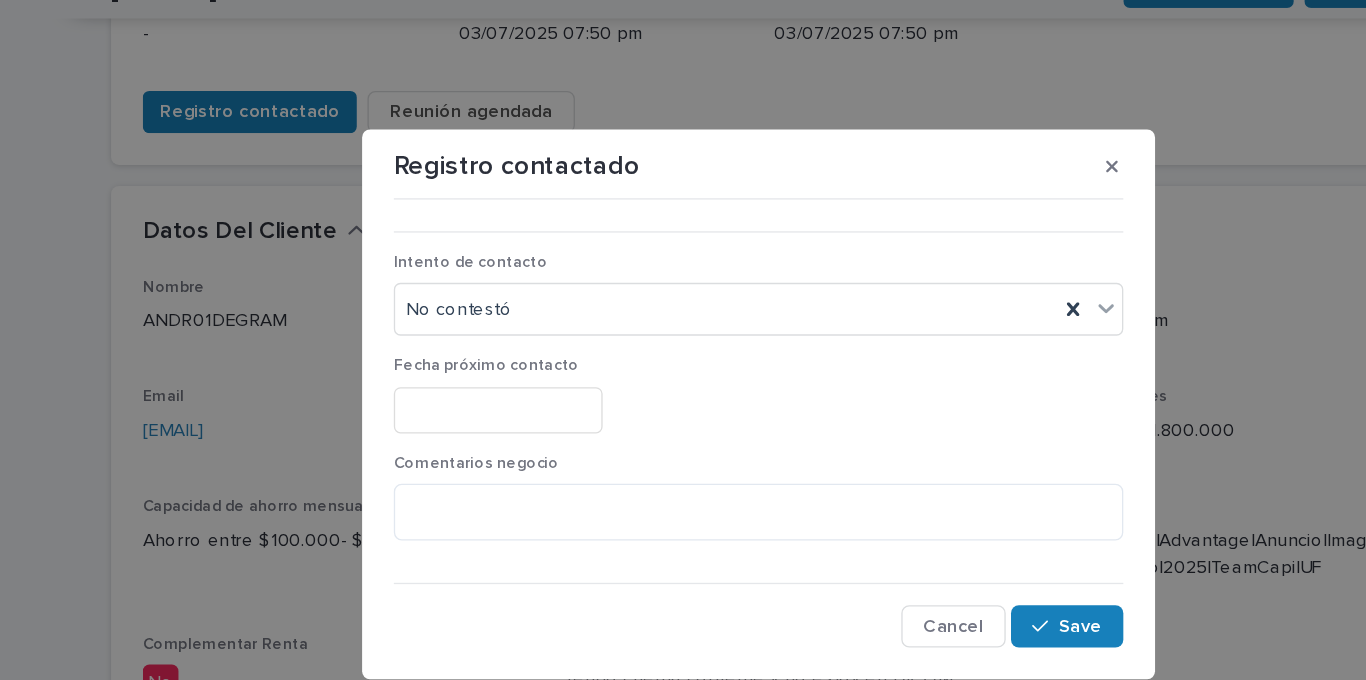 click on "Intento de contacto No contestó" at bounding box center [683, 265] 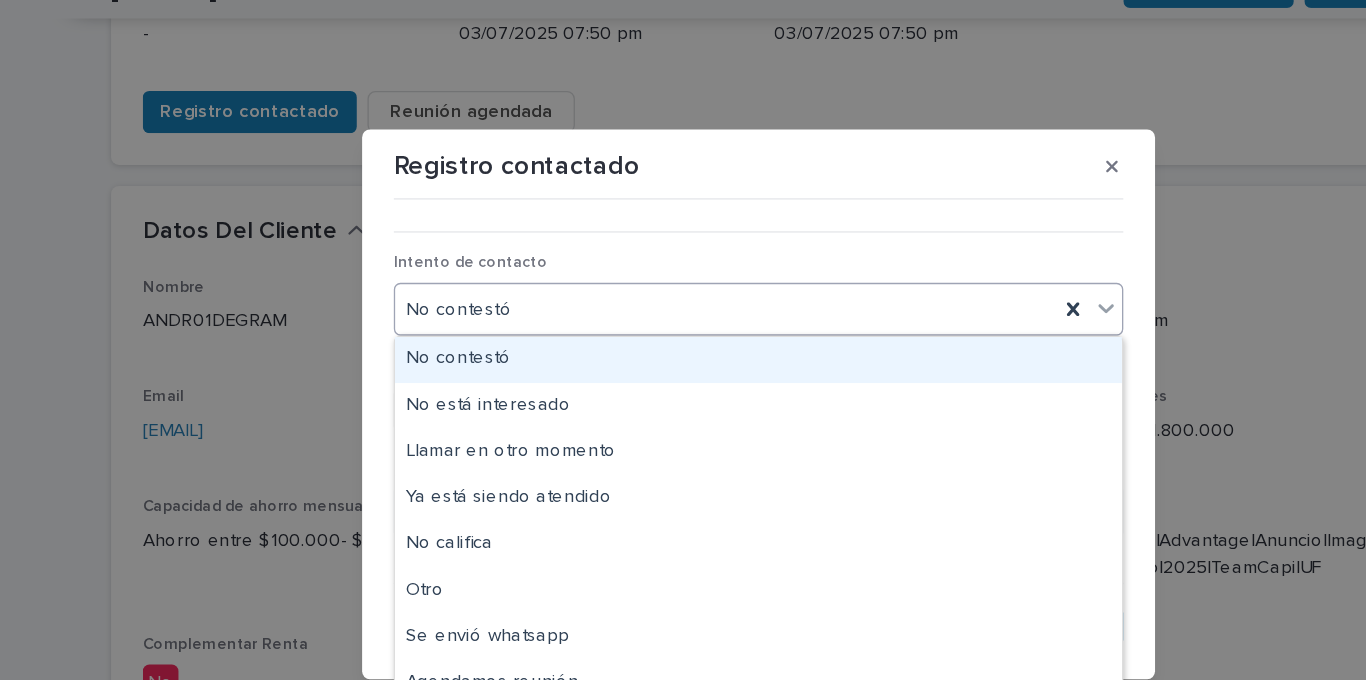 click on "No contestó" at bounding box center [658, 268] 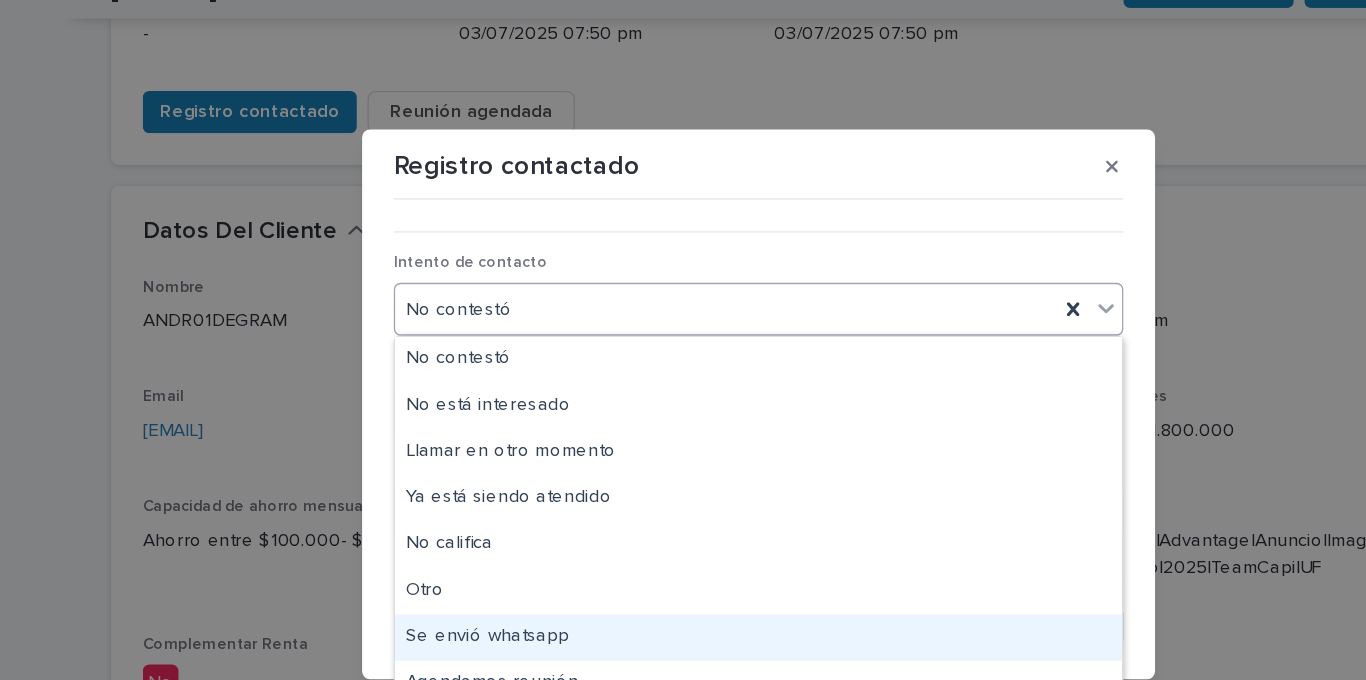 click on "Se envió whatsapp" at bounding box center [683, 516] 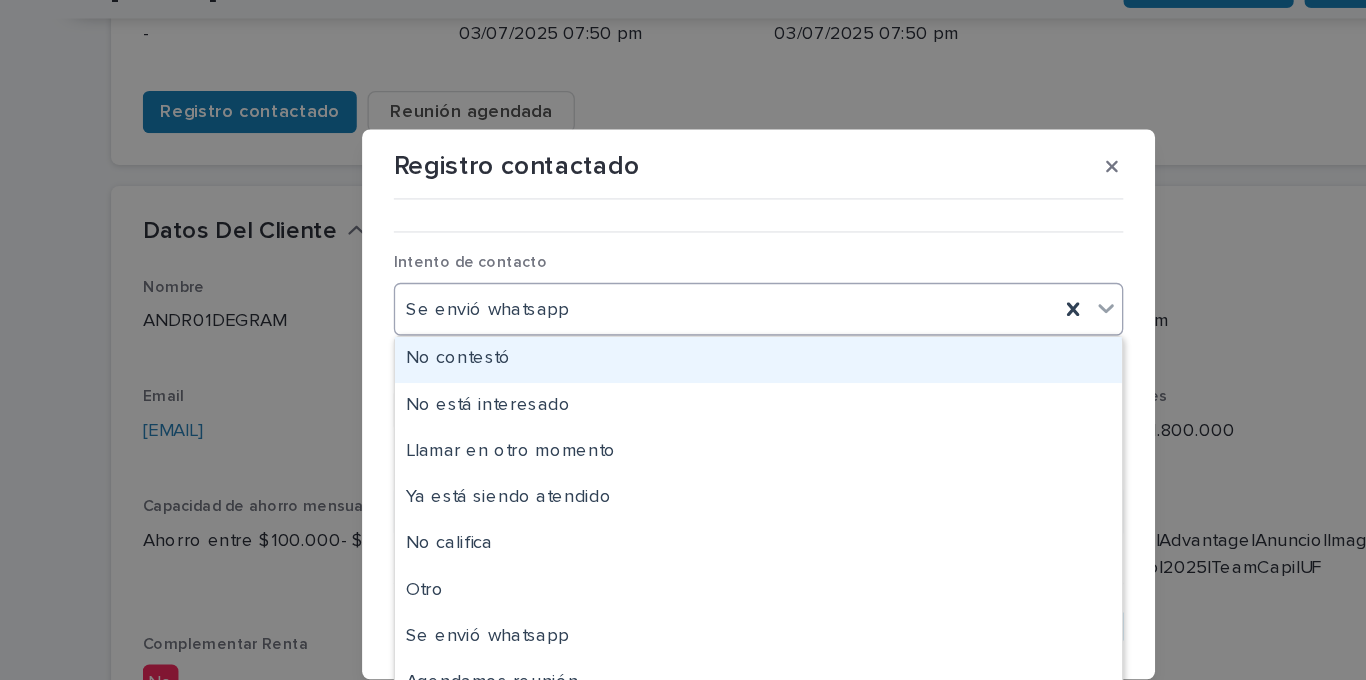 click on "Se envió whatsapp" at bounding box center (658, 268) 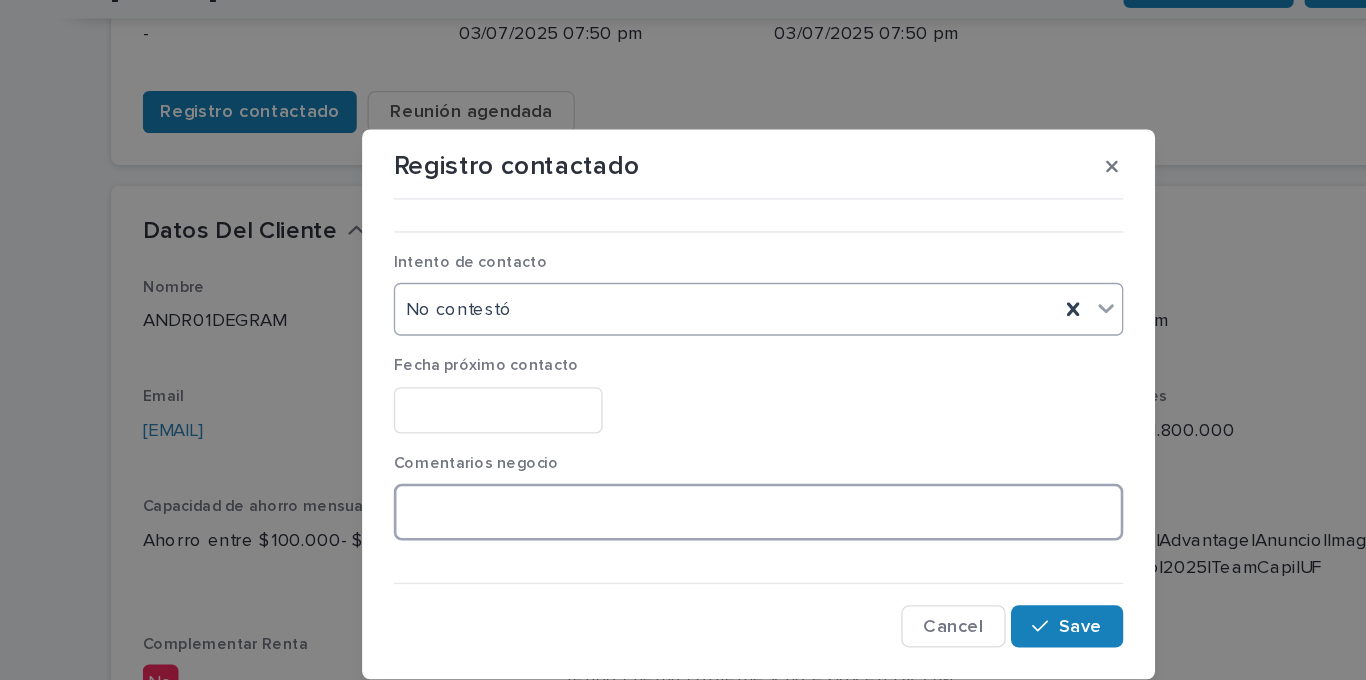 click at bounding box center (683, 421) 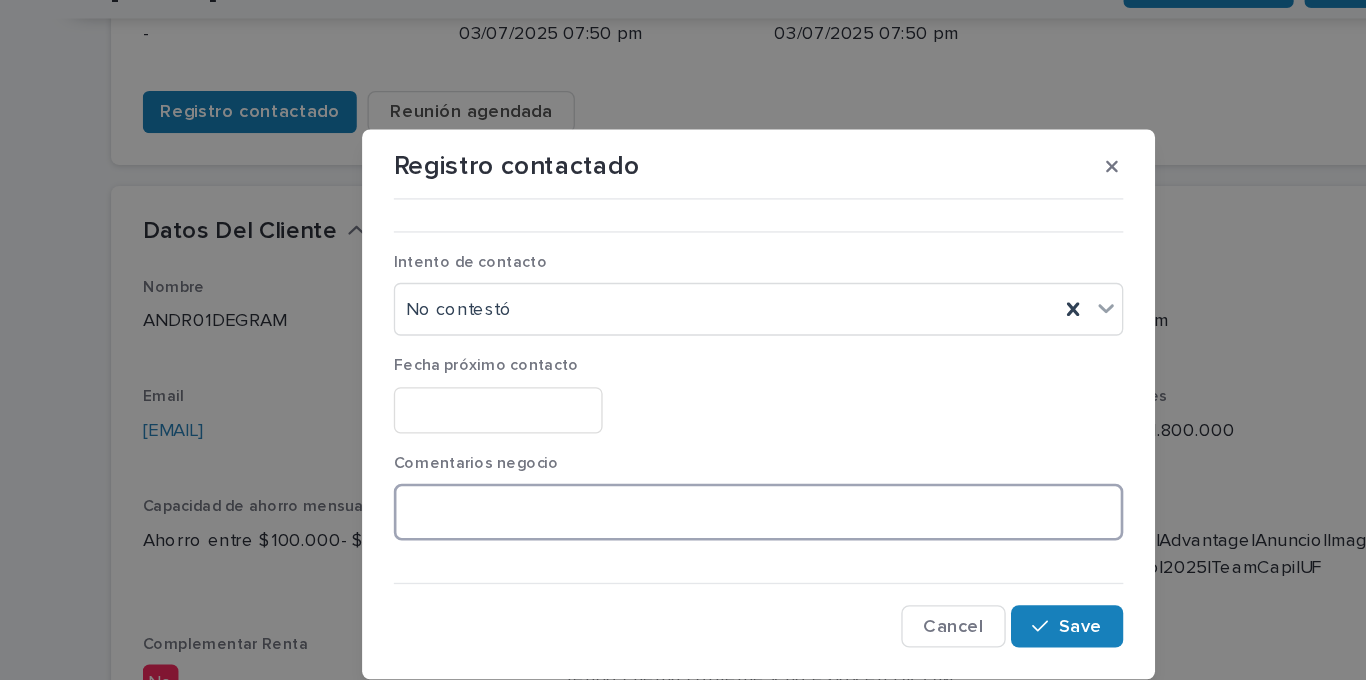 paste on "**********" 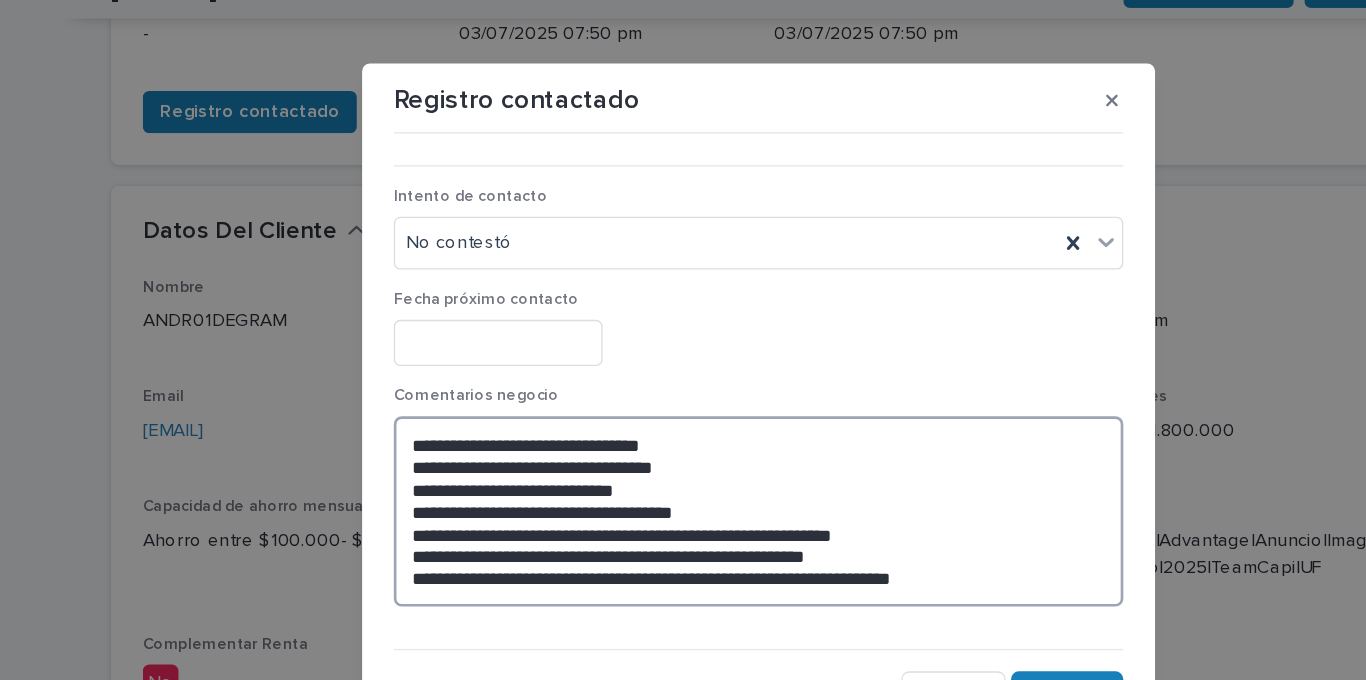 drag, startPoint x: 893, startPoint y: 472, endPoint x: 358, endPoint y: 355, distance: 547.64404 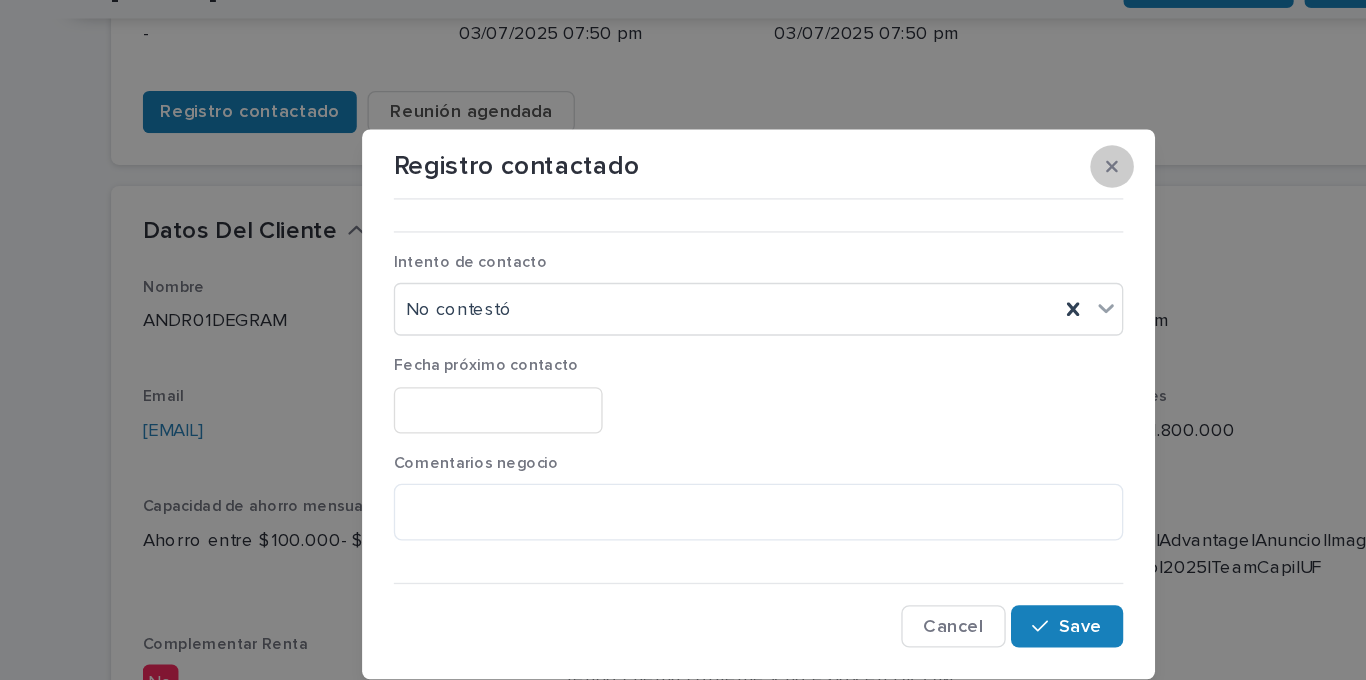 click 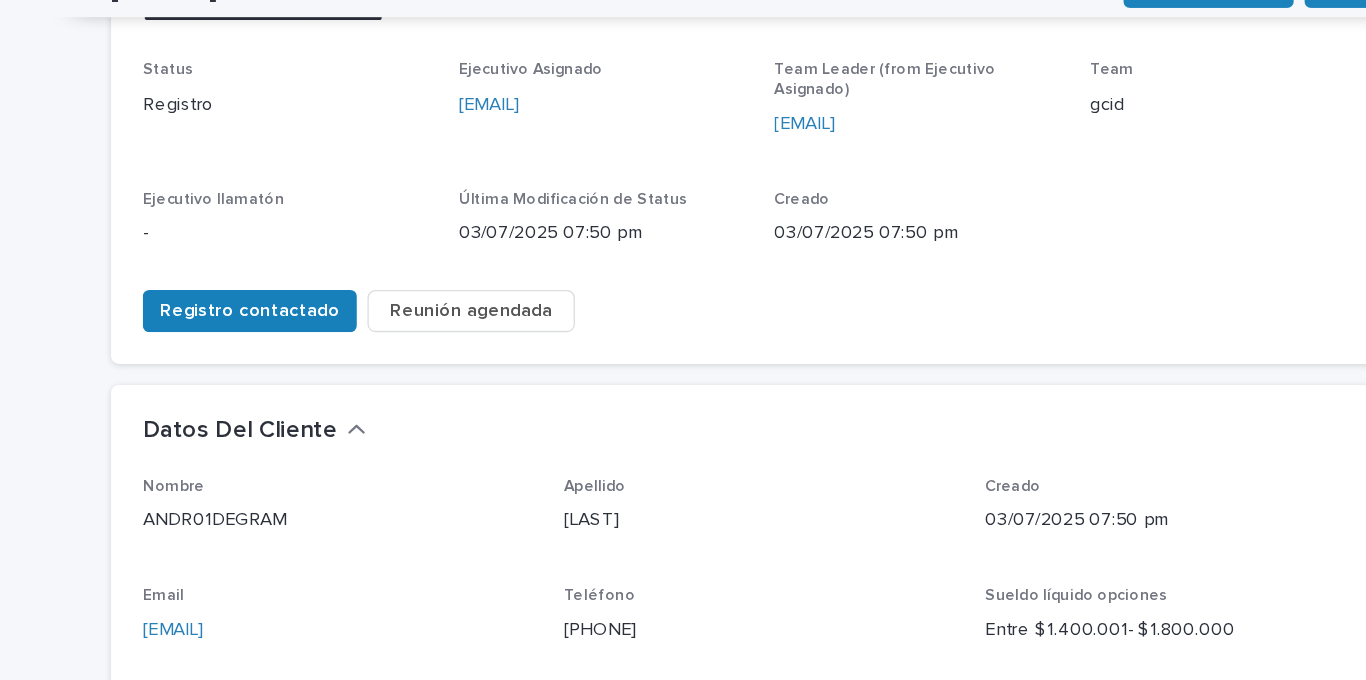 scroll, scrollTop: 0, scrollLeft: 0, axis: both 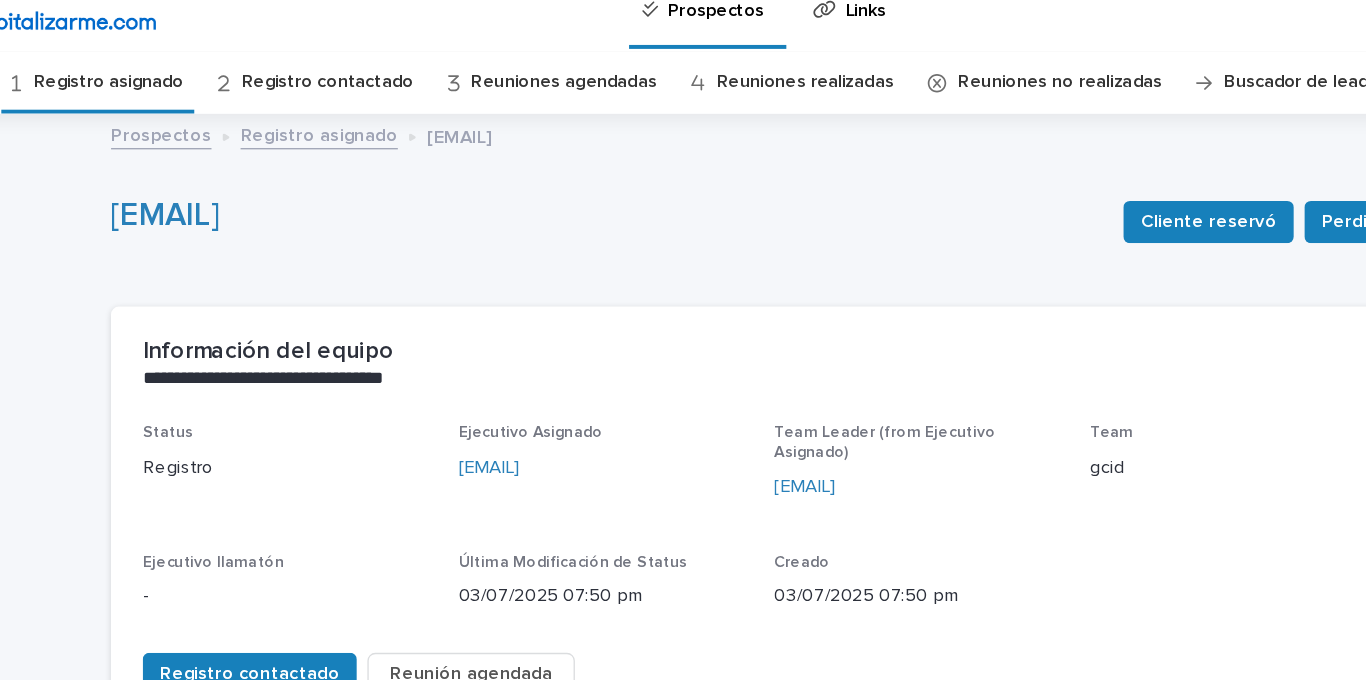 click on "Registro contactado" at bounding box center (357, 87) 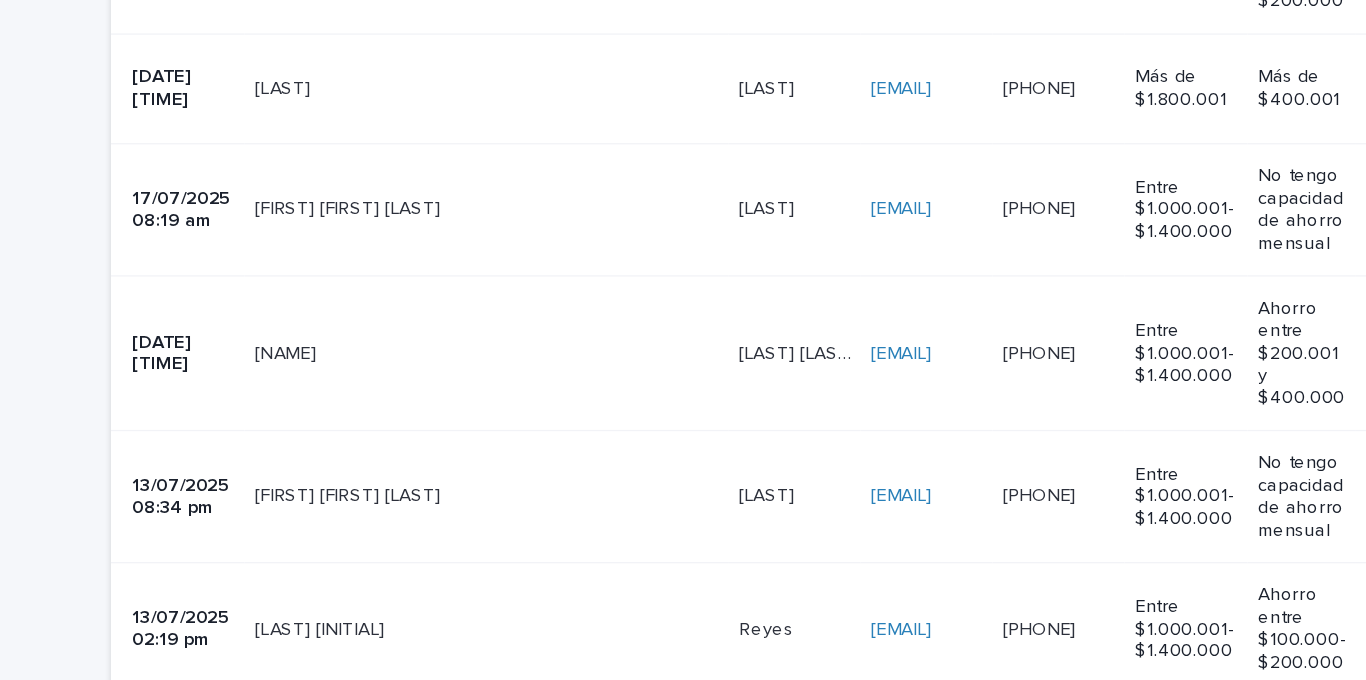 scroll, scrollTop: 707, scrollLeft: 0, axis: vertical 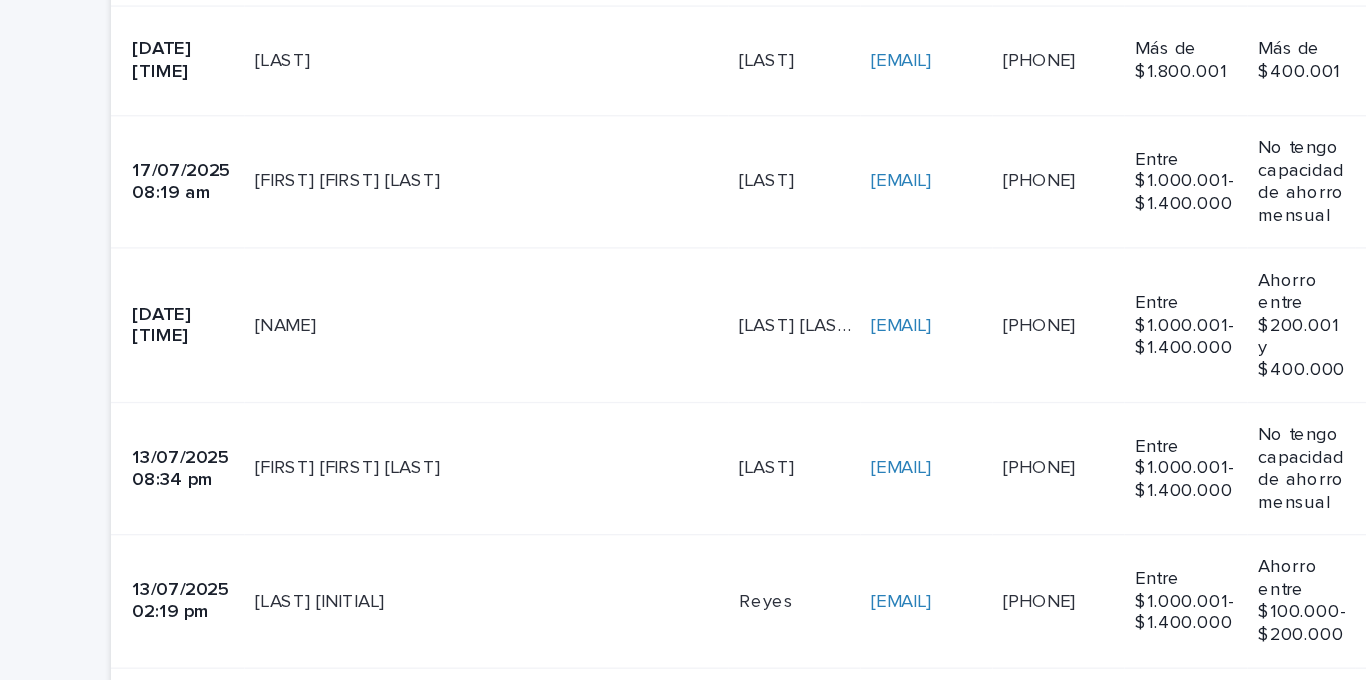 click on "[LAST] [LAST]" at bounding box center [710, 310] 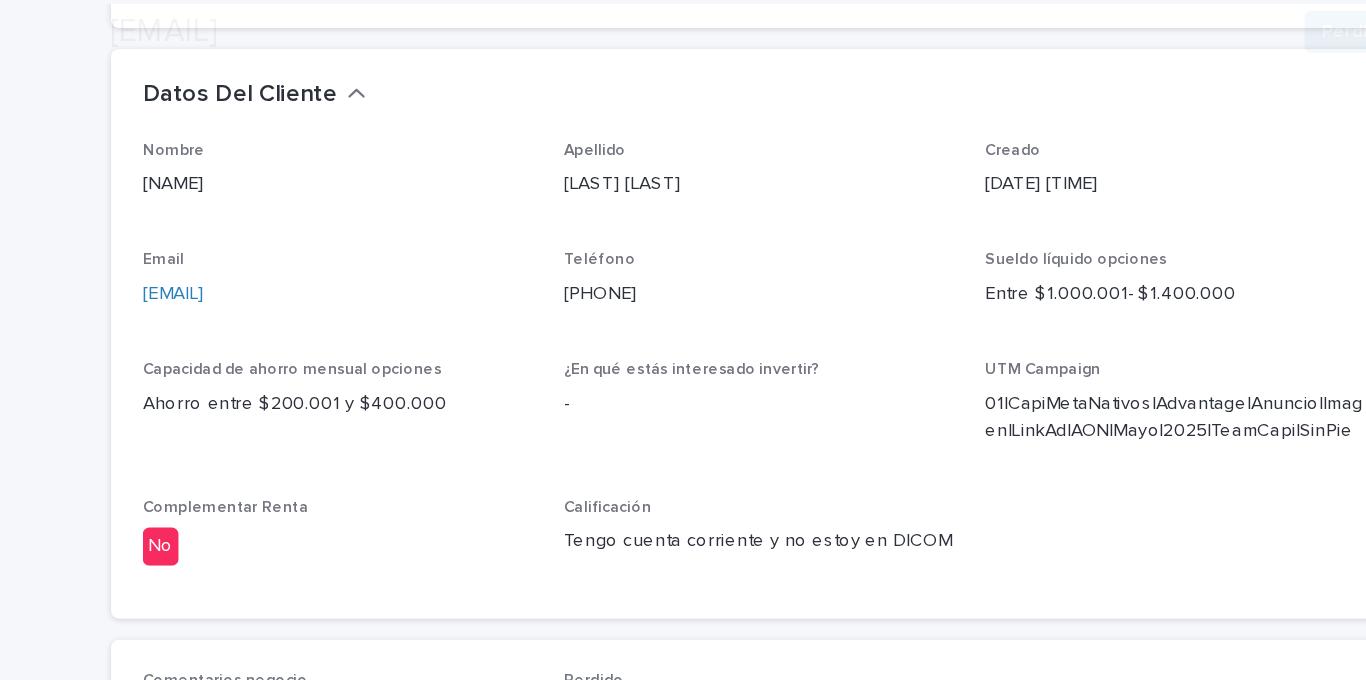scroll, scrollTop: 760, scrollLeft: 0, axis: vertical 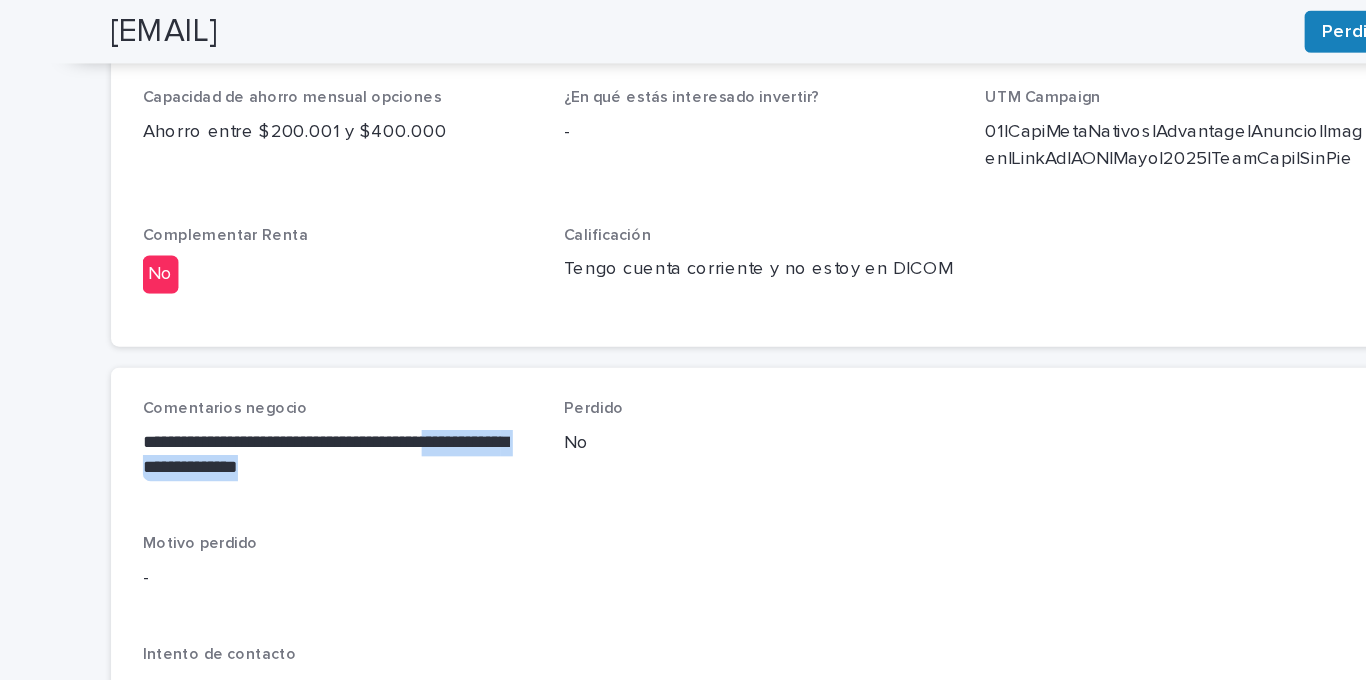 drag, startPoint x: 399, startPoint y: 363, endPoint x: 221, endPoint y: 347, distance: 178.71765 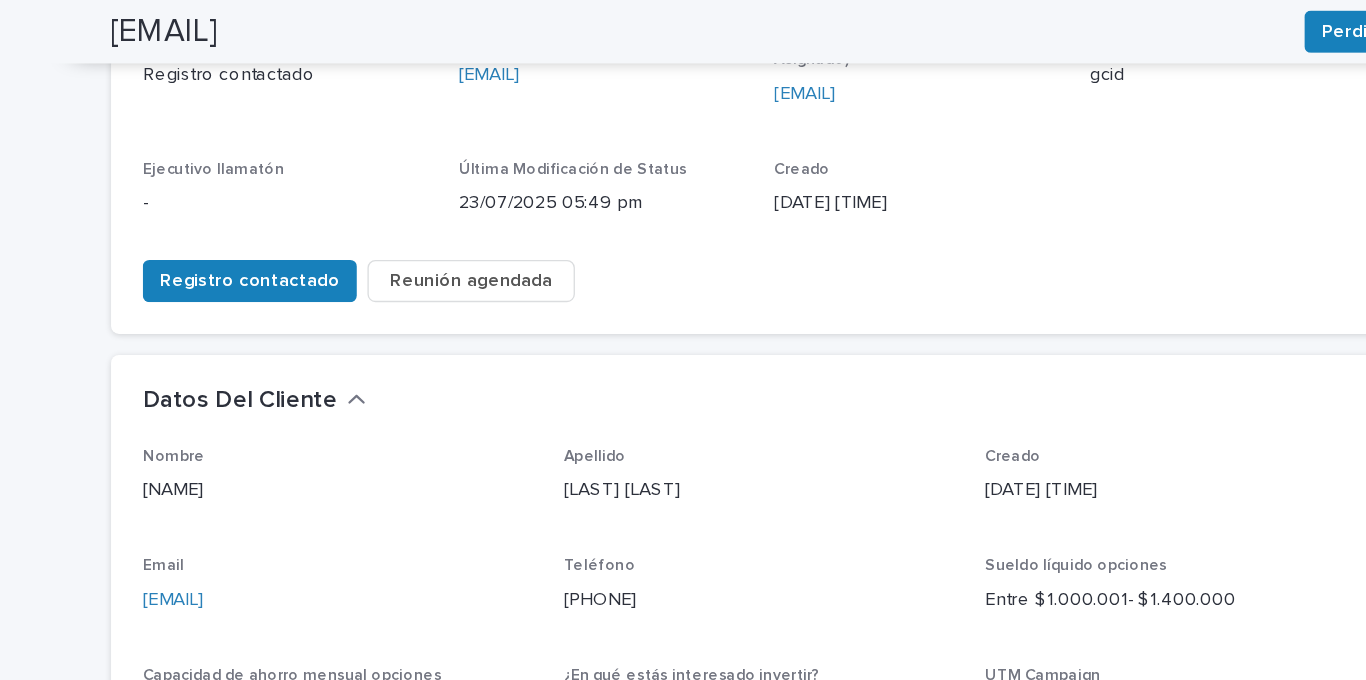 scroll, scrollTop: 0, scrollLeft: 0, axis: both 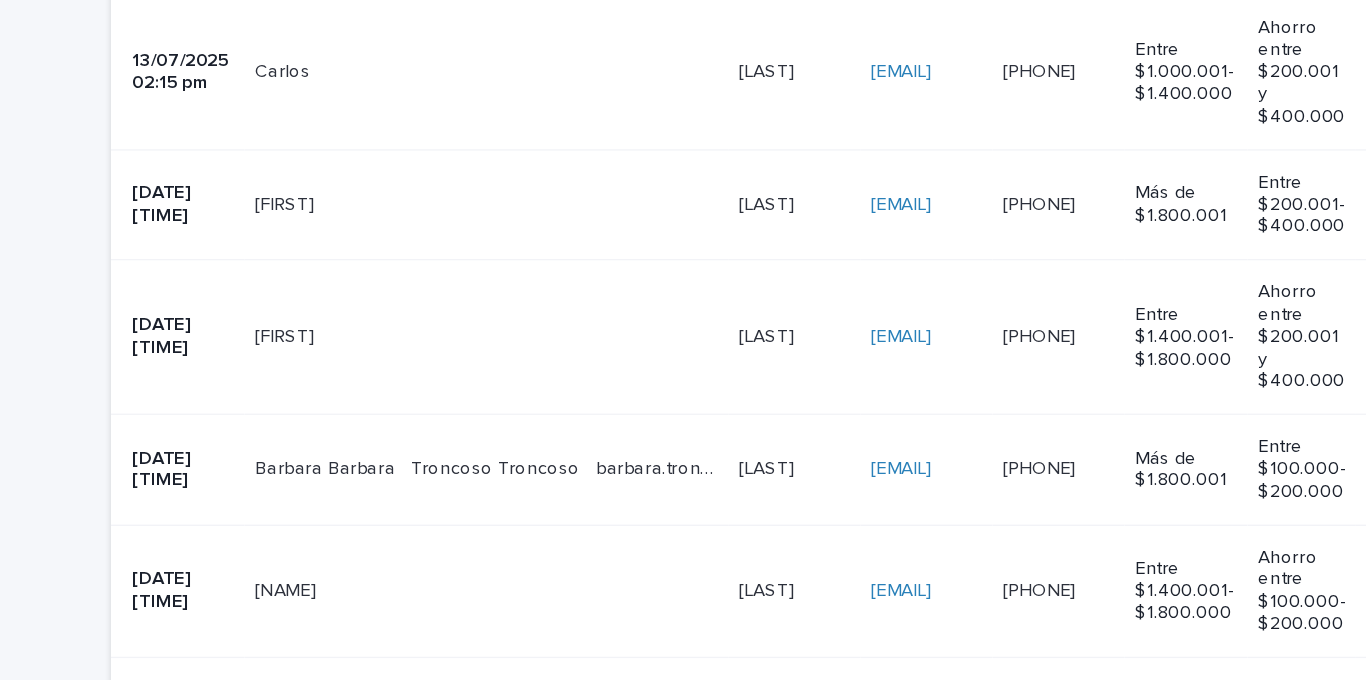 click on "[FIRST] [FIRST]" at bounding box center [477, 419] 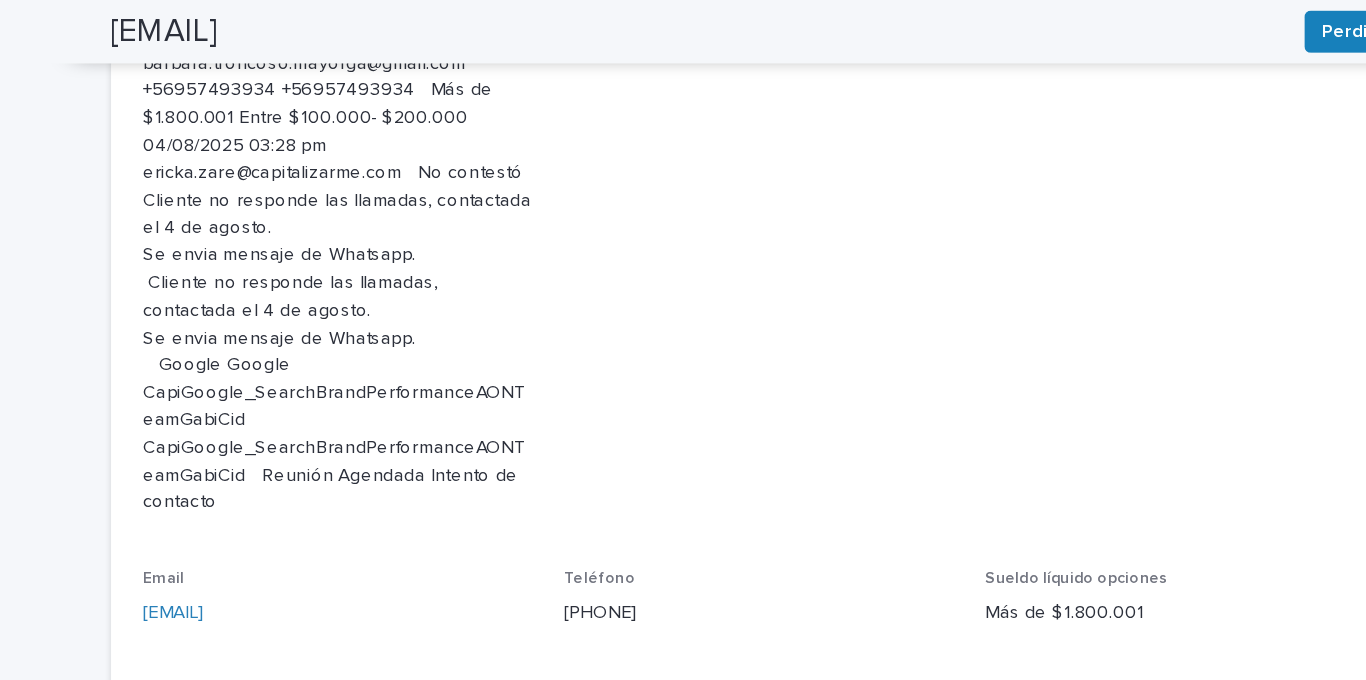 scroll, scrollTop: 803, scrollLeft: 0, axis: vertical 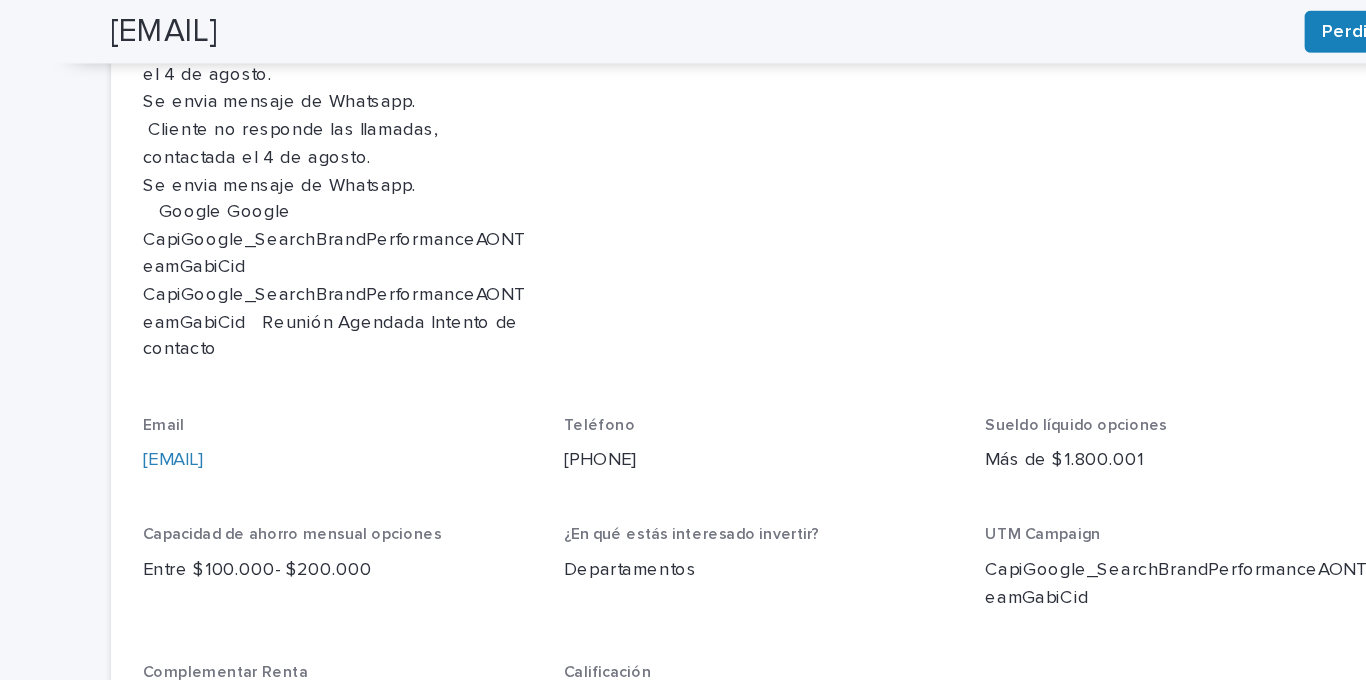 drag, startPoint x: 375, startPoint y: 317, endPoint x: 213, endPoint y: 270, distance: 168.68018 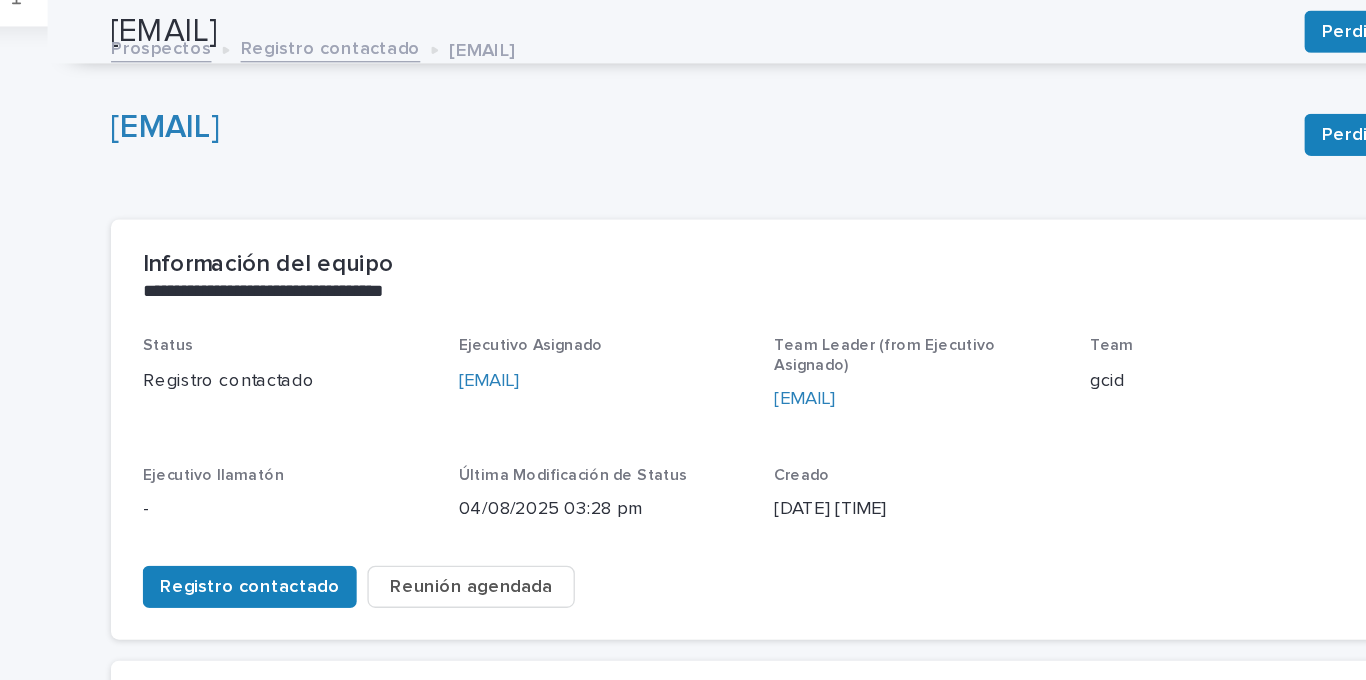 scroll, scrollTop: 0, scrollLeft: 0, axis: both 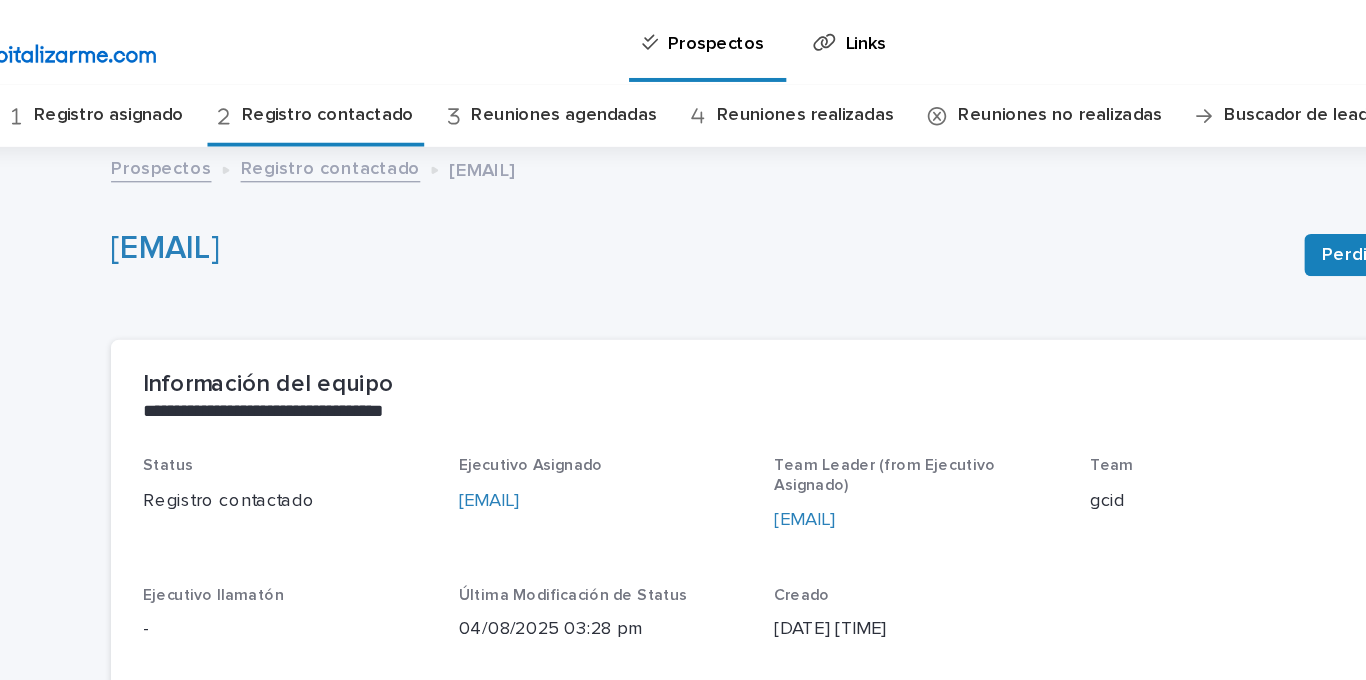 click on "Registro asignado" at bounding box center [191, 87] 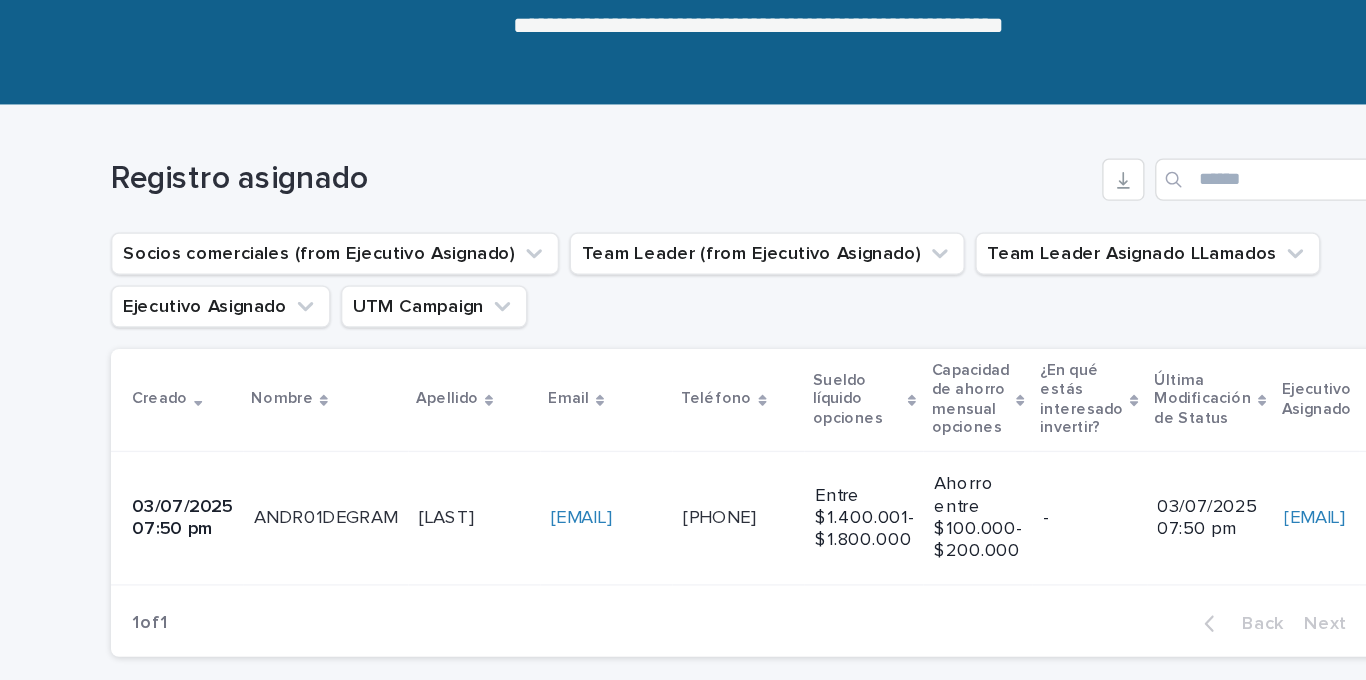 scroll, scrollTop: 172, scrollLeft: 0, axis: vertical 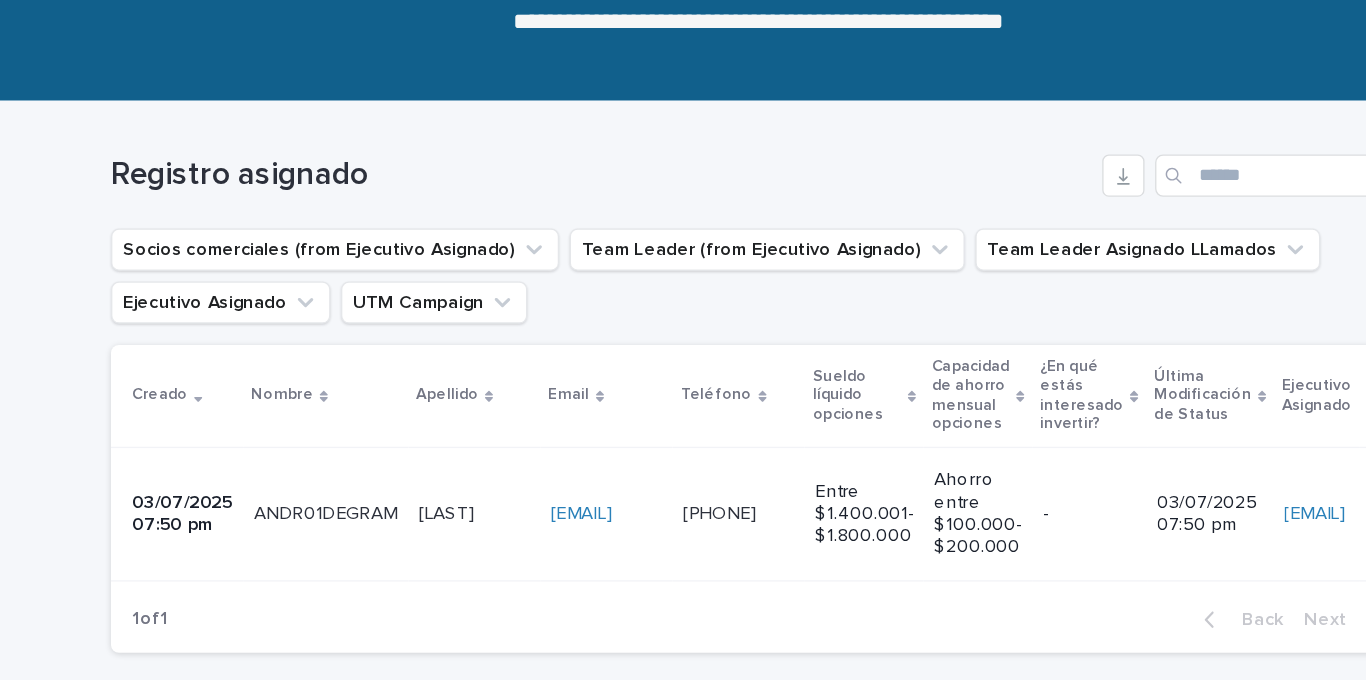 click on "[EMAIL] [EMAIL]" at bounding box center (568, 453) 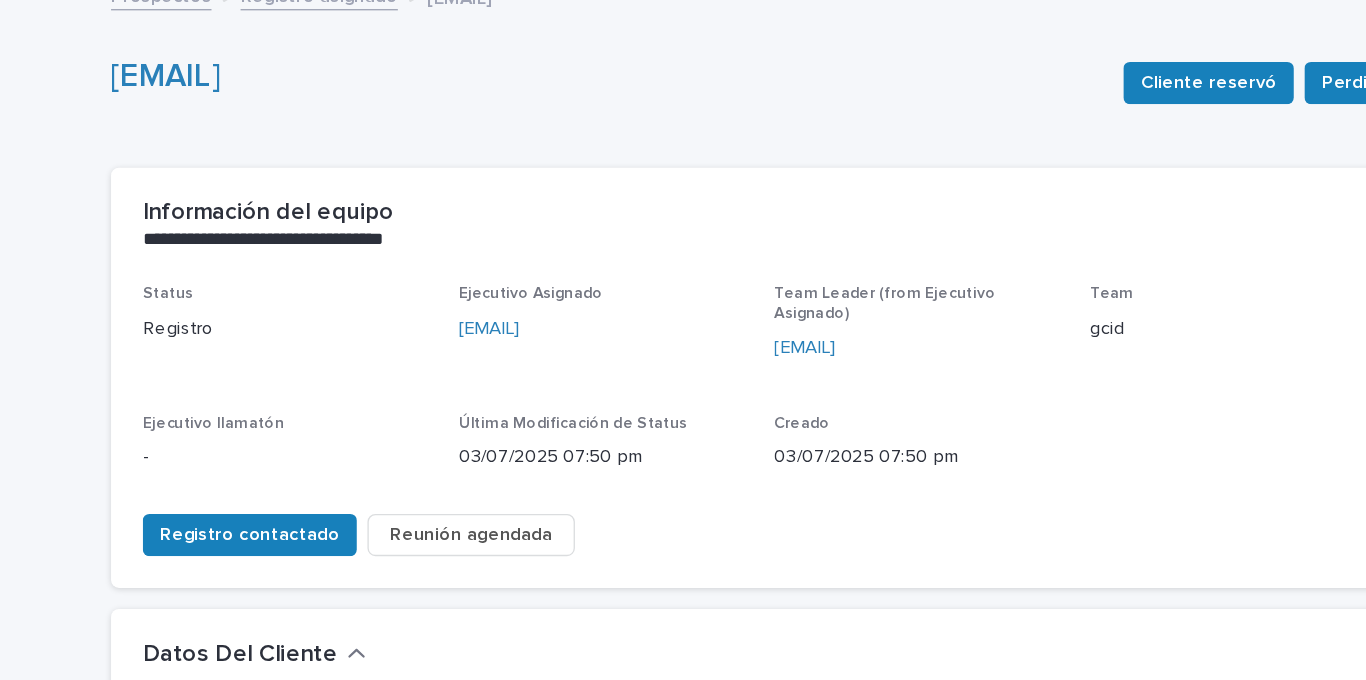 scroll, scrollTop: 174, scrollLeft: 0, axis: vertical 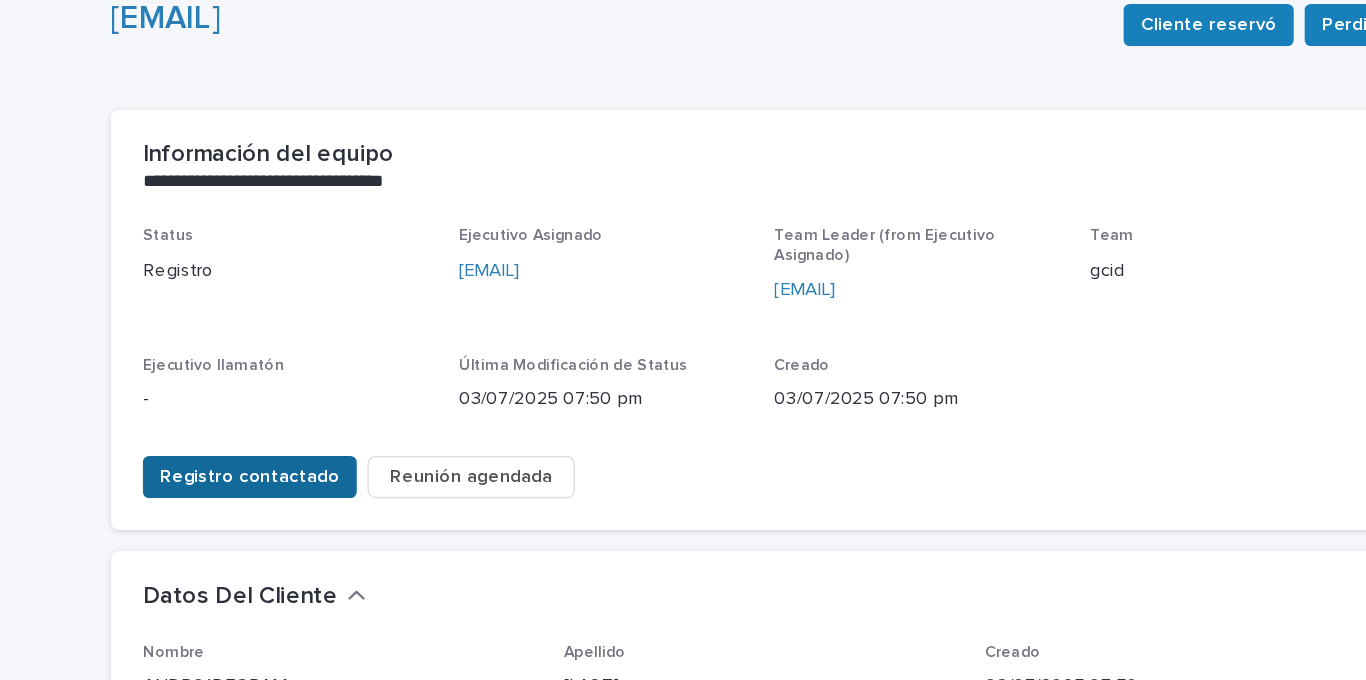 click on "Registro contactado" at bounding box center [298, 361] 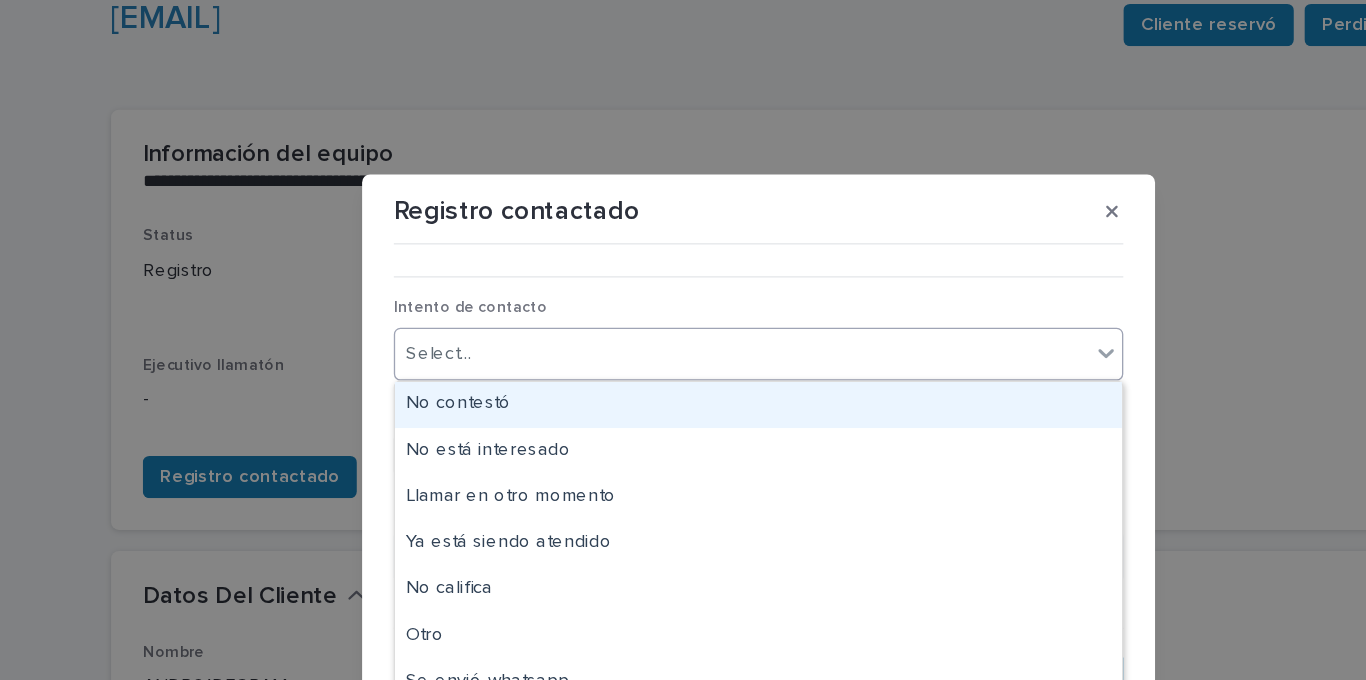click on "Select..." at bounding box center (670, 268) 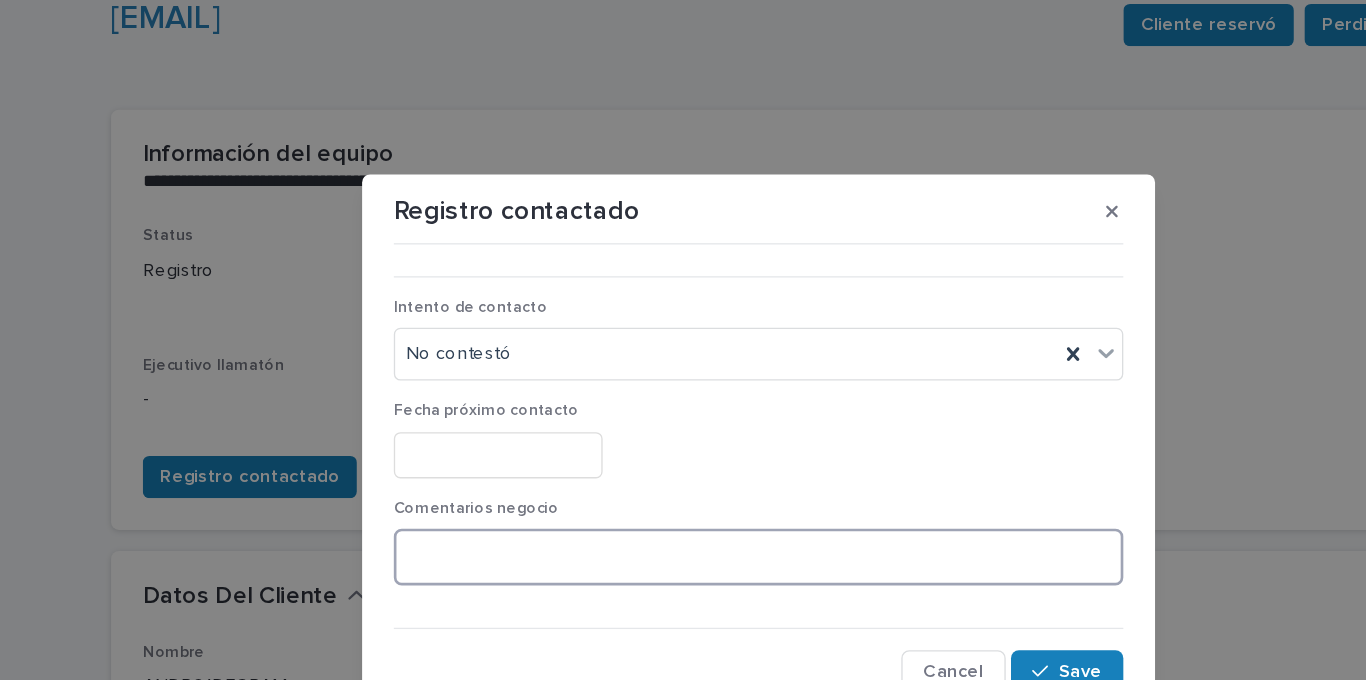click at bounding box center (683, 421) 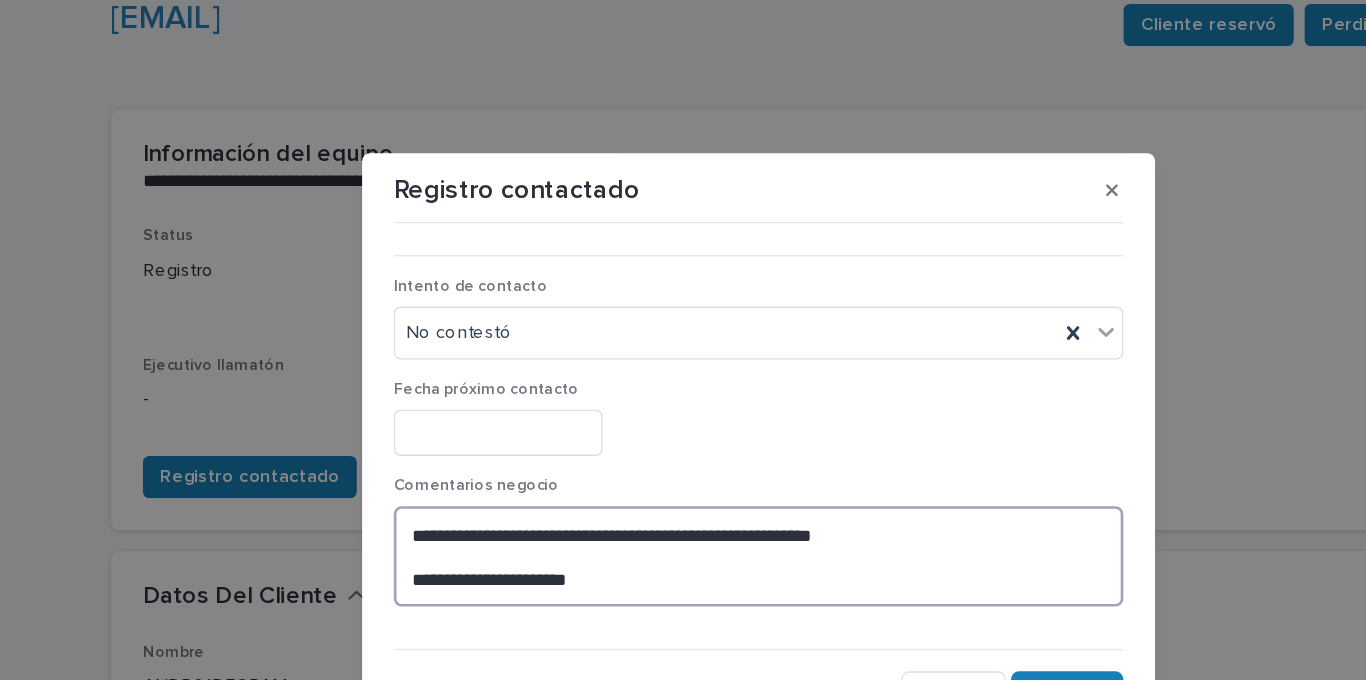click on "**********" at bounding box center [683, 421] 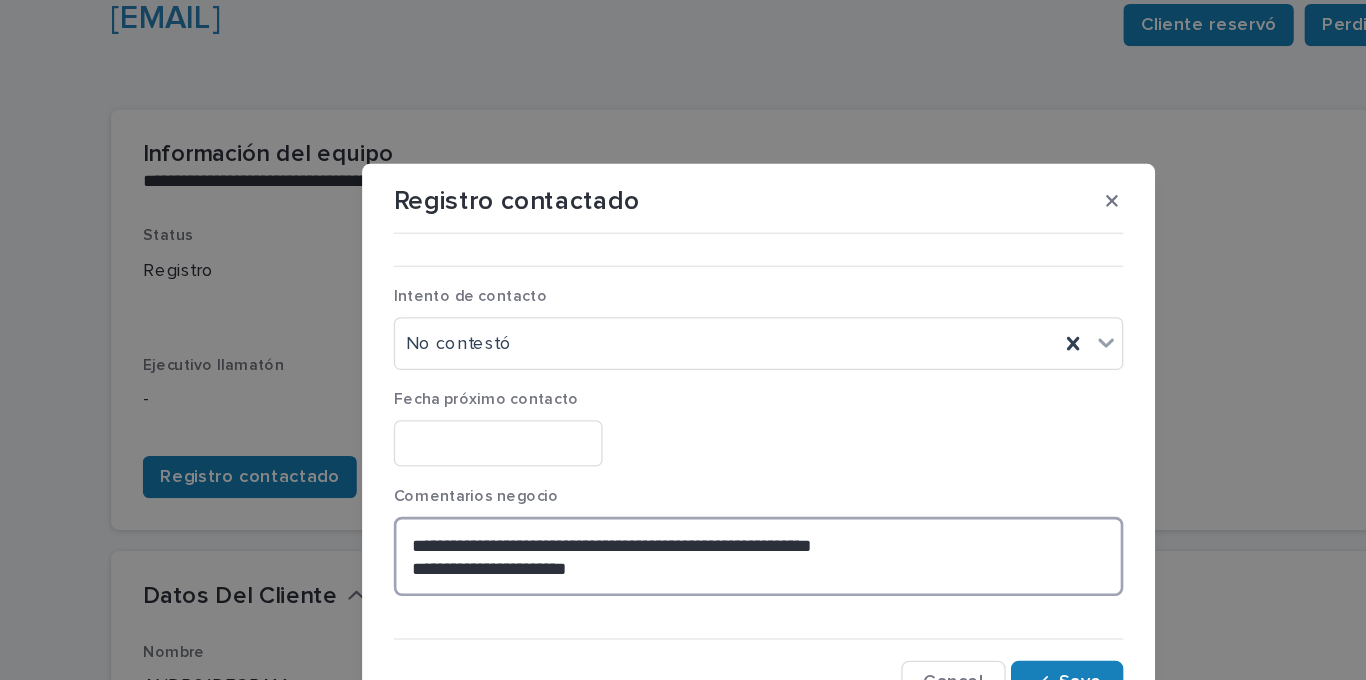 click on "**********" at bounding box center (683, 421) 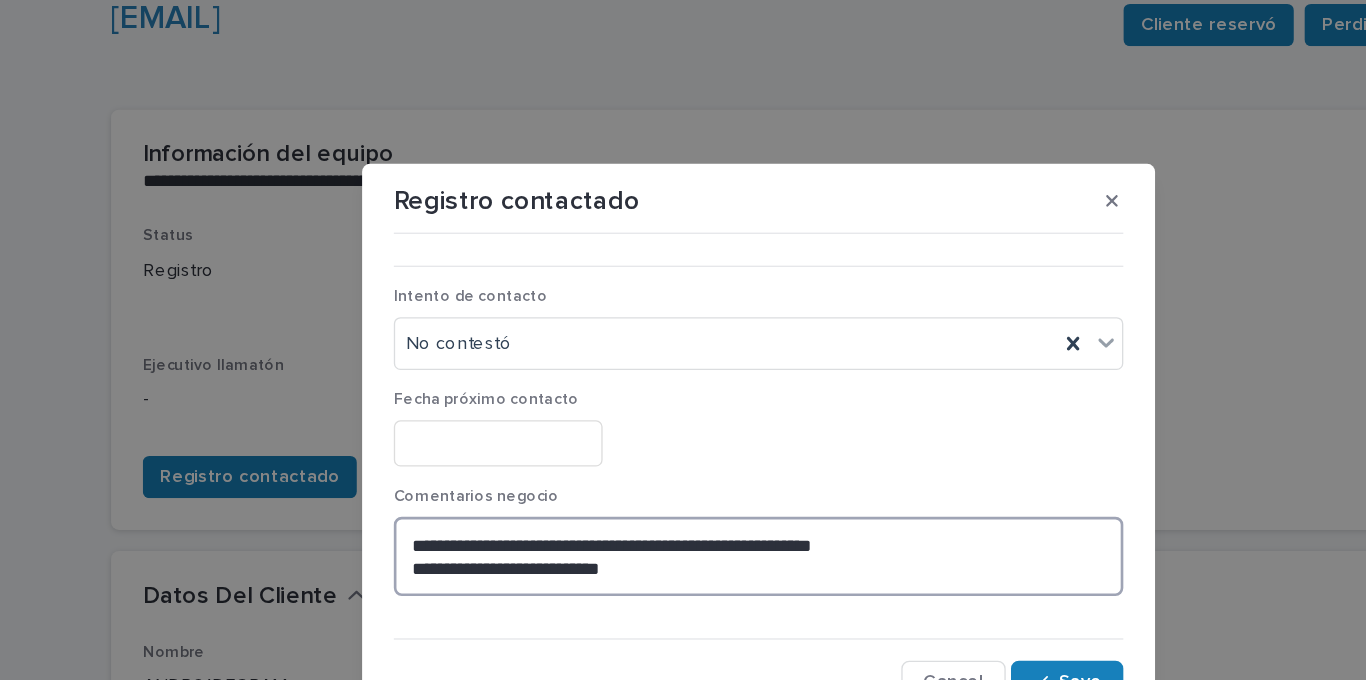 click on "**********" at bounding box center [683, 421] 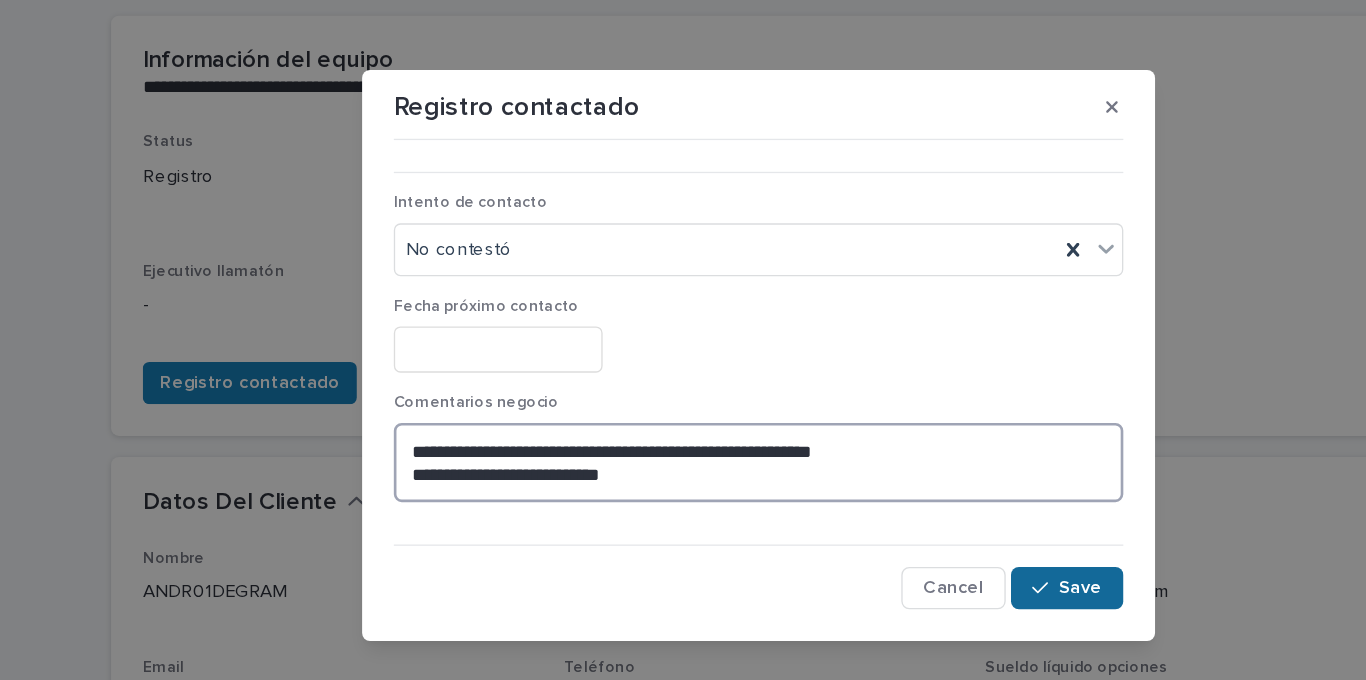 type on "**********" 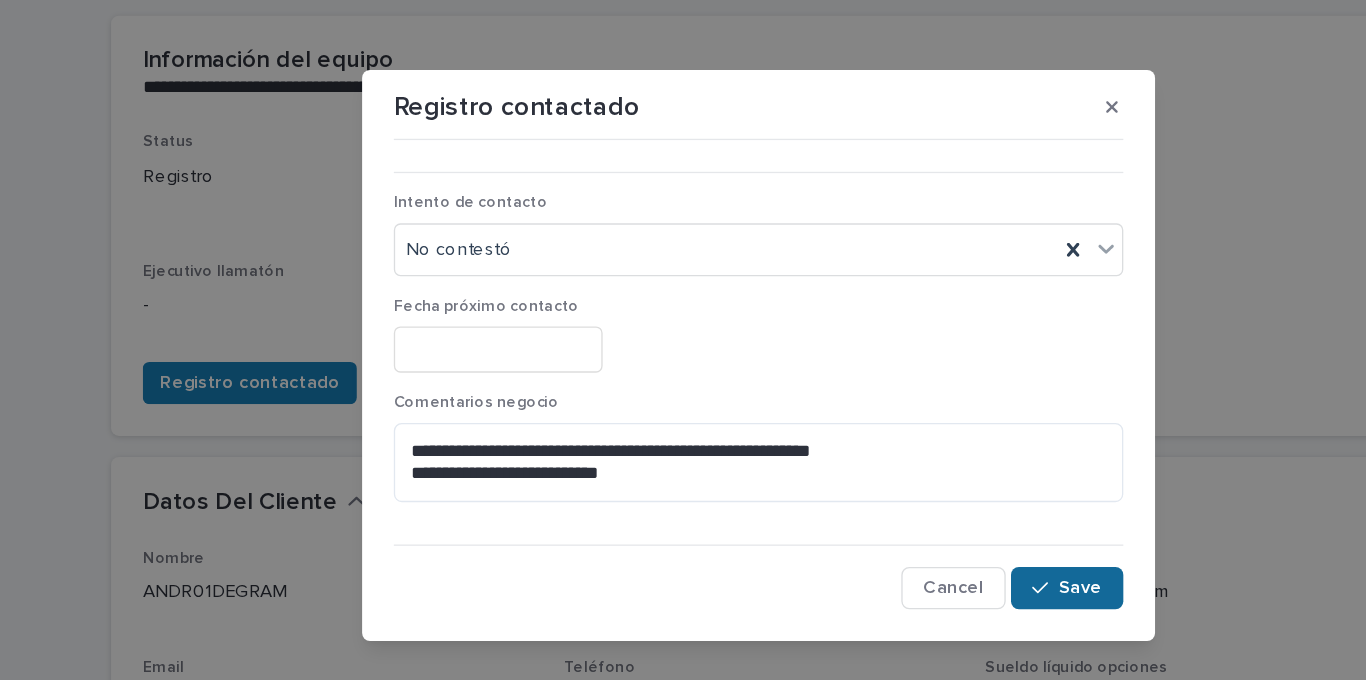 click on "Save" at bounding box center [926, 516] 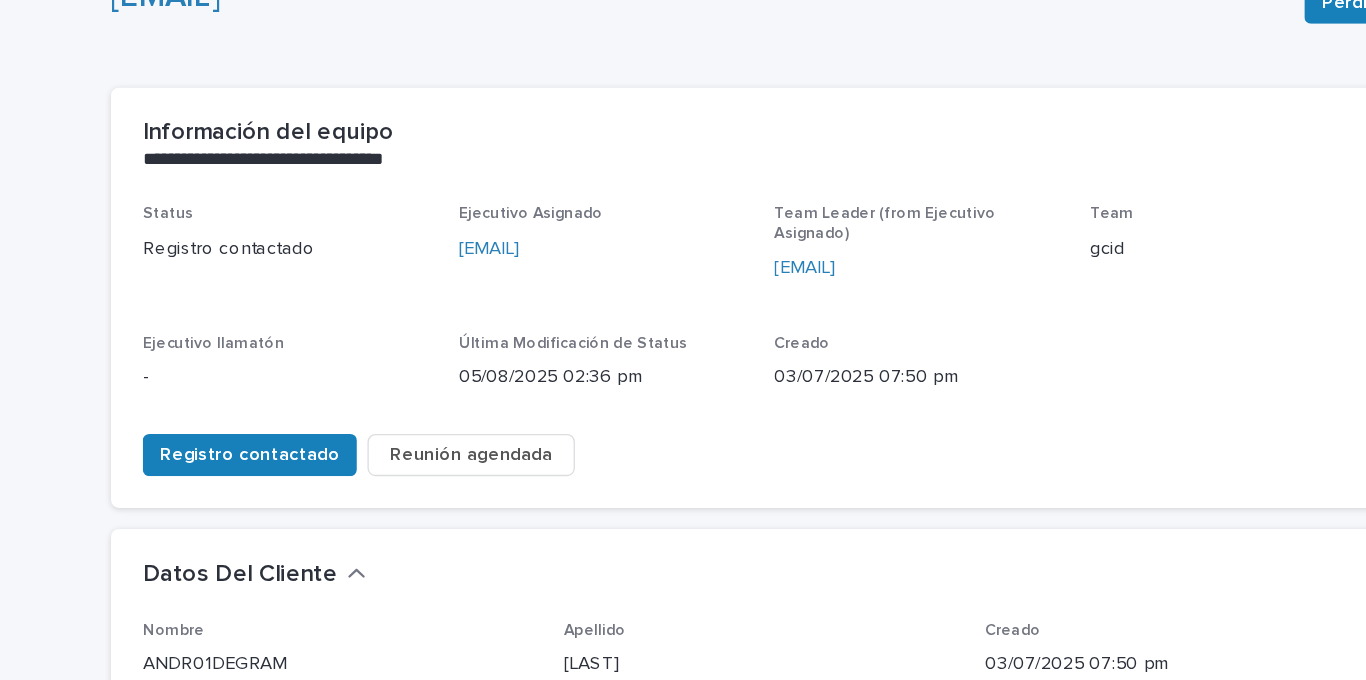 scroll, scrollTop: 0, scrollLeft: 0, axis: both 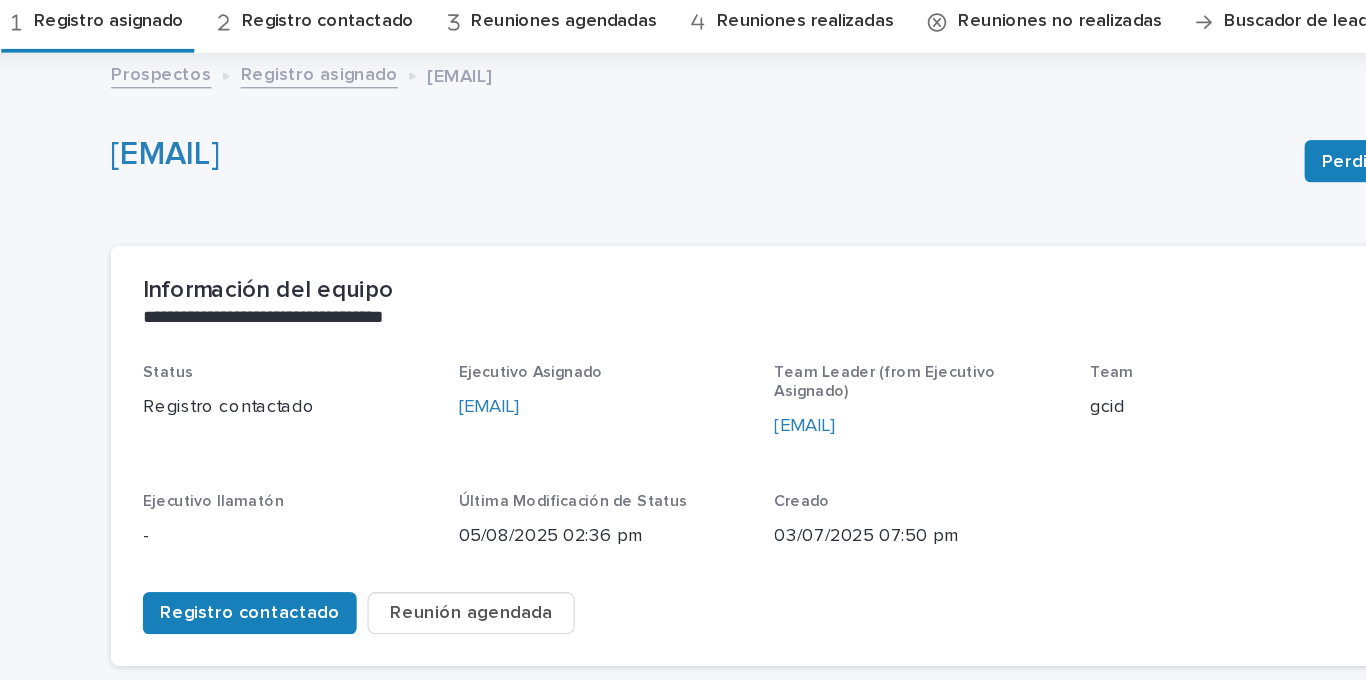 click on "Registro asignado" at bounding box center (191, 87) 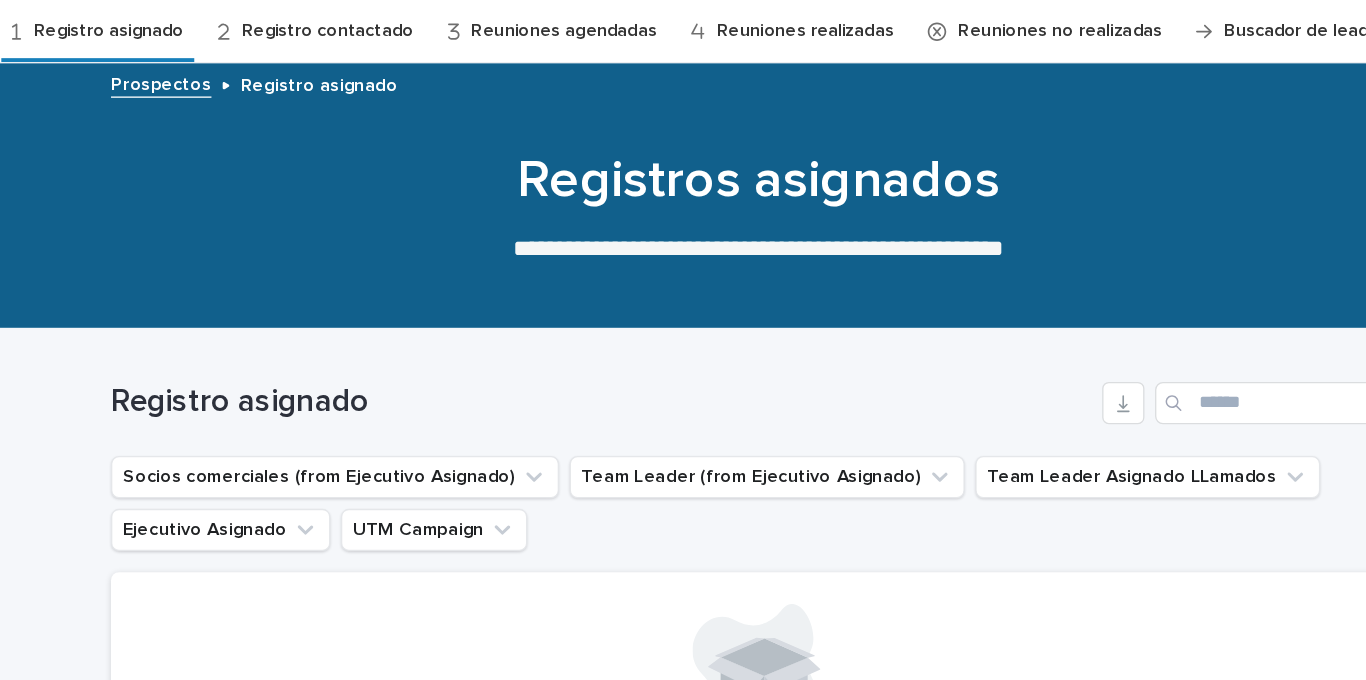 click on "Registro asignado" at bounding box center (191, 87) 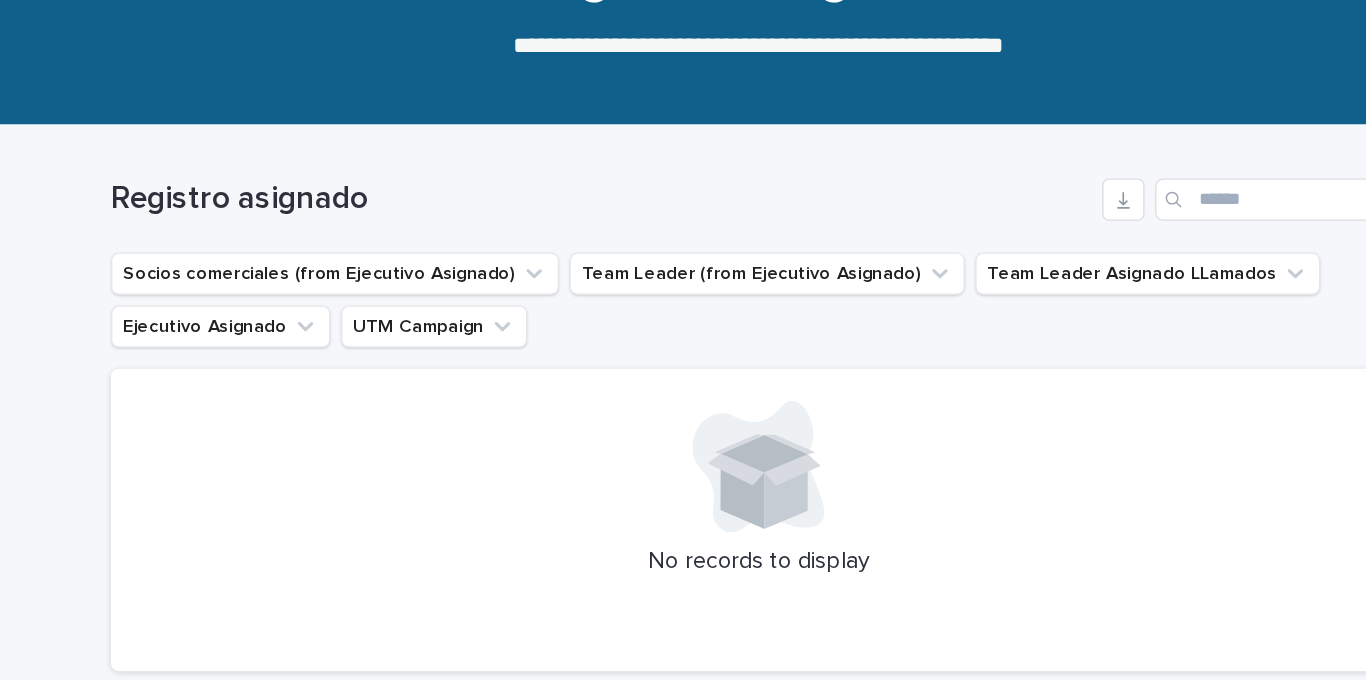 scroll, scrollTop: 0, scrollLeft: 0, axis: both 